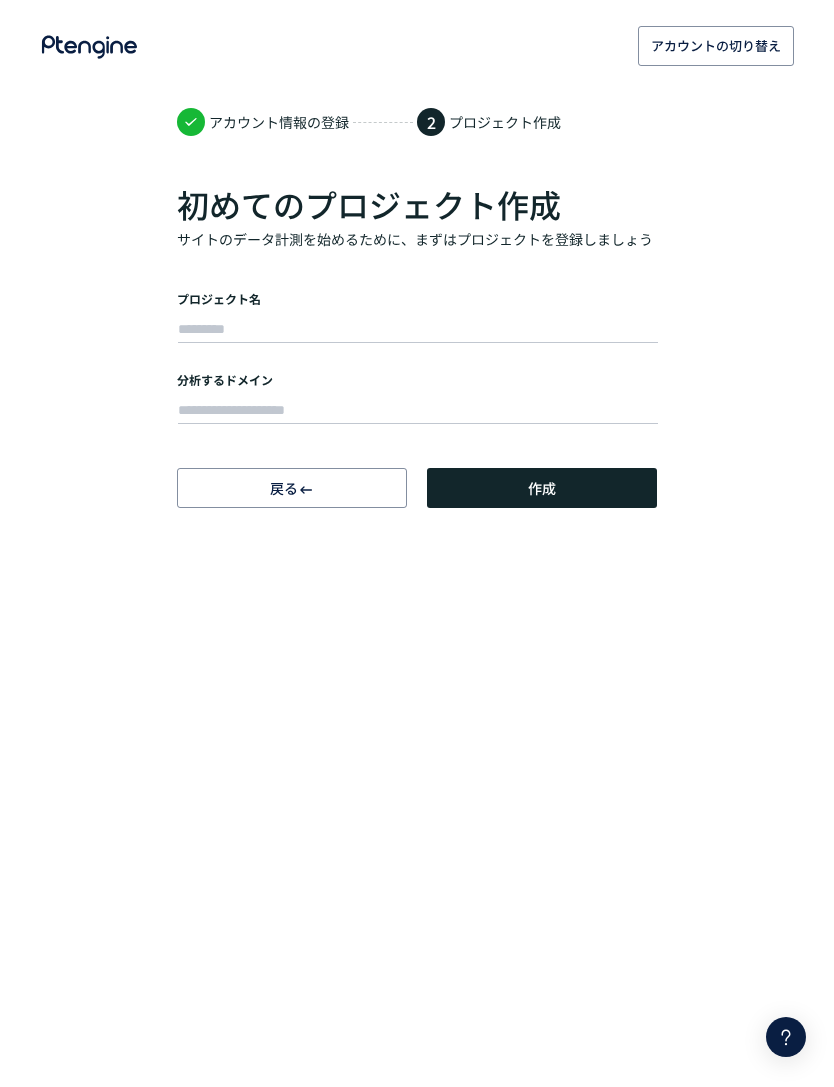scroll, scrollTop: 0, scrollLeft: 0, axis: both 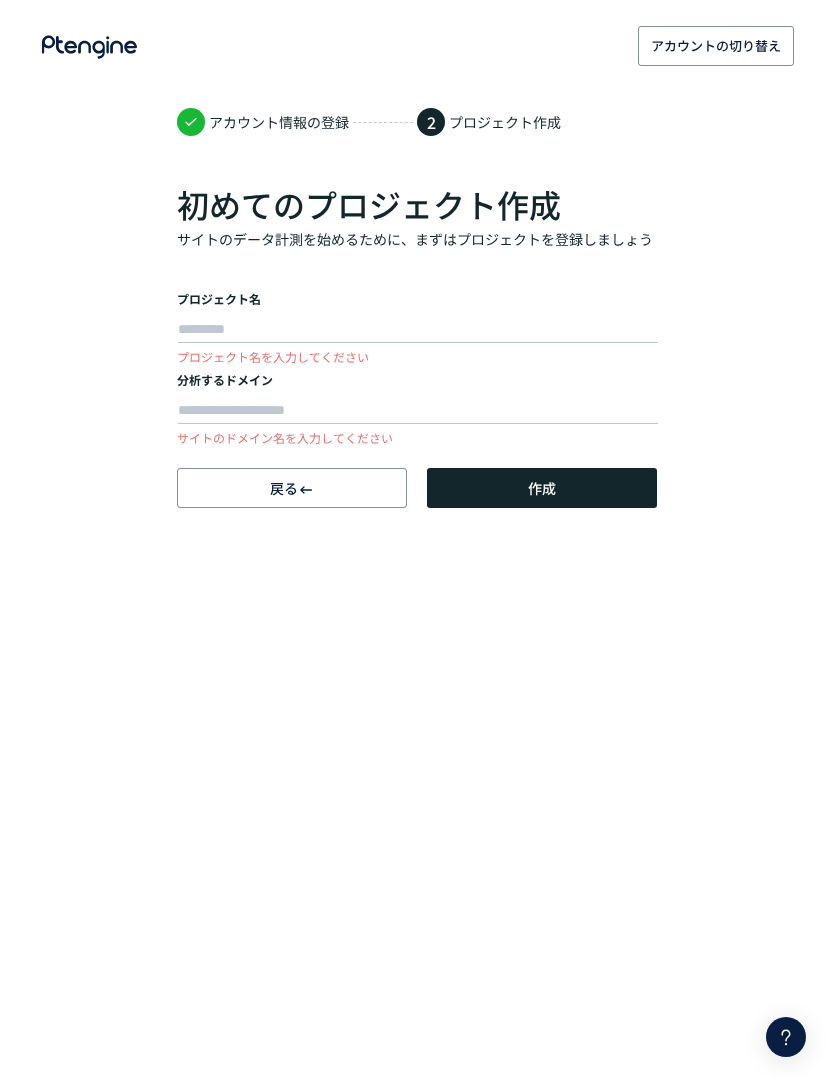 click on "作成" at bounding box center [542, 488] 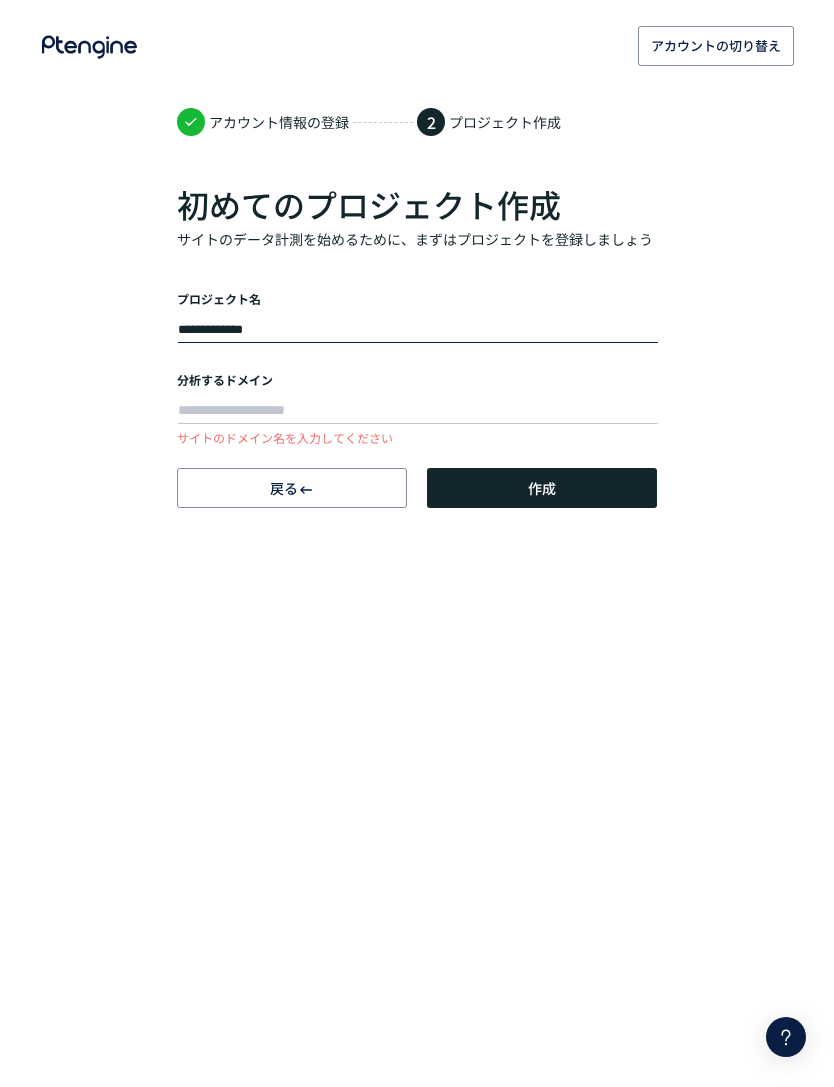 type on "**********" 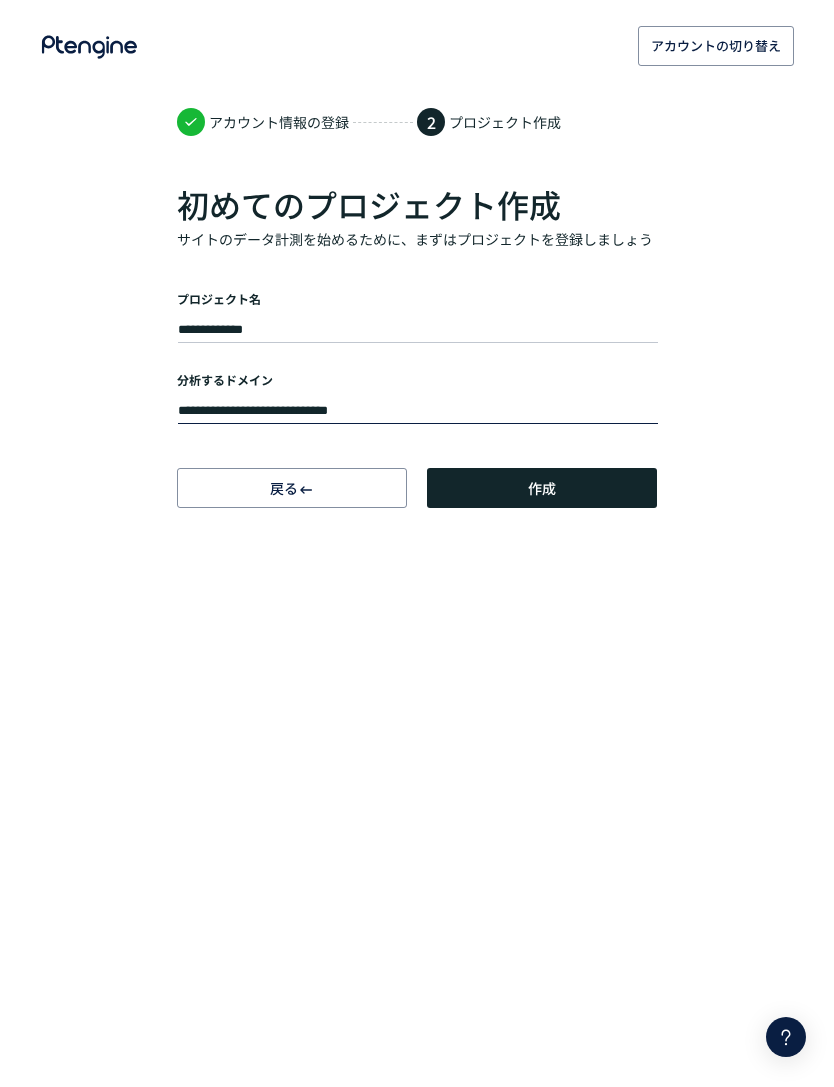type on "**********" 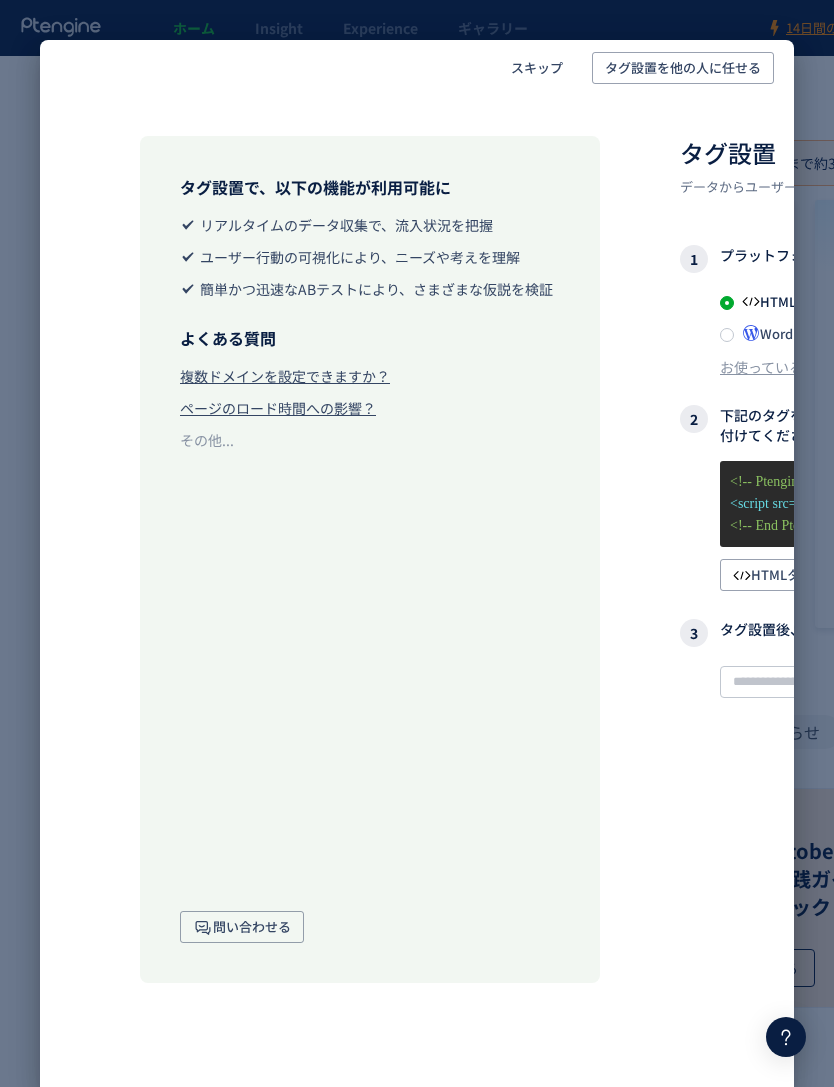 scroll, scrollTop: 0, scrollLeft: -6, axis: horizontal 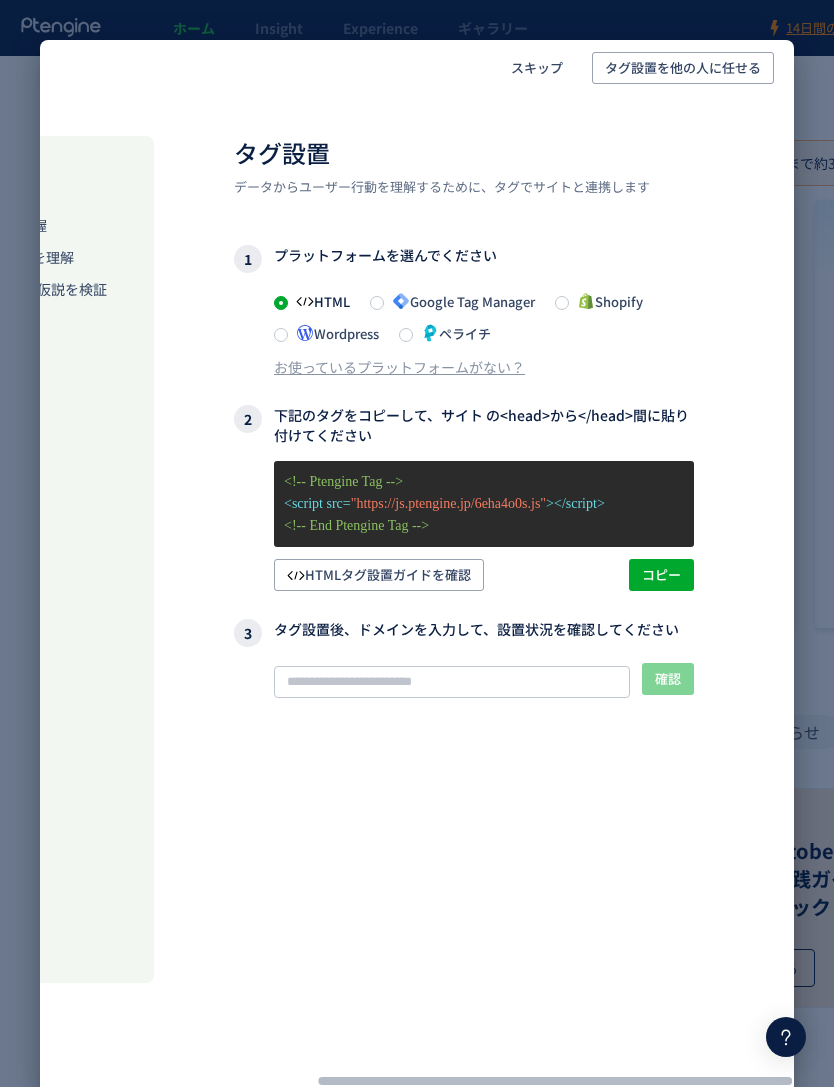 click on "スキップ" at bounding box center [537, 68] 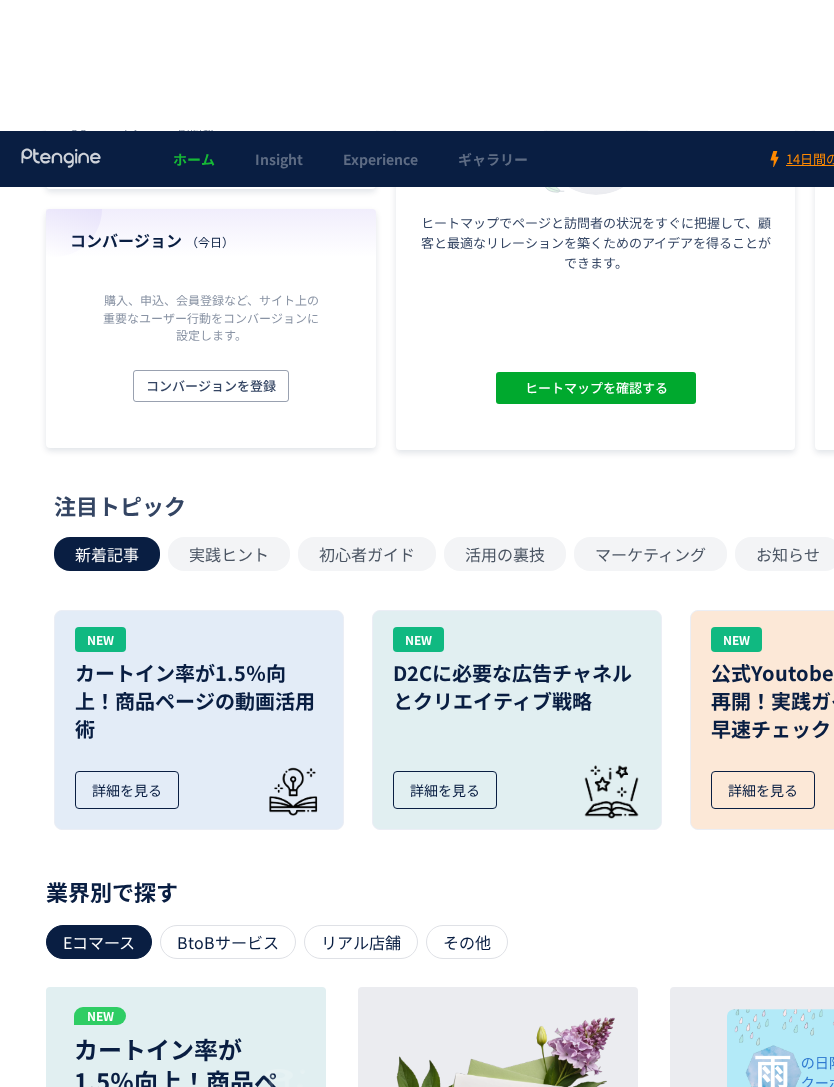 scroll, scrollTop: 0, scrollLeft: 0, axis: both 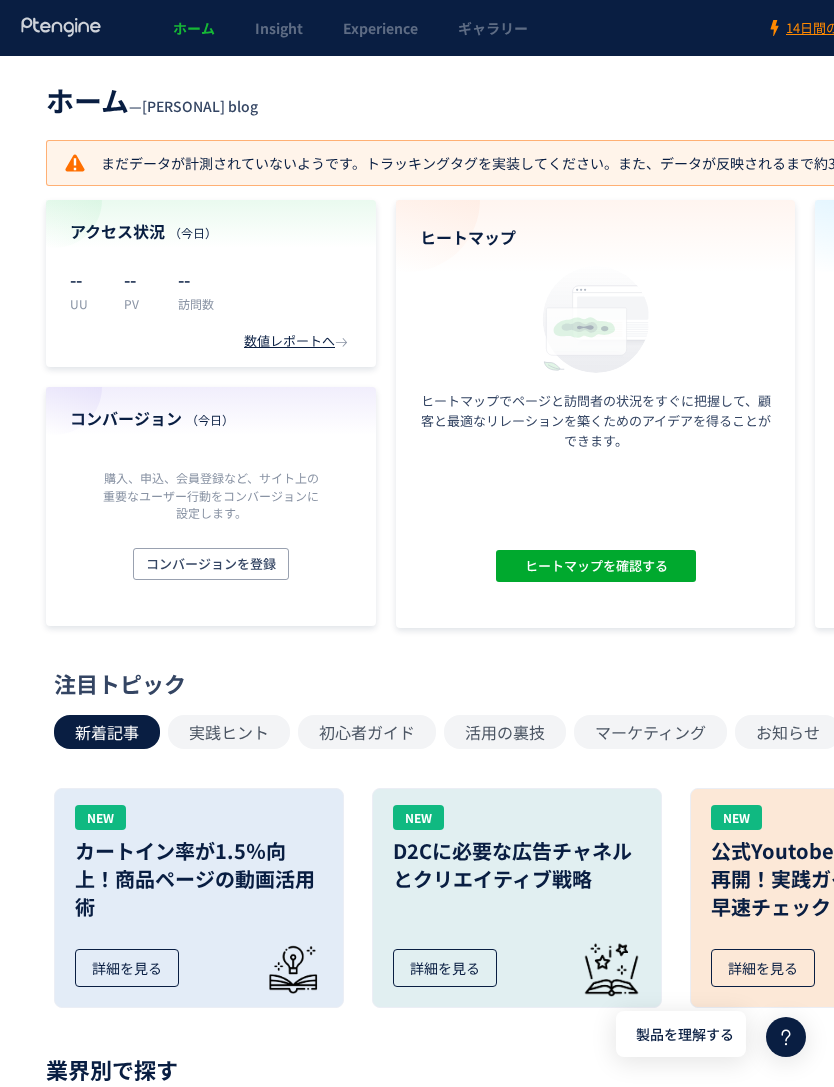 click on "ヒートマップを確認する" at bounding box center (595, 566) 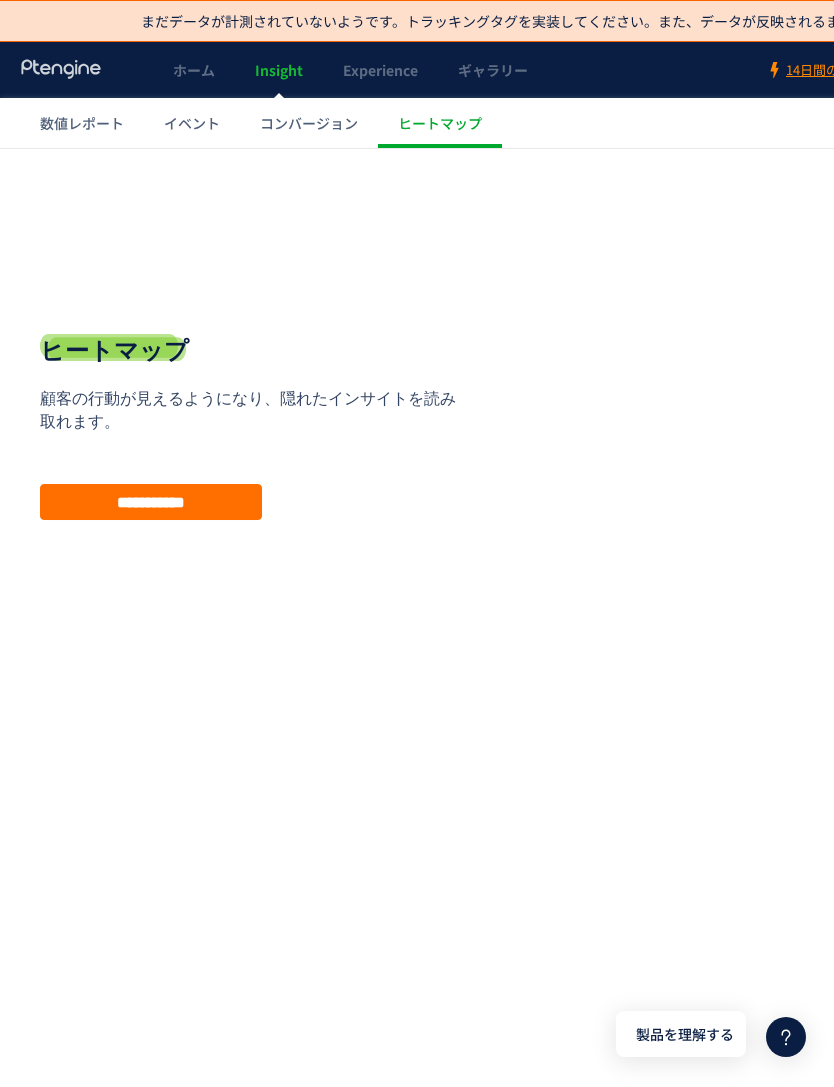 scroll, scrollTop: 8, scrollLeft: 0, axis: vertical 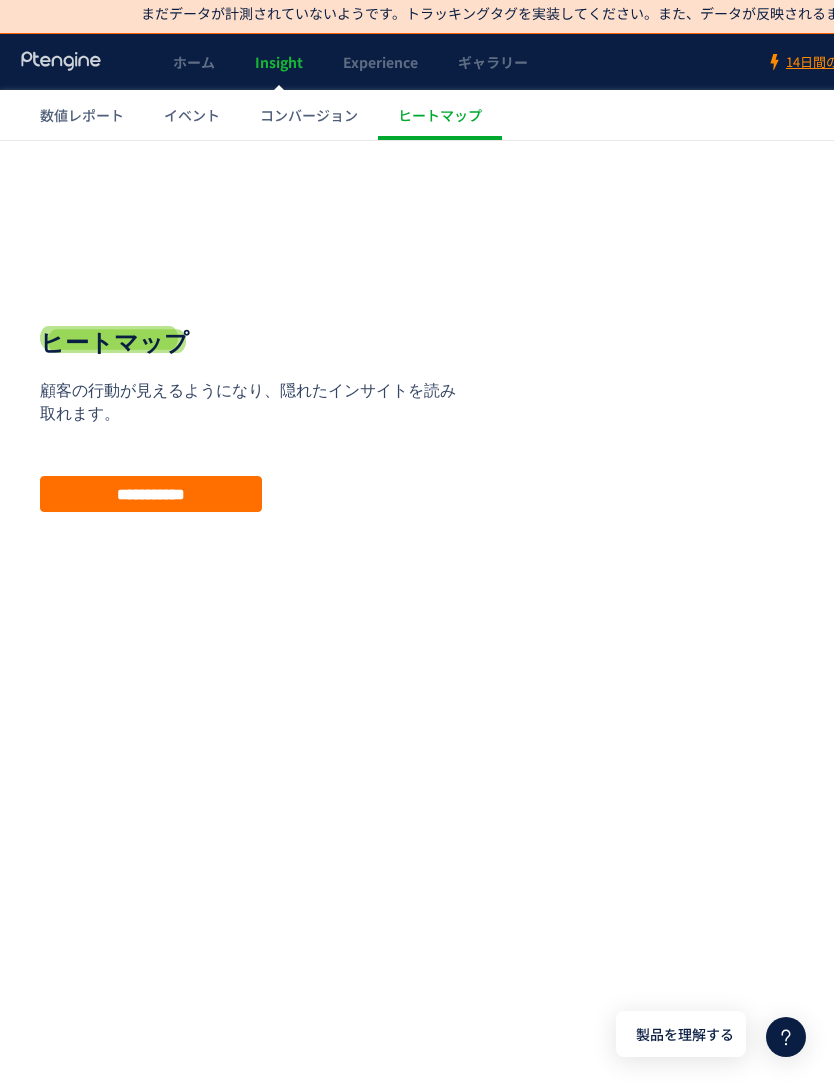 click on "**********" at bounding box center (151, 494) 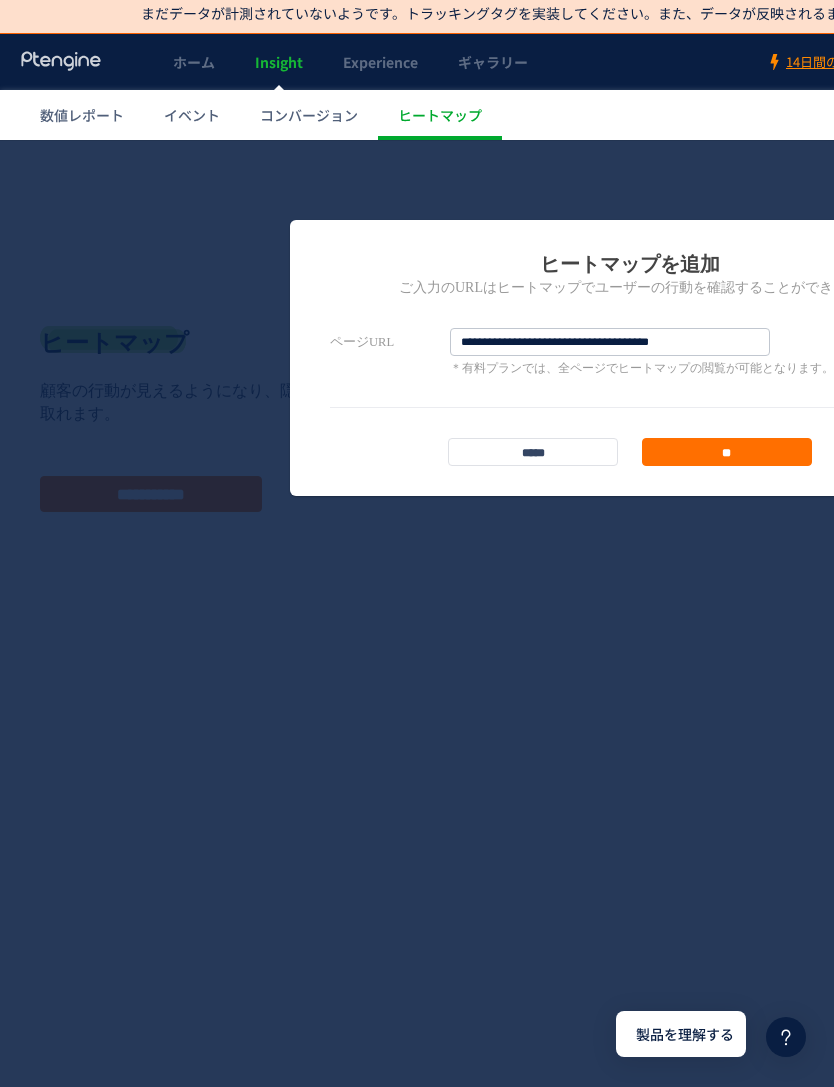 click on "**" at bounding box center [727, 452] 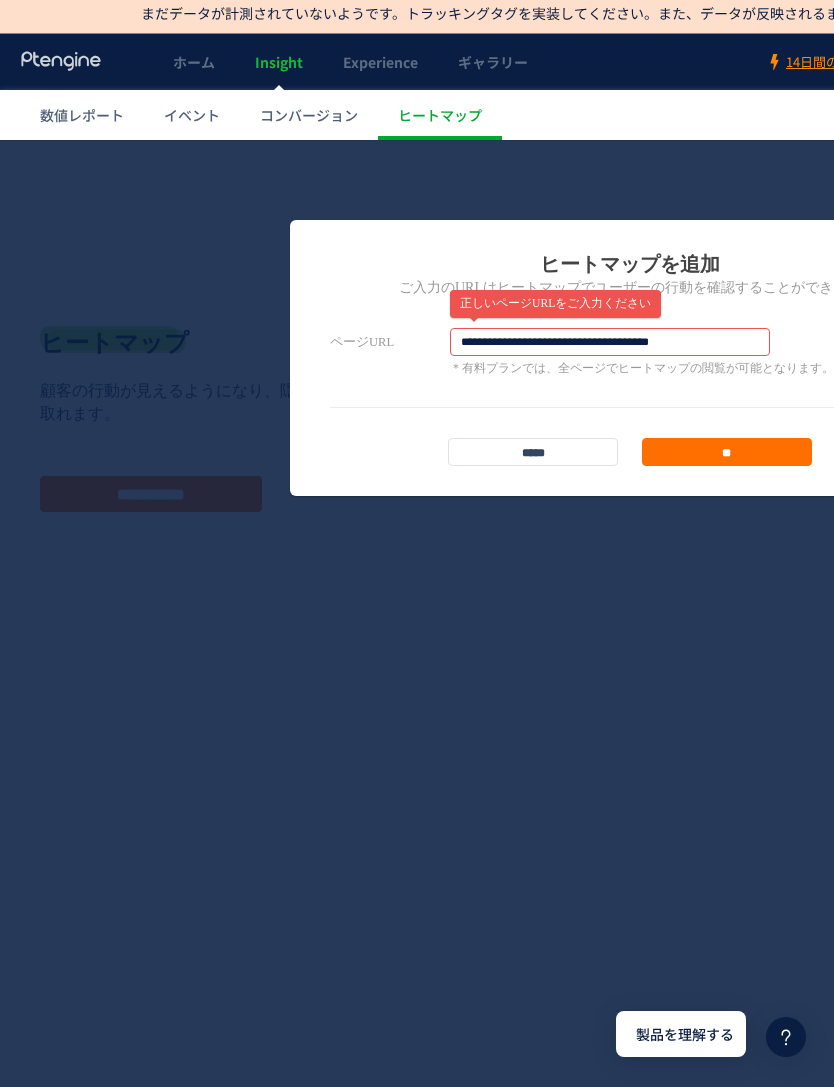 click on "**********" at bounding box center (610, 342) 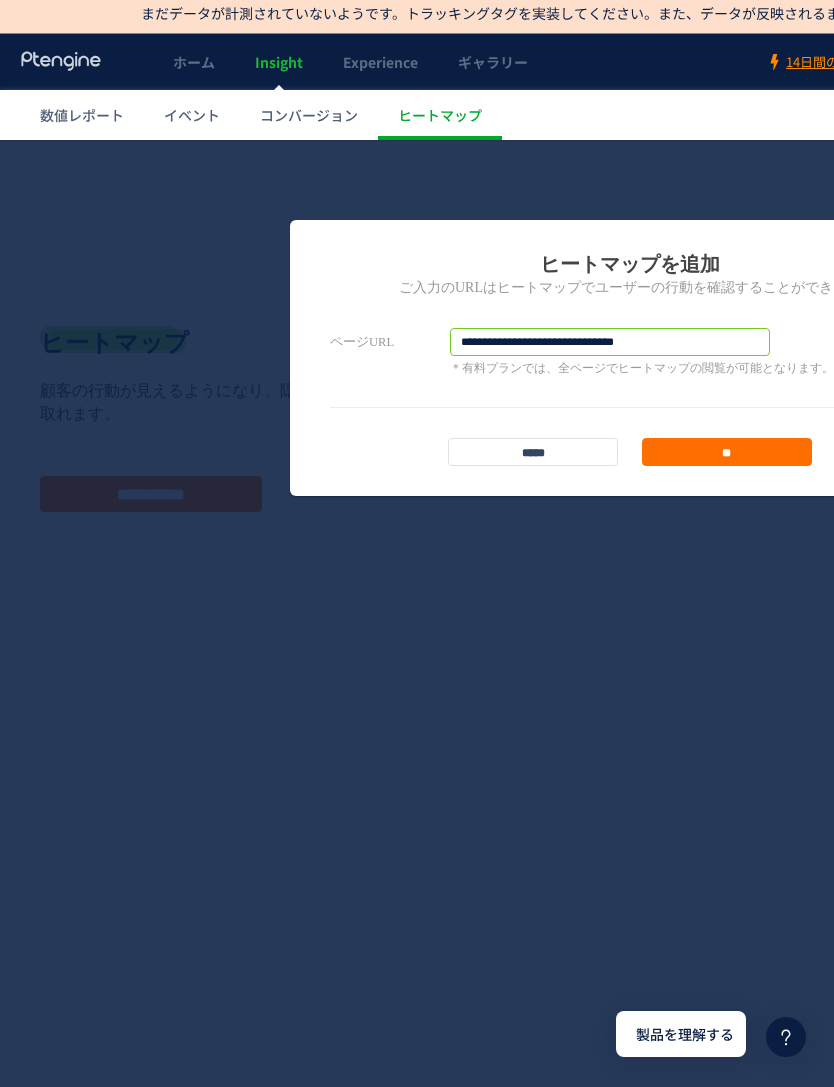 type on "**********" 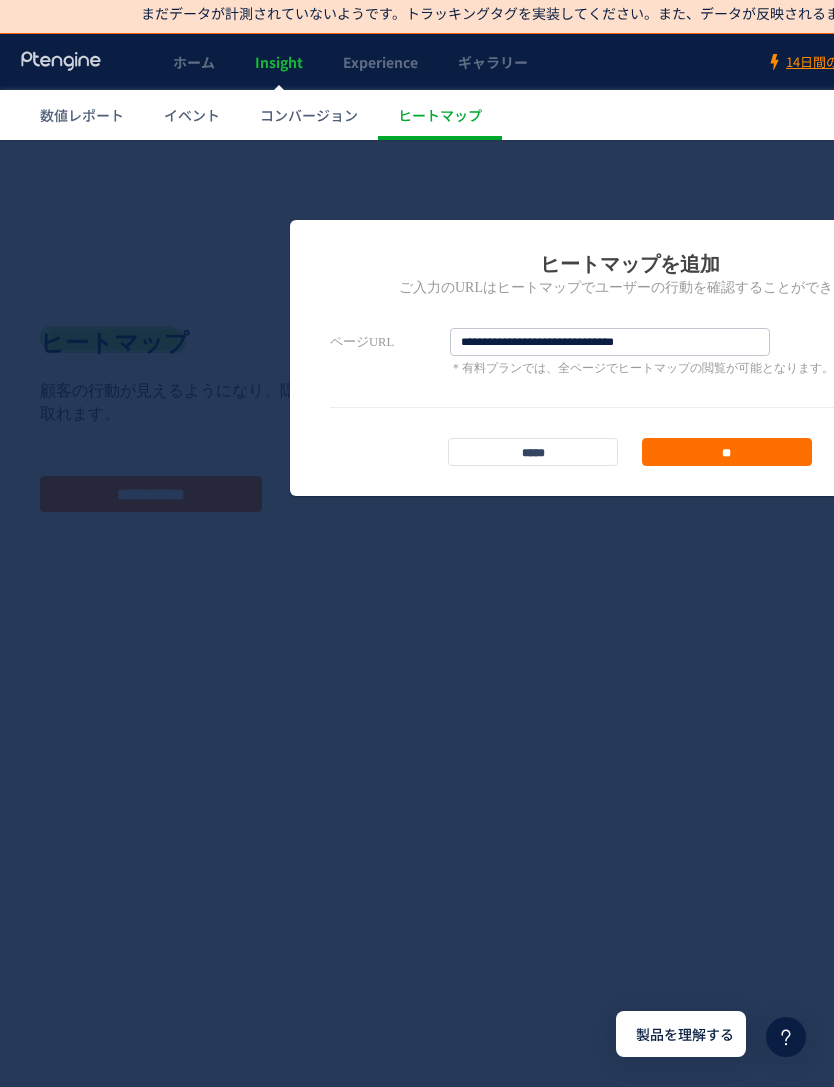 click on "**" at bounding box center [727, 452] 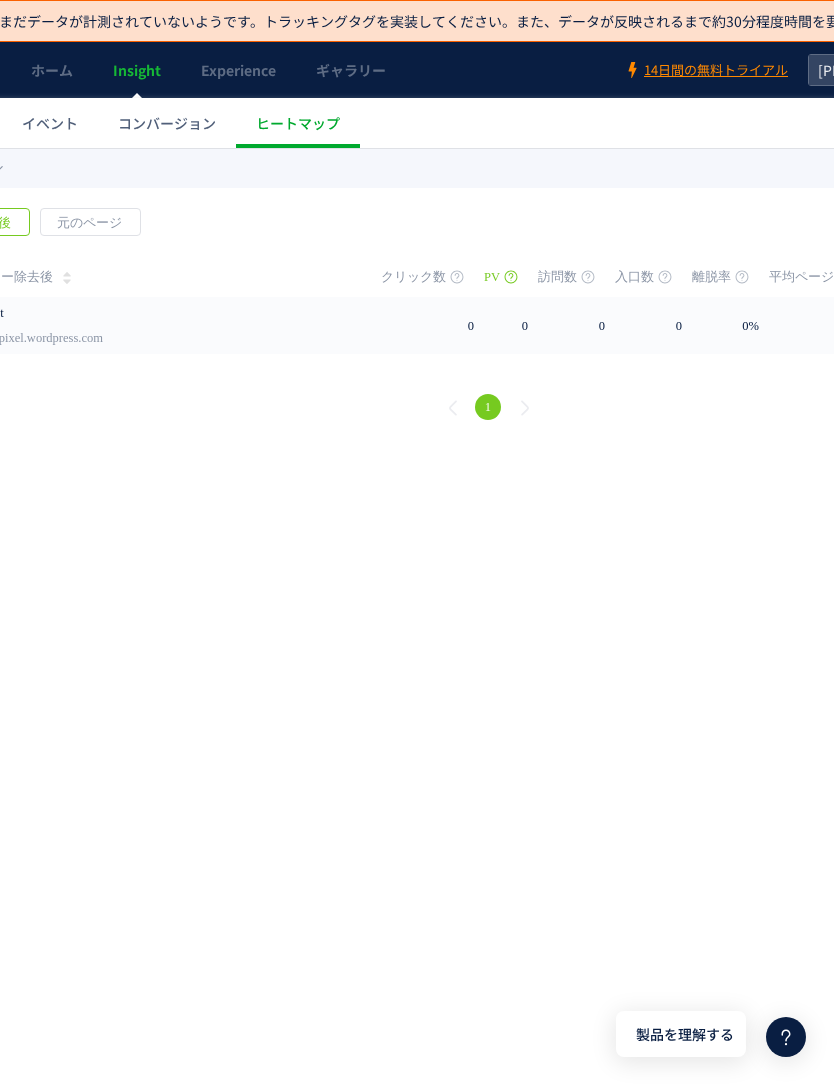scroll, scrollTop: 0, scrollLeft: 0, axis: both 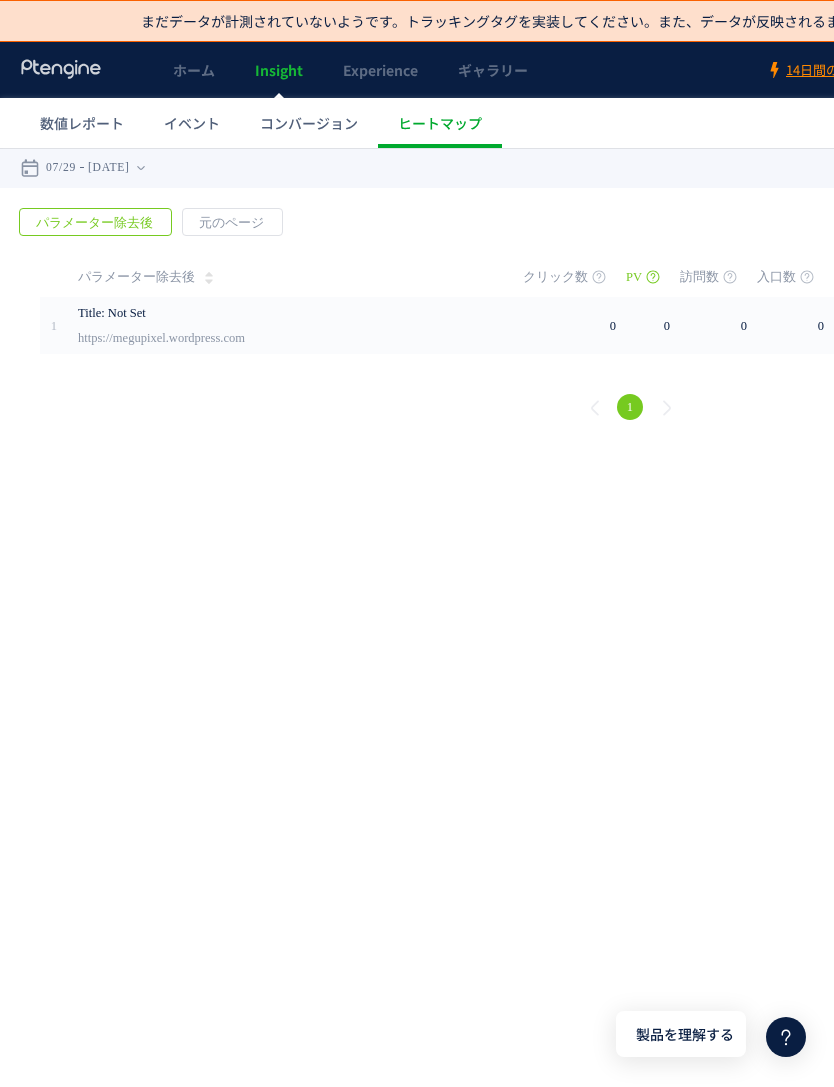 click on "Title: Not Set" at bounding box center (286, 313) 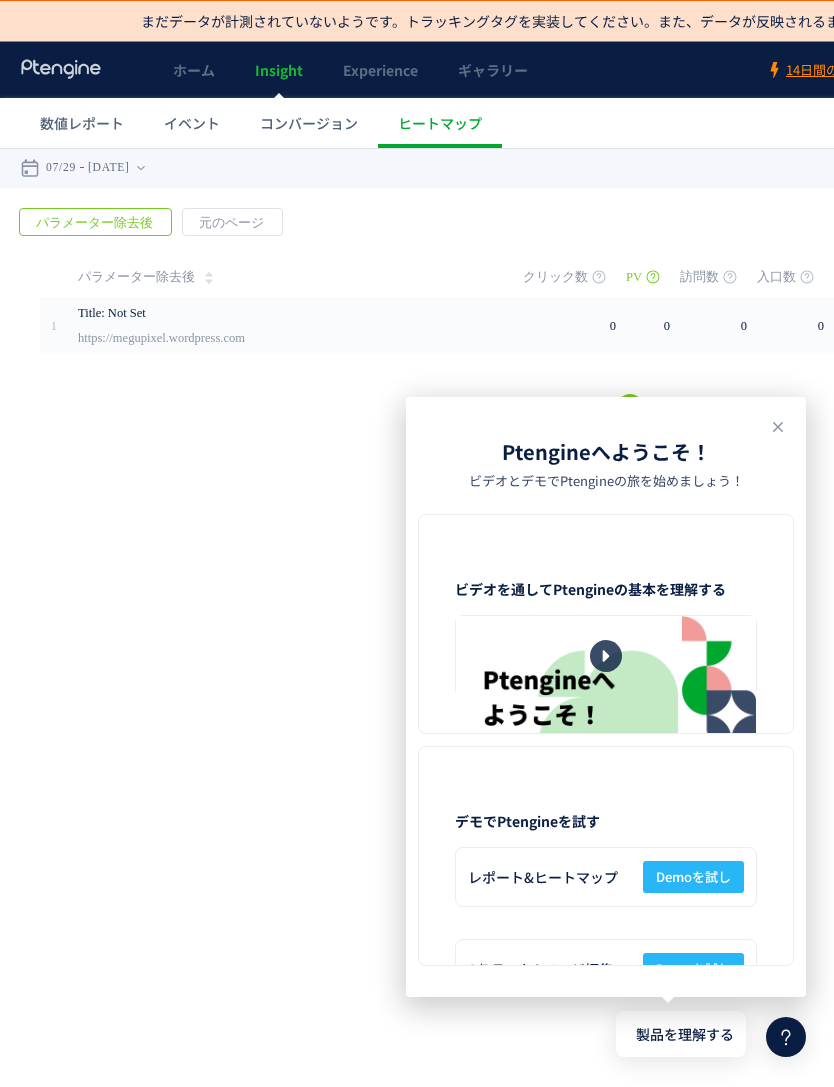 click 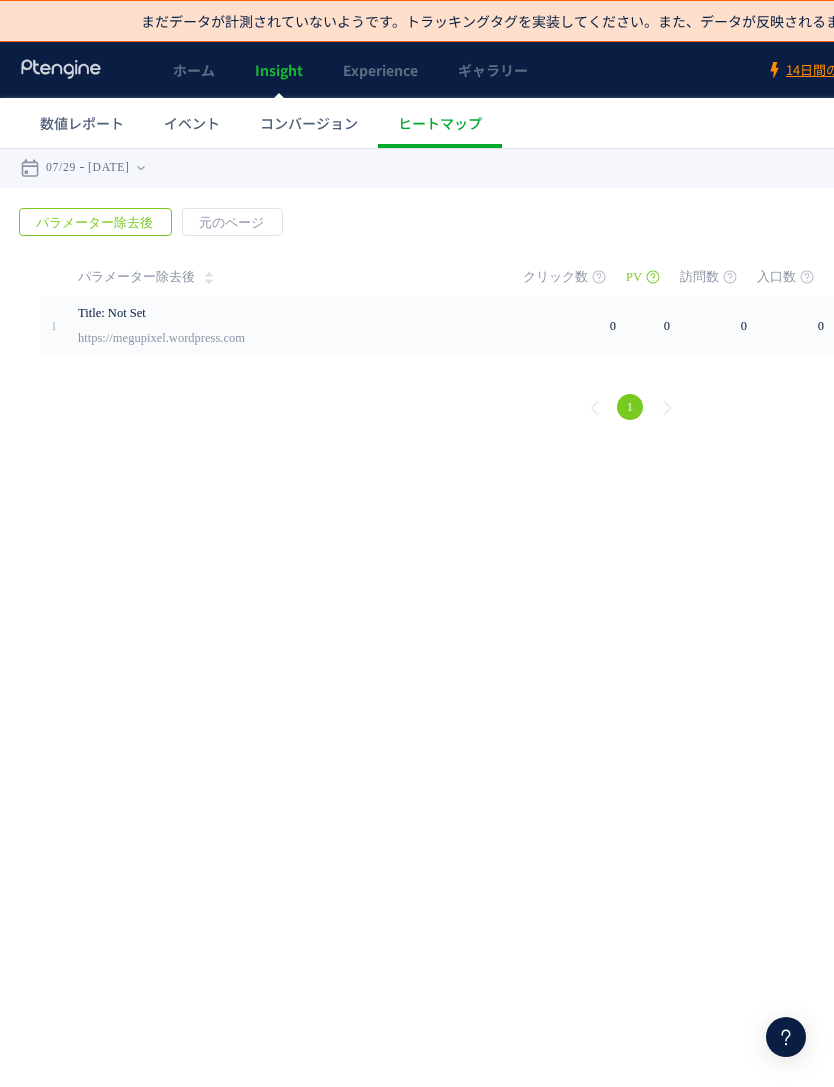 click on "1" at bounding box center (630, 407) 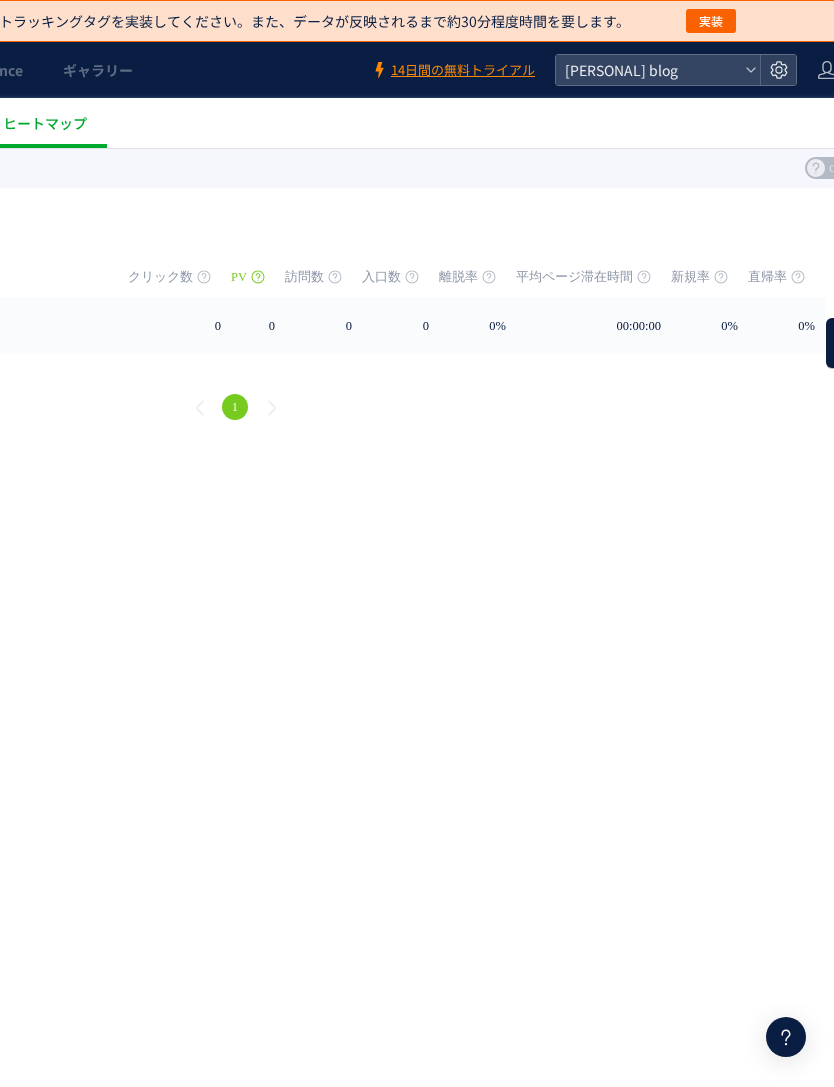 scroll, scrollTop: 0, scrollLeft: 426, axis: horizontal 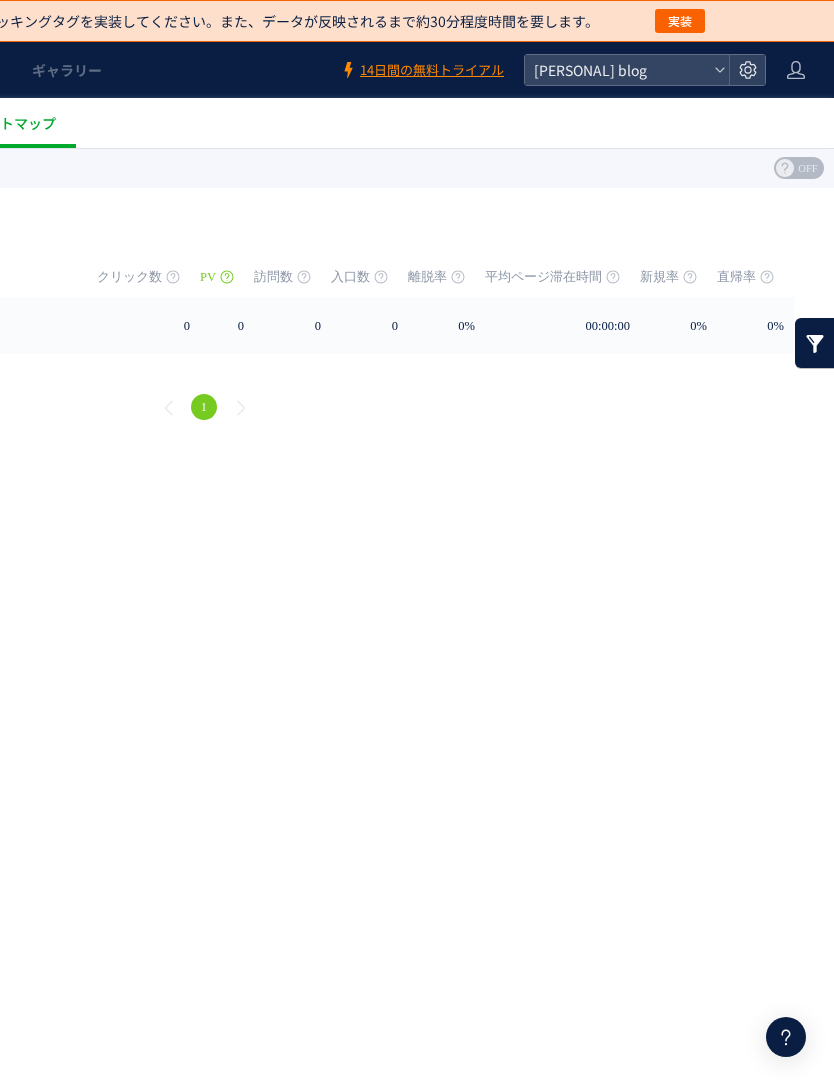 click 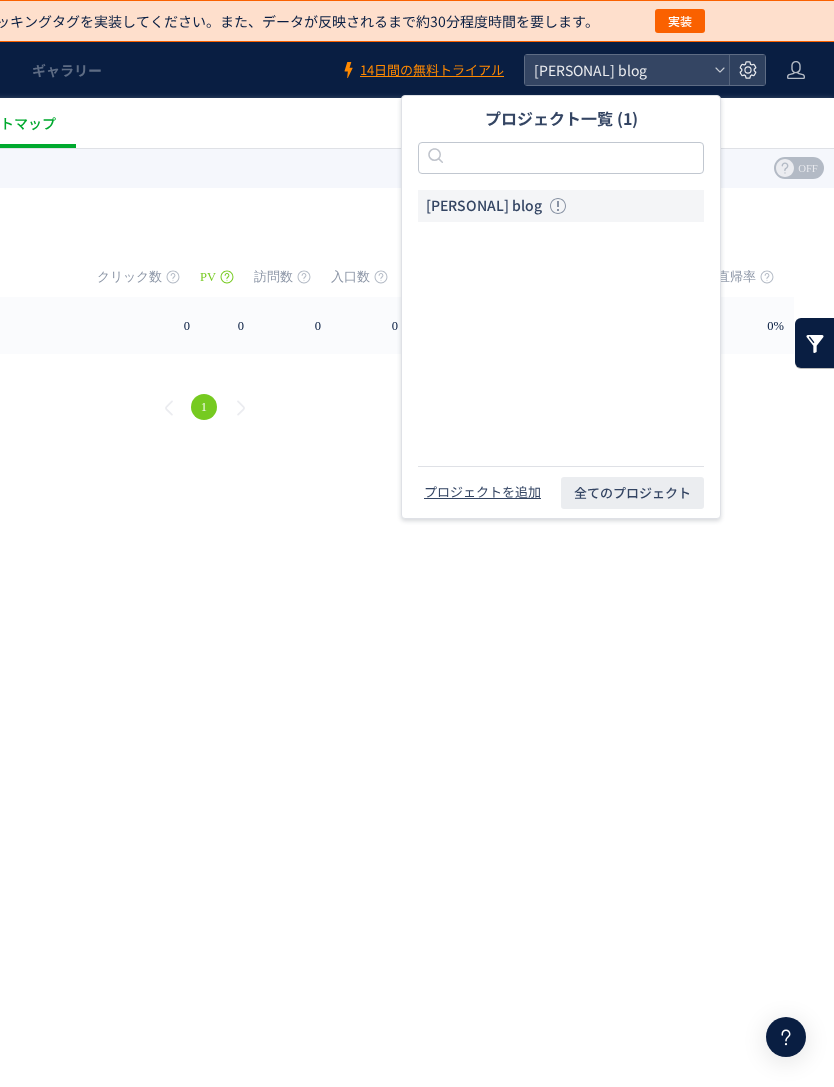 click on "プロジェクトを追加" at bounding box center [482, 492] 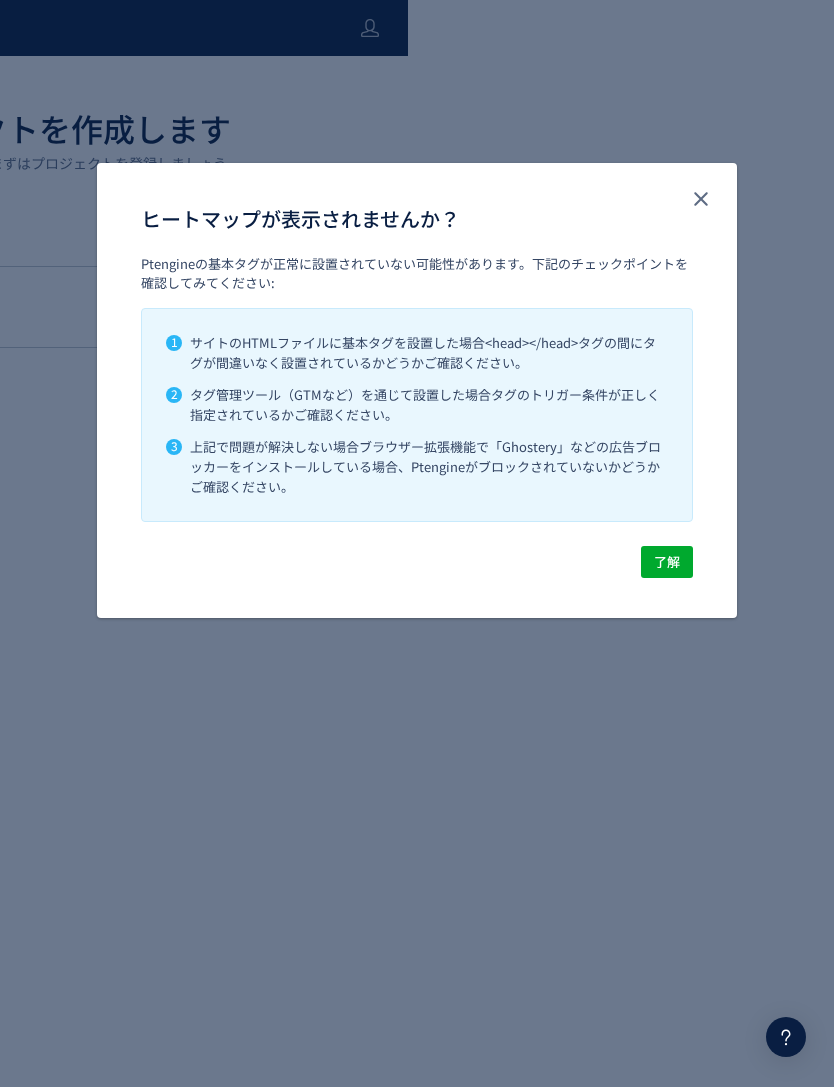 click on "了解" at bounding box center [667, 562] 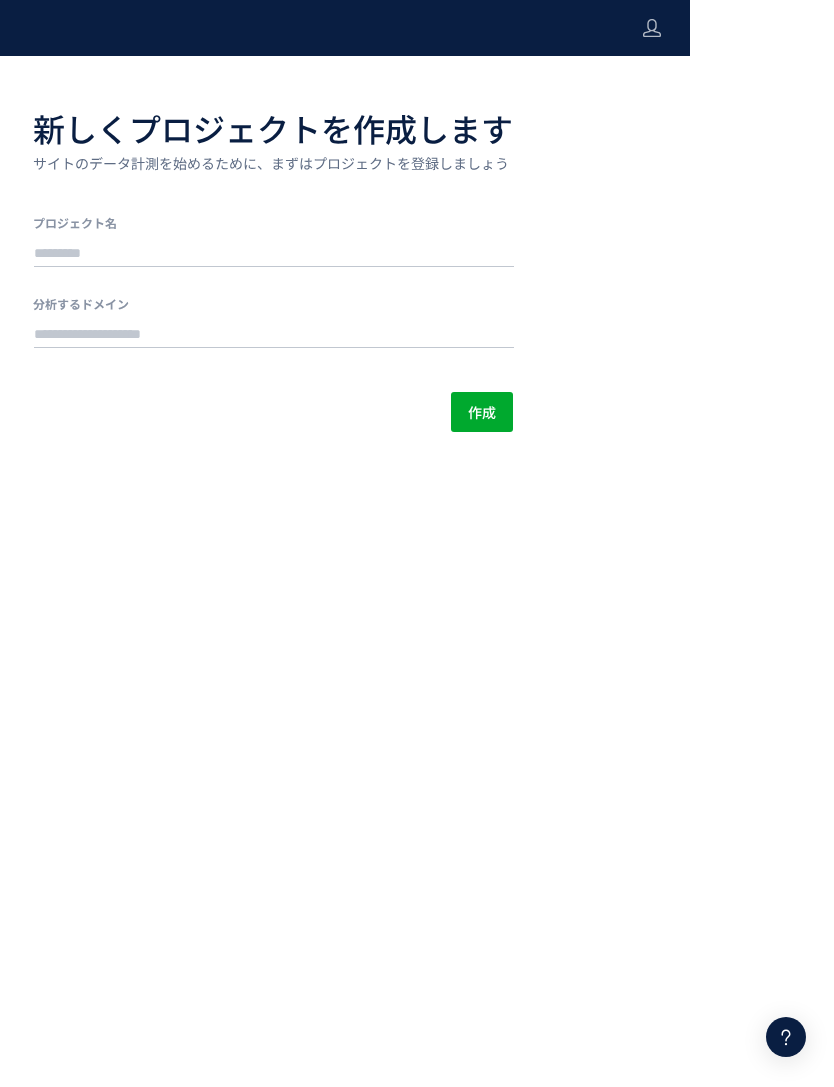 scroll, scrollTop: 0, scrollLeft: 0, axis: both 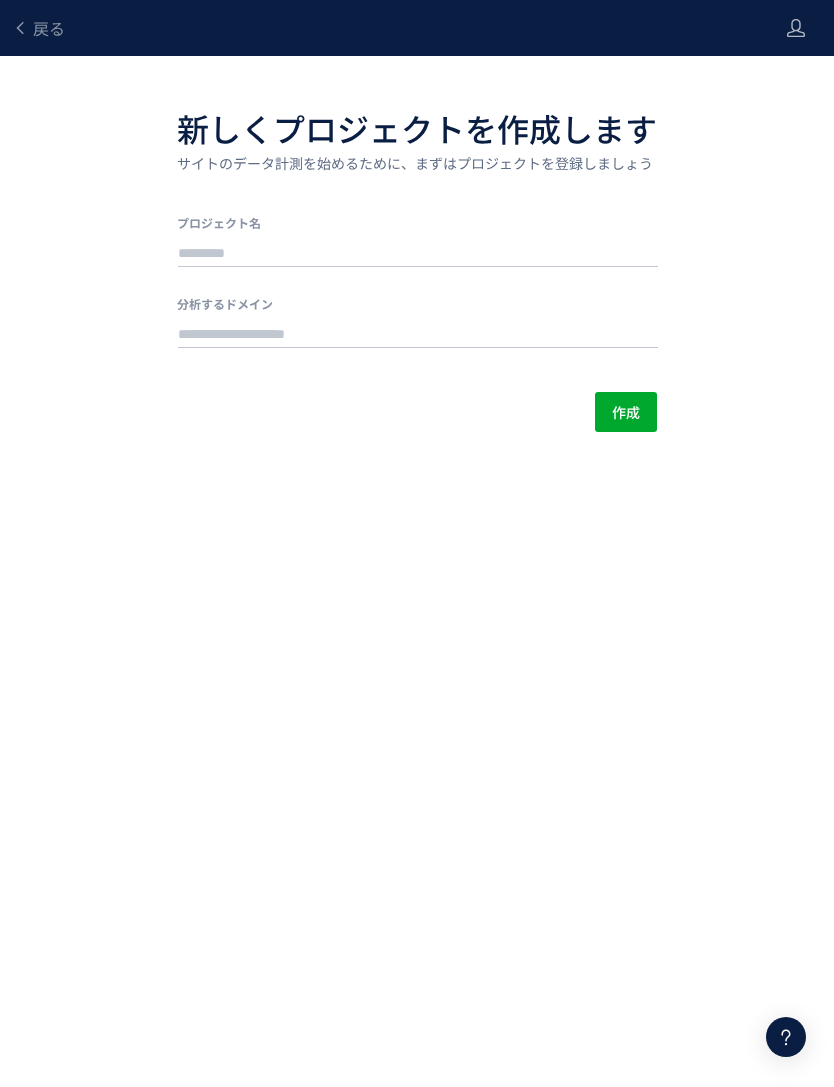click at bounding box center (418, 254) 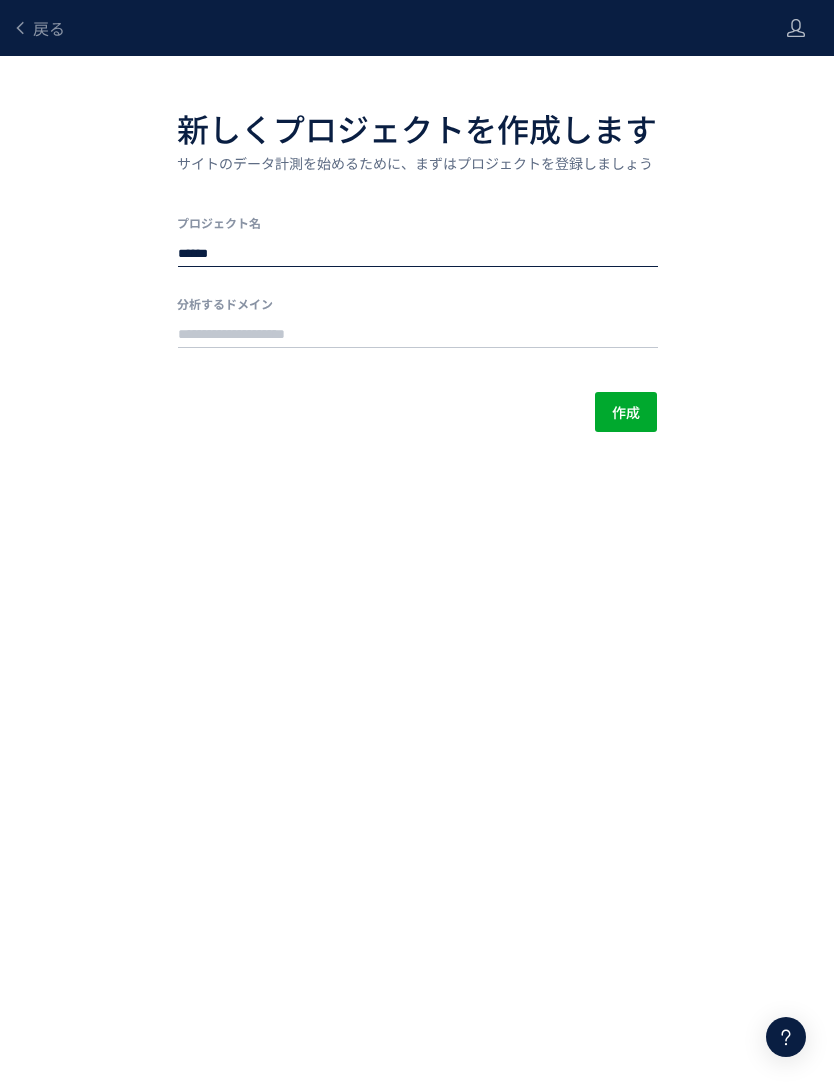 type on "******" 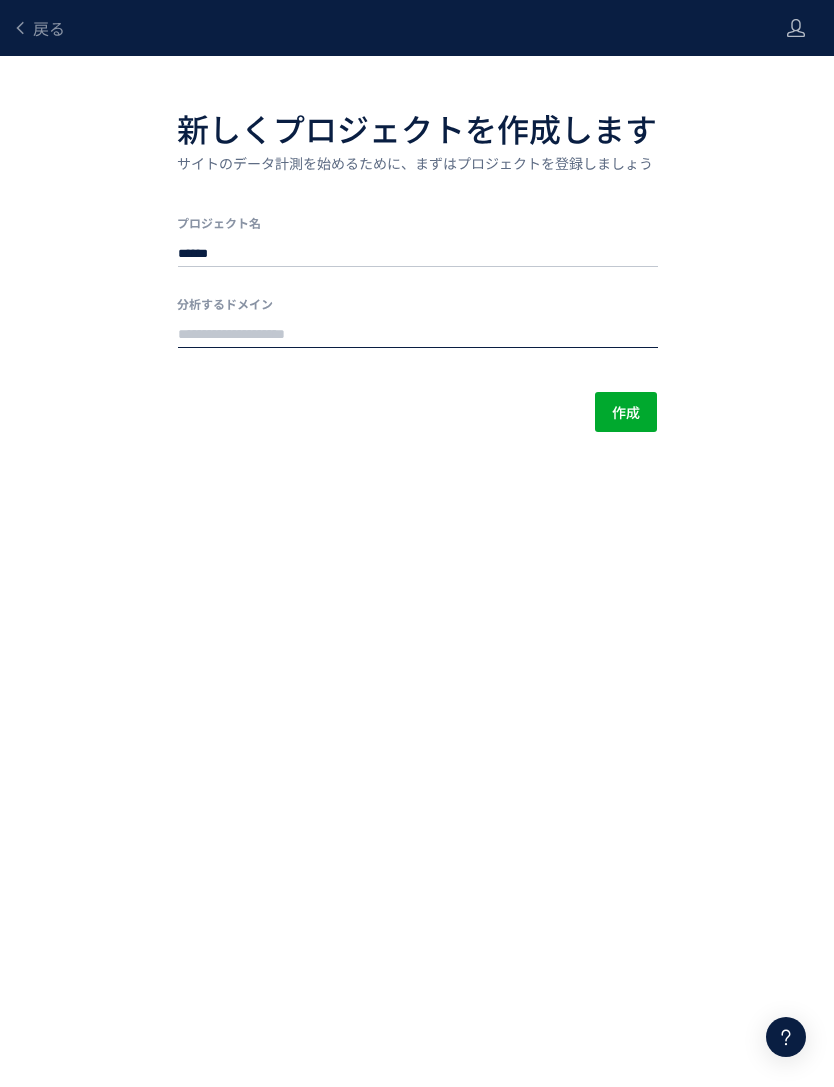 type on "*" 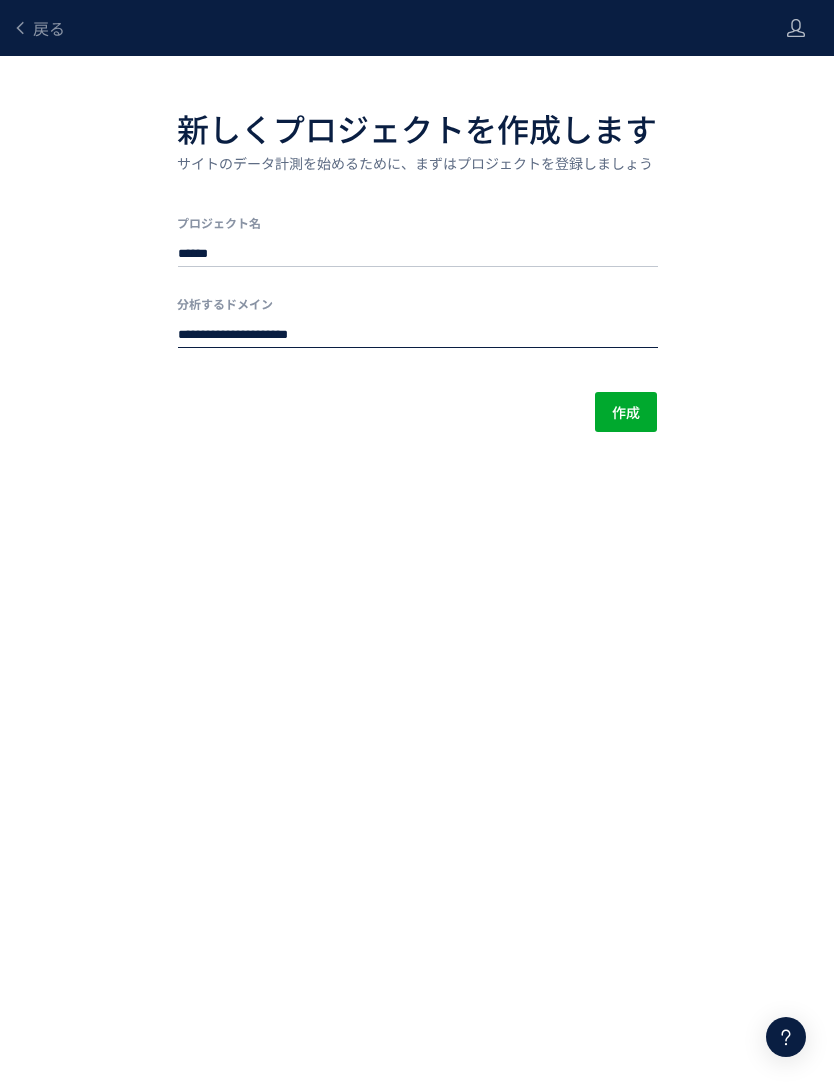 type on "**********" 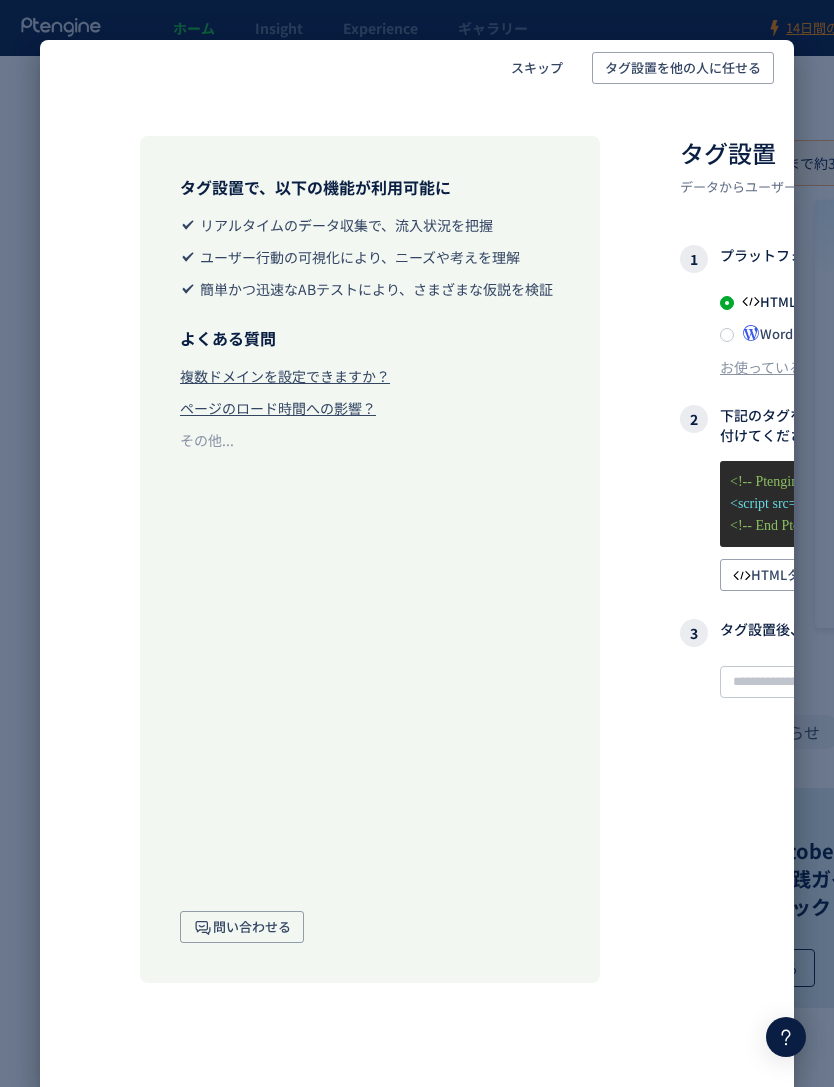 scroll, scrollTop: 0, scrollLeft: 0, axis: both 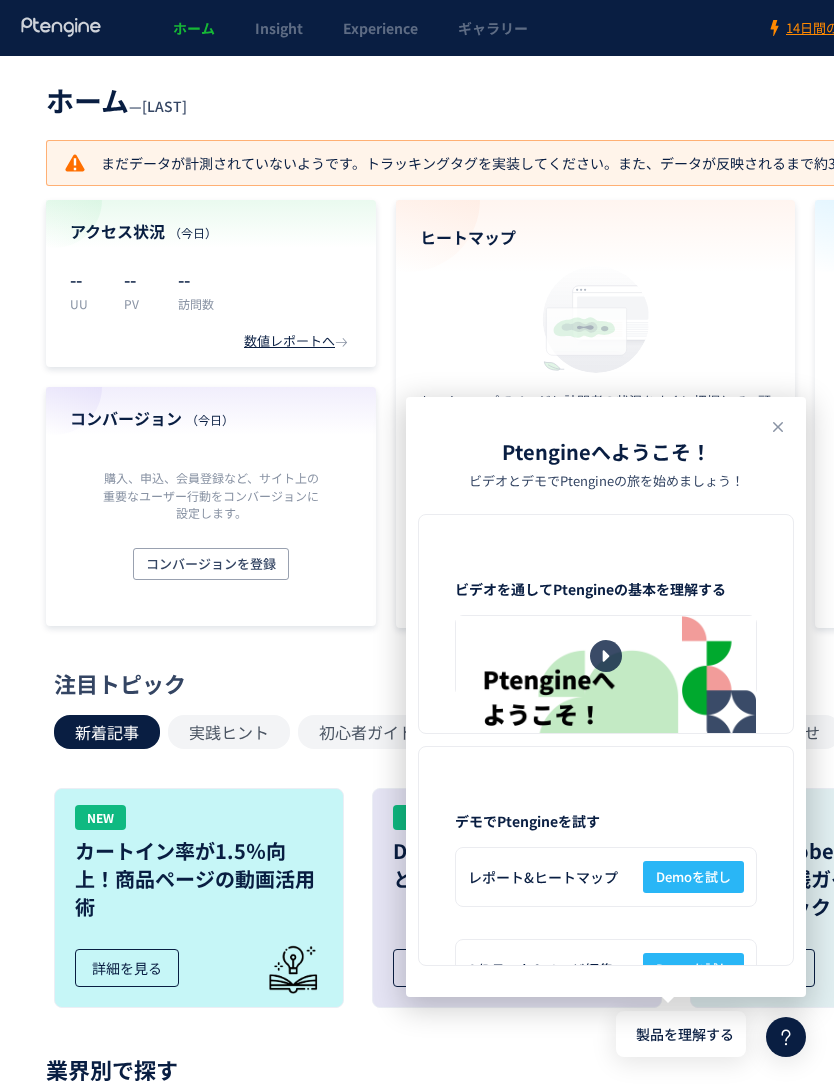 click 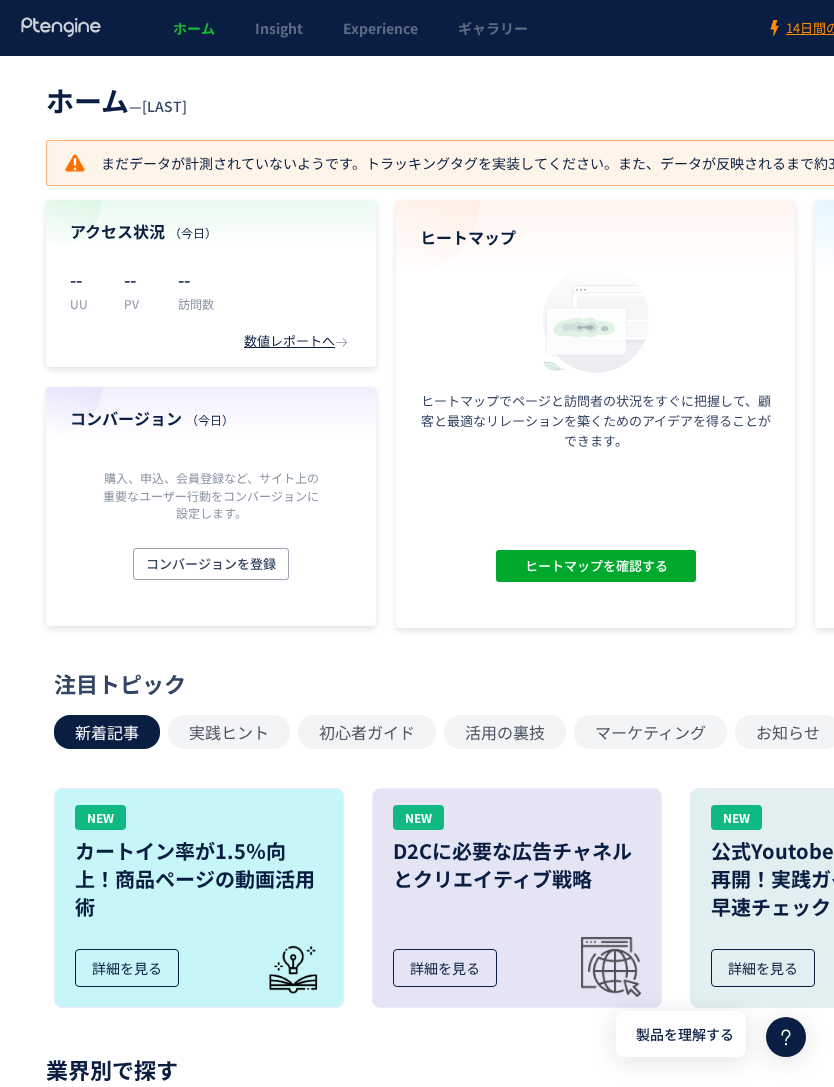 click on "ヒートマップを確認する" at bounding box center [595, 566] 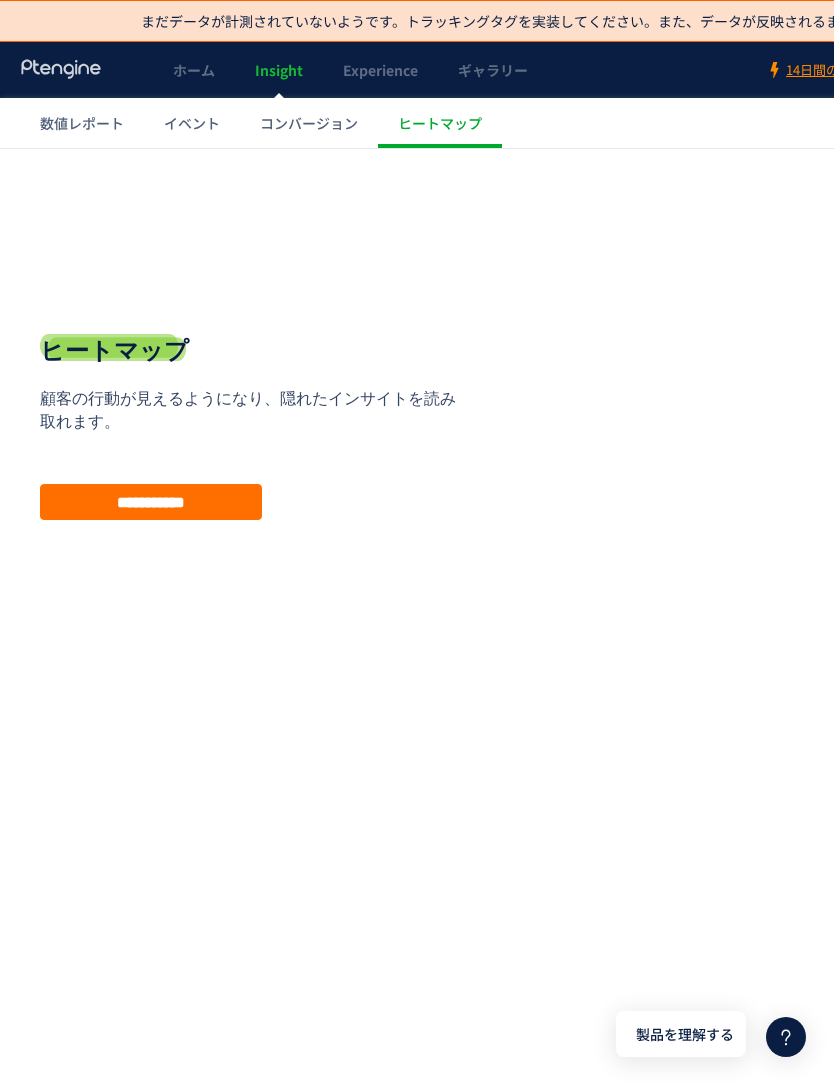 click on "**********" at bounding box center [151, 502] 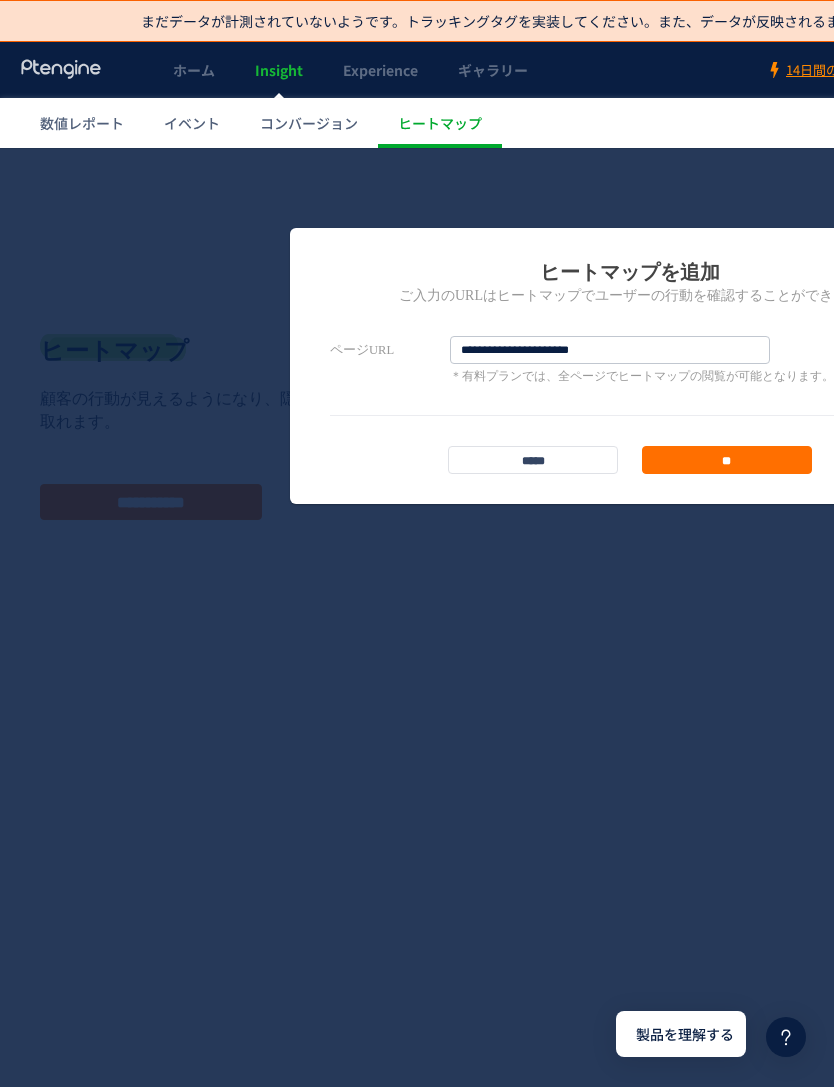 click on "**" at bounding box center [727, 460] 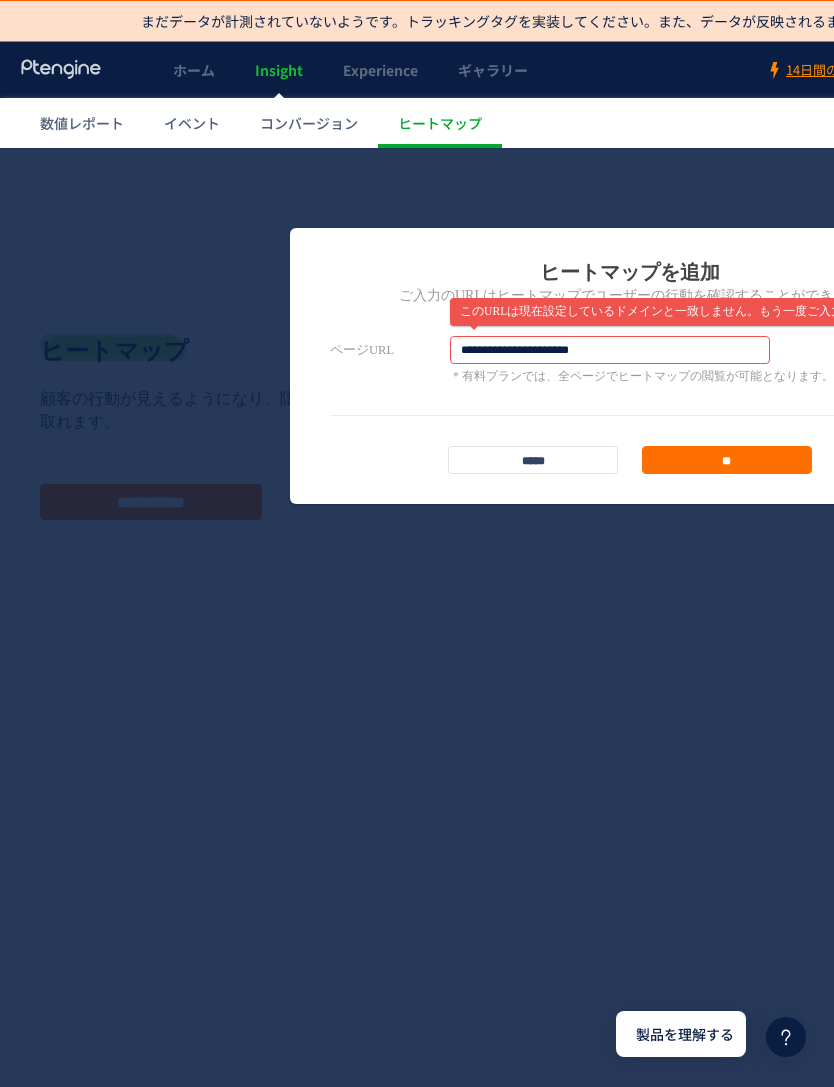 click on "**********" at bounding box center [610, 350] 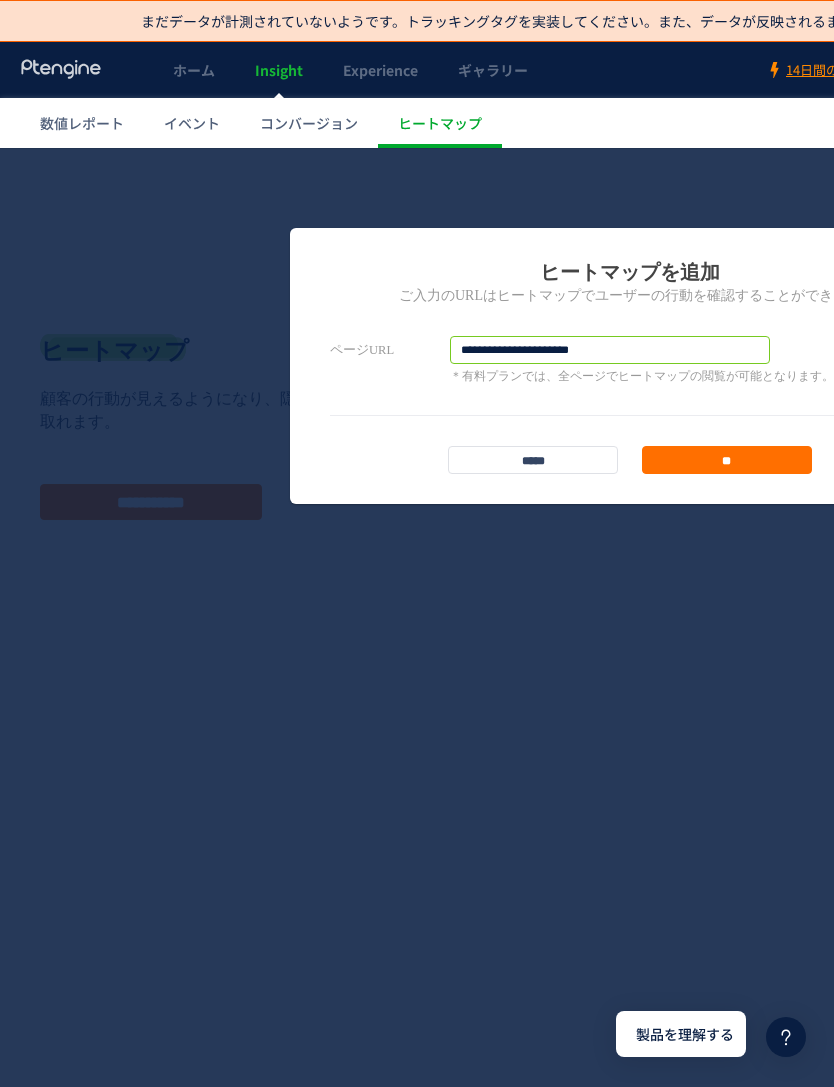 type on "**********" 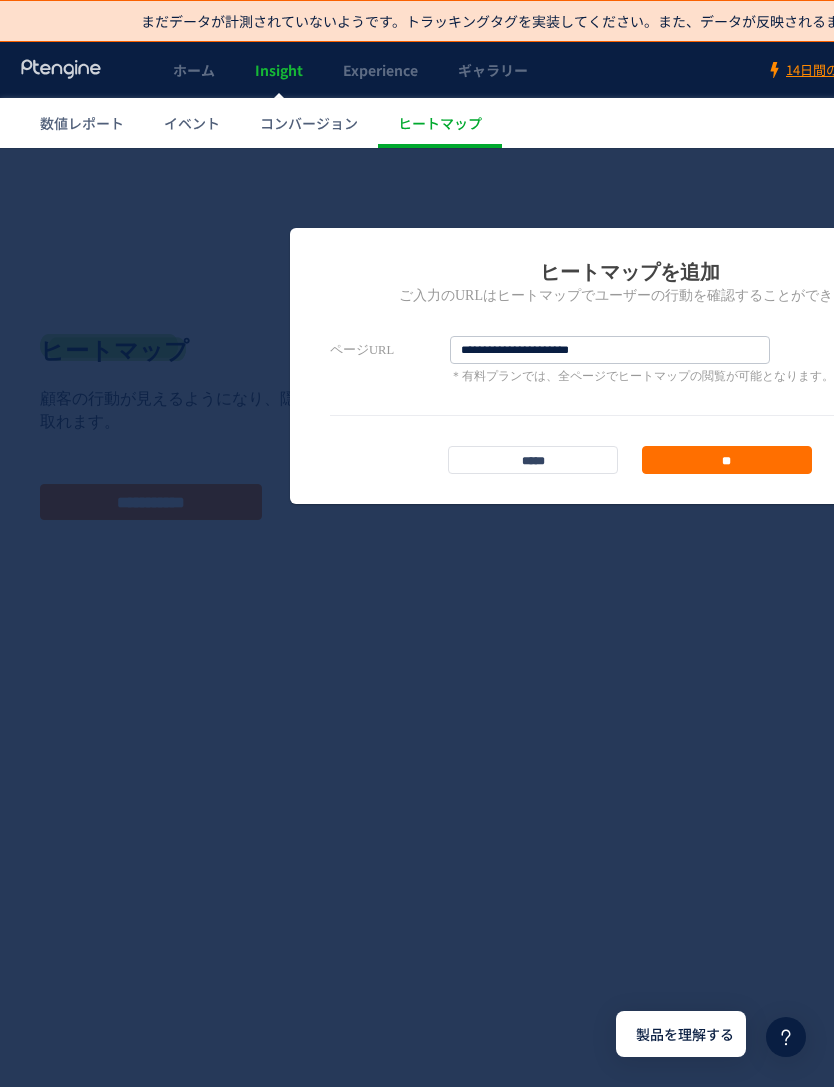 click on "**" at bounding box center [727, 460] 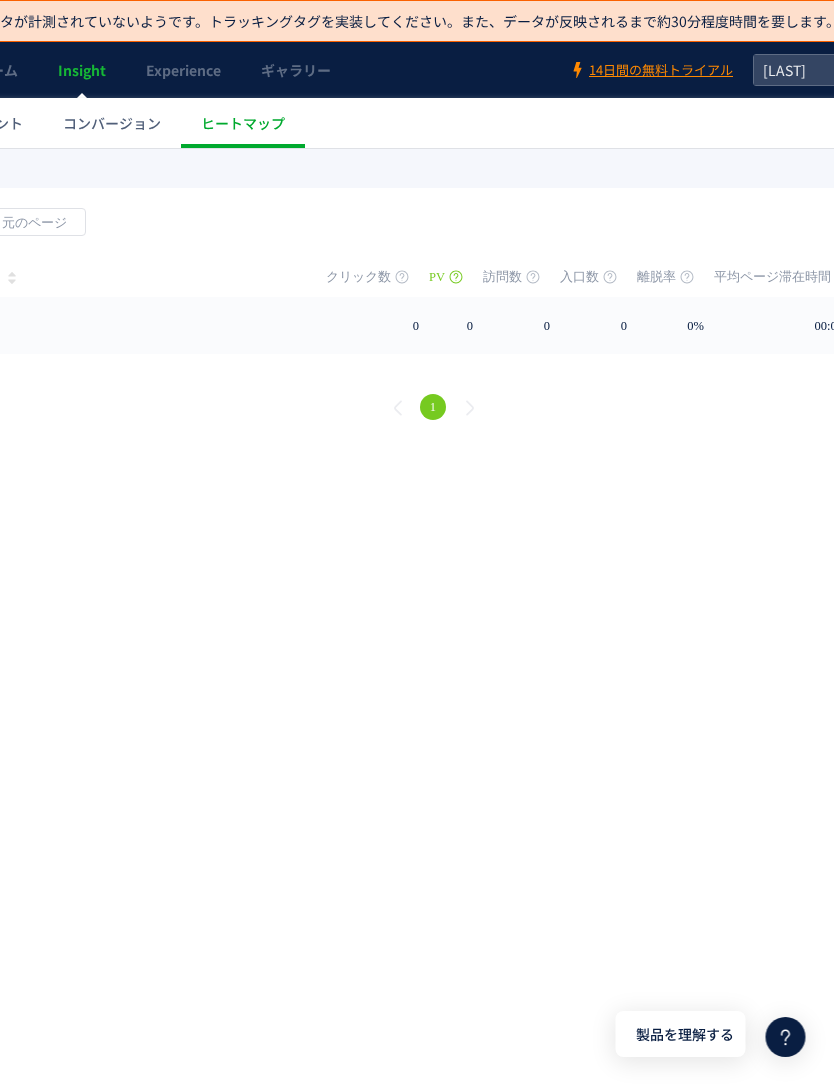 scroll, scrollTop: 0, scrollLeft: 0, axis: both 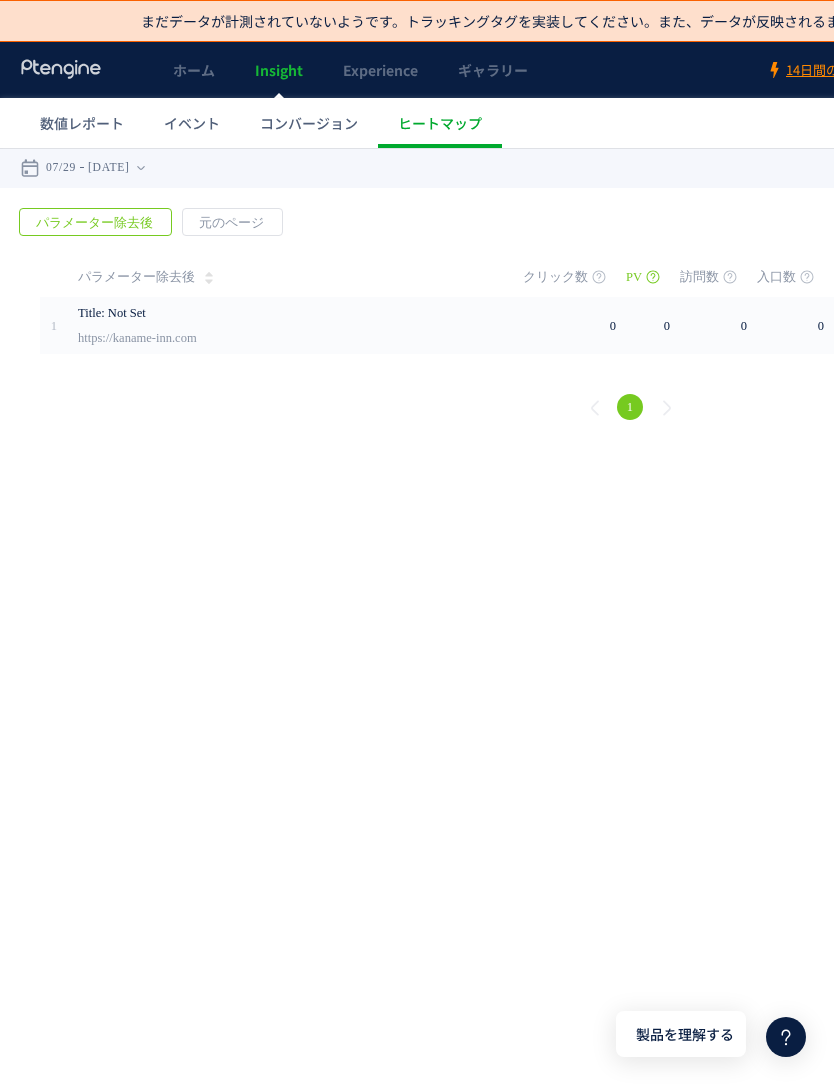 click on "Title: Not Set" at bounding box center (286, 313) 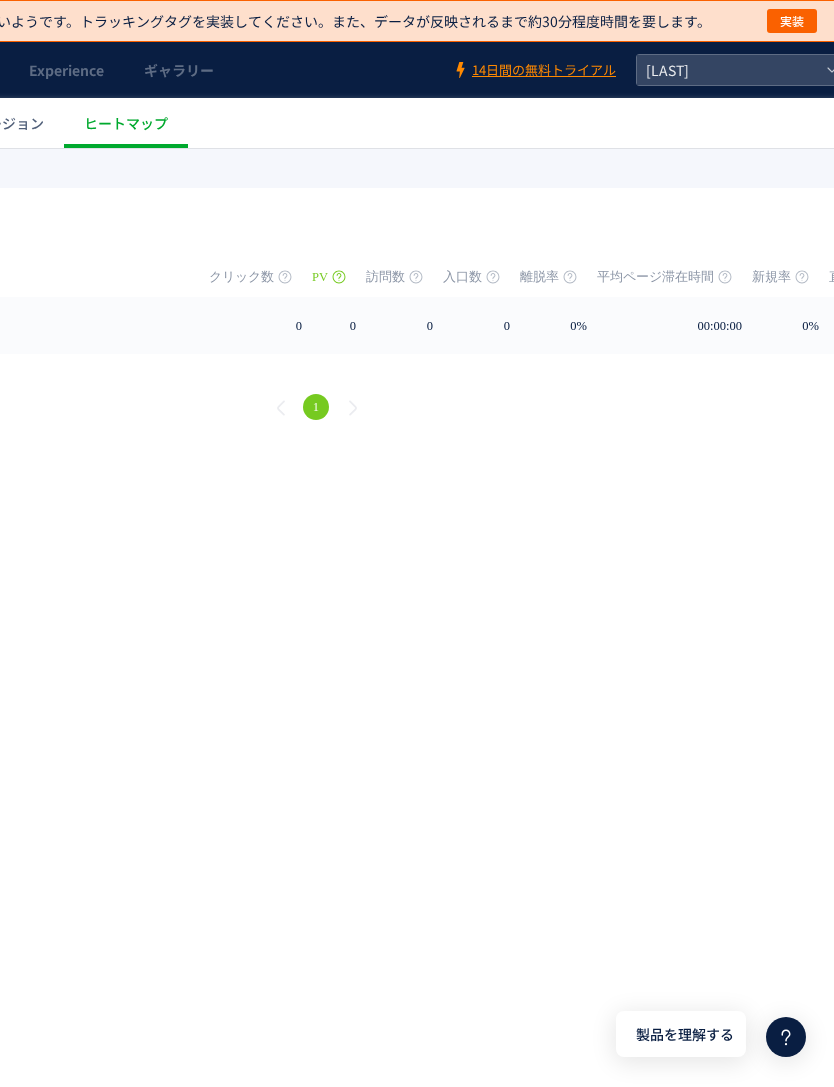 scroll, scrollTop: 0, scrollLeft: 426, axis: horizontal 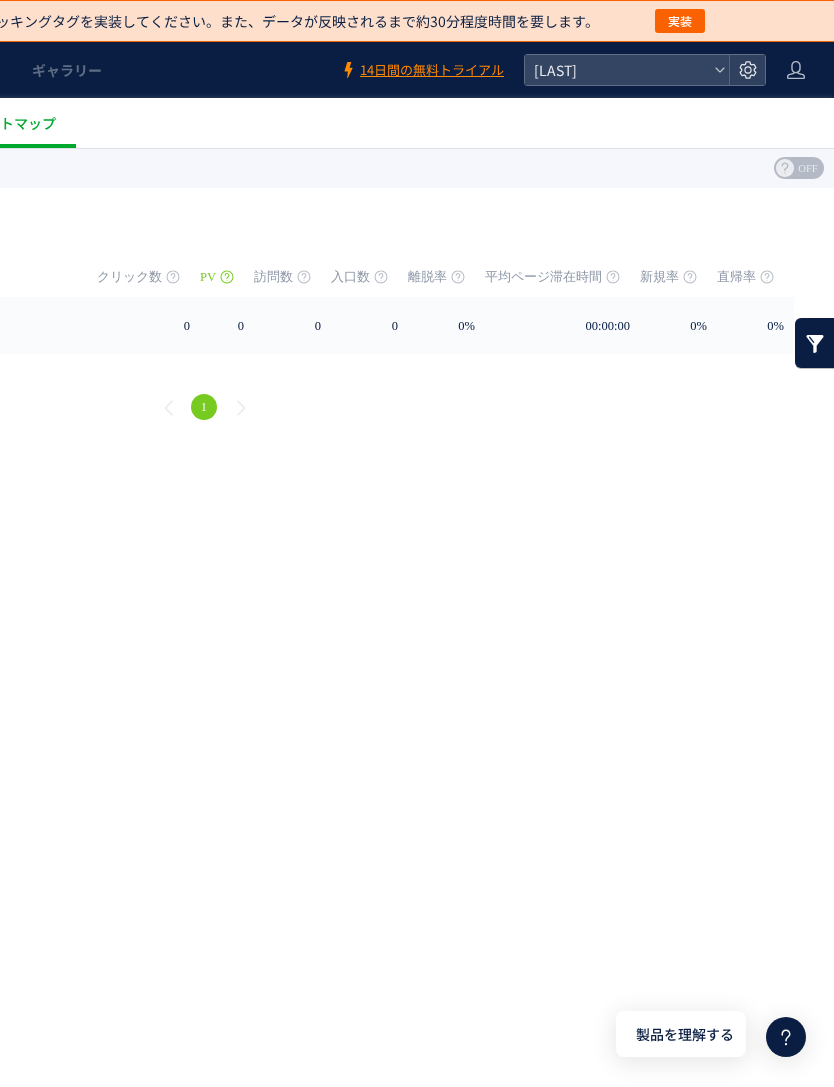 click on "0%" at bounding box center (755, 325) 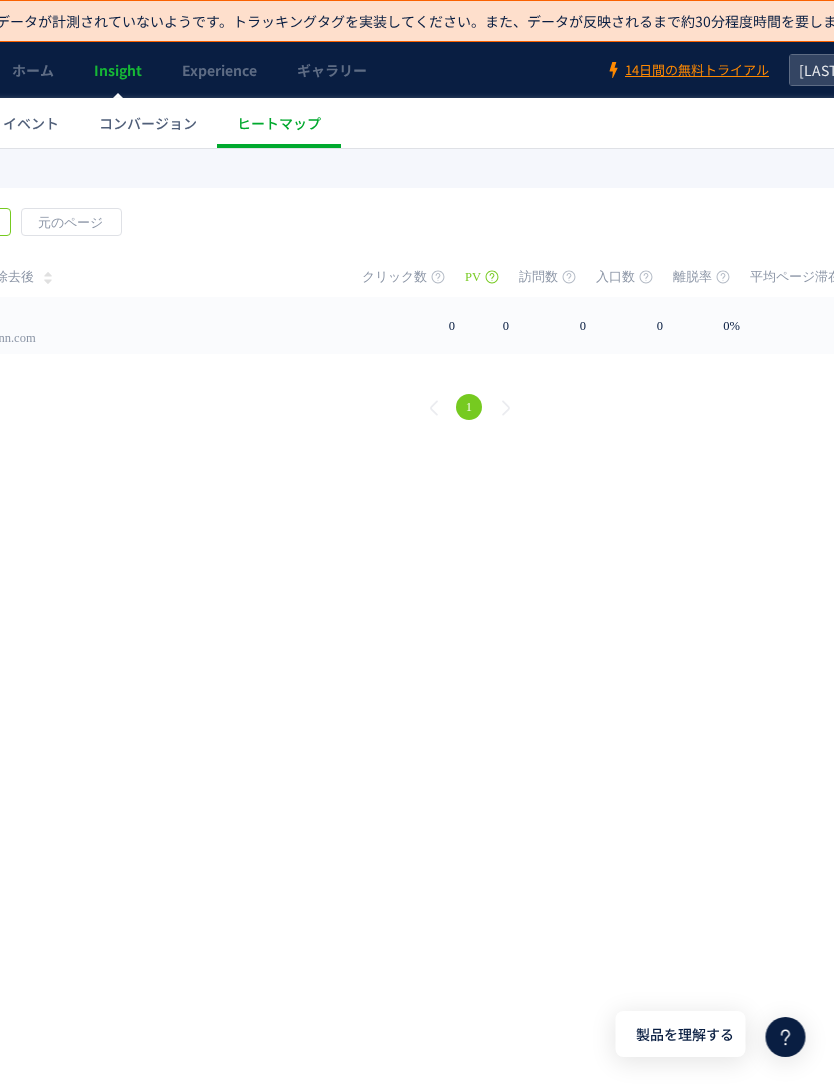 scroll, scrollTop: 0, scrollLeft: 126, axis: horizontal 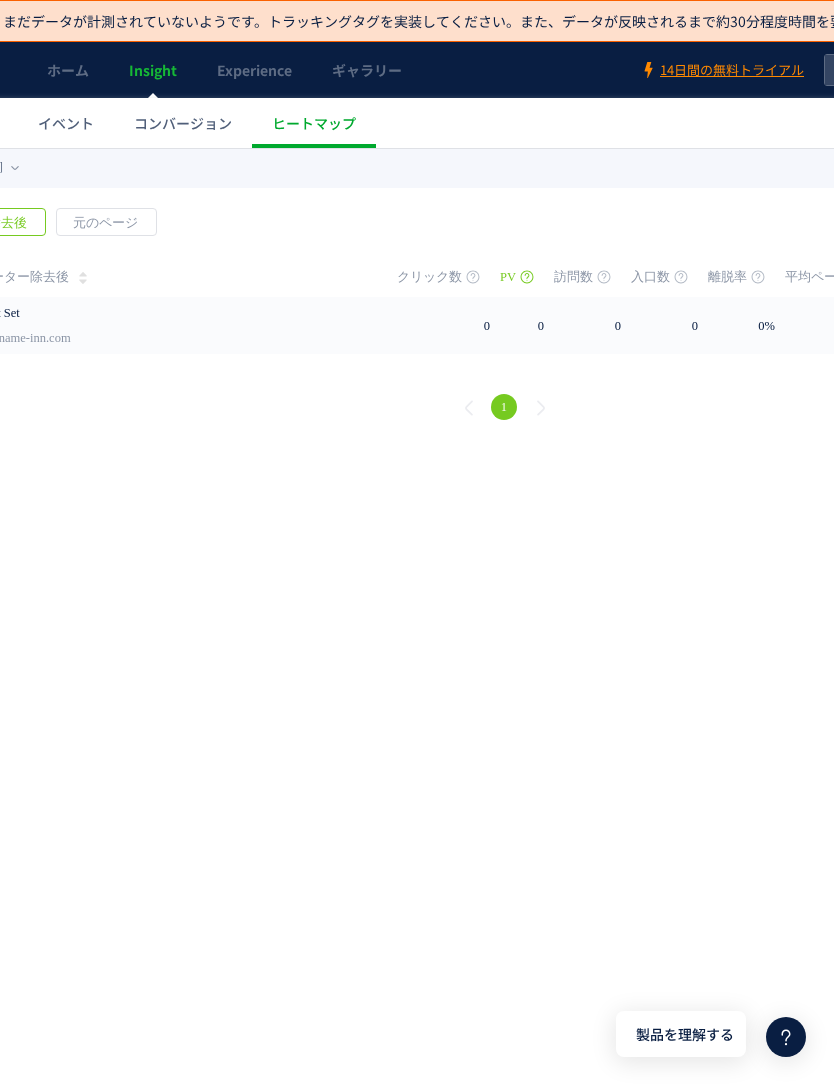 click on "1" at bounding box center [504, 407] 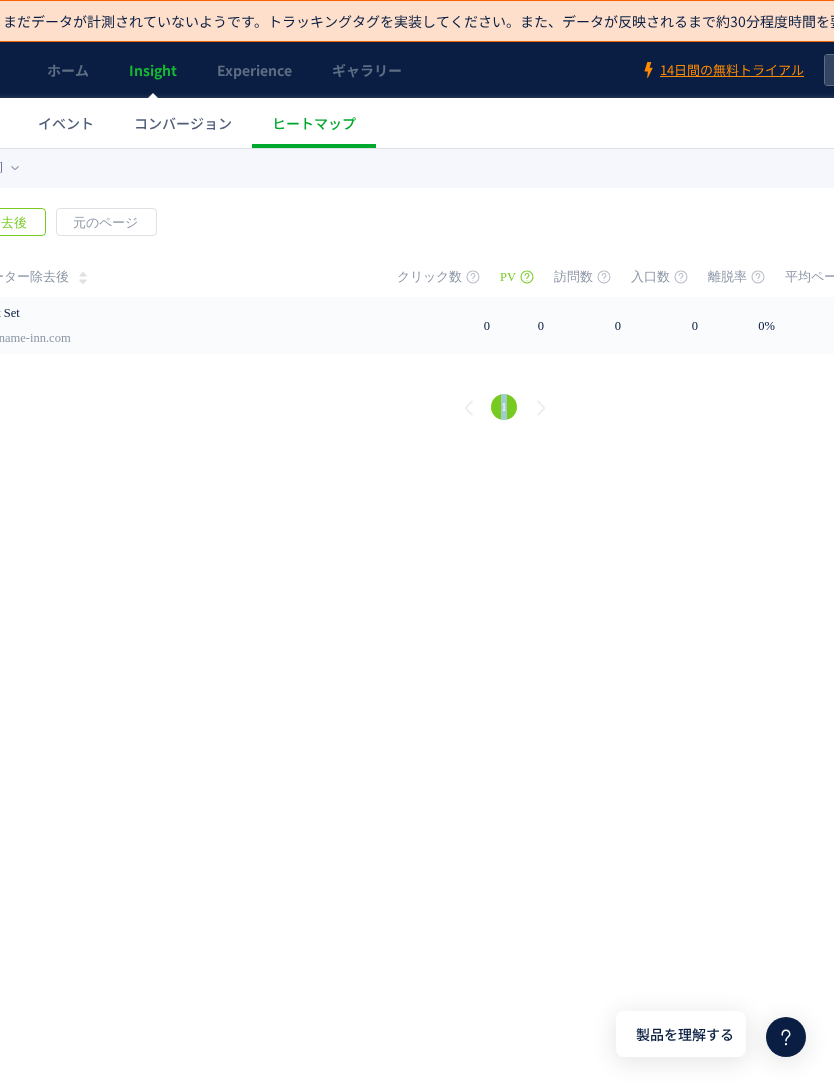 click at bounding box center (383, 325) 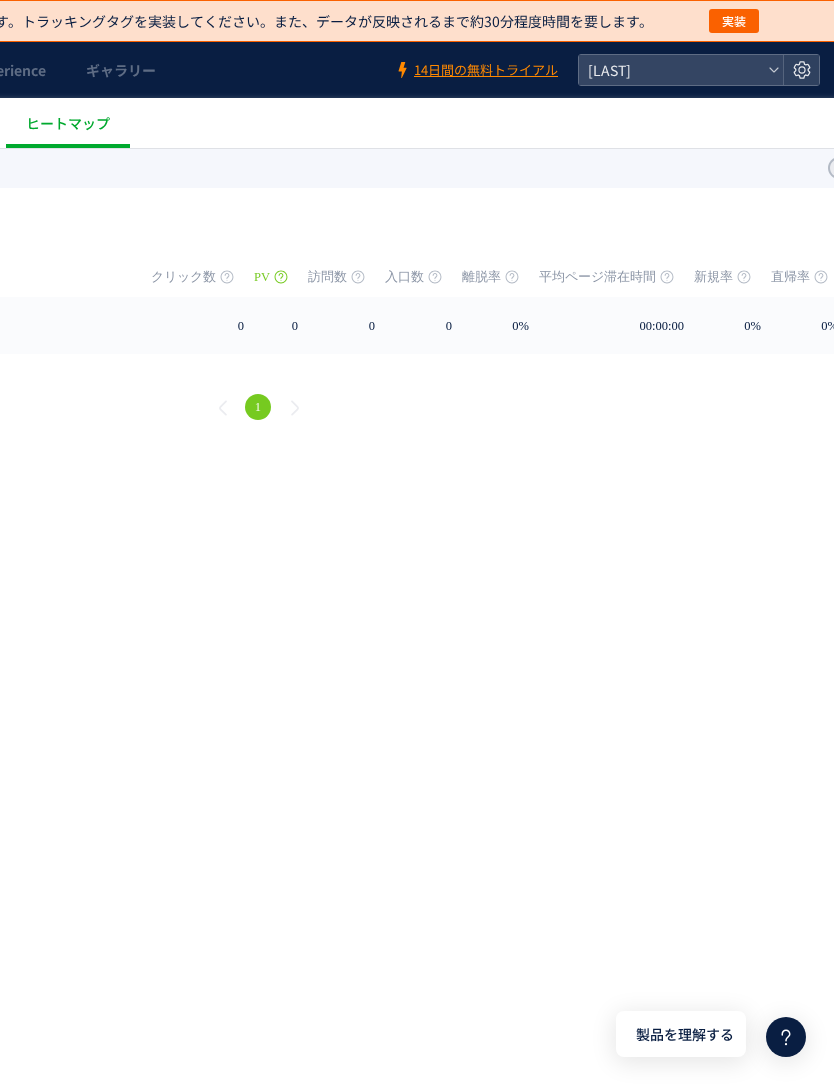 scroll, scrollTop: 0, scrollLeft: 426, axis: horizontal 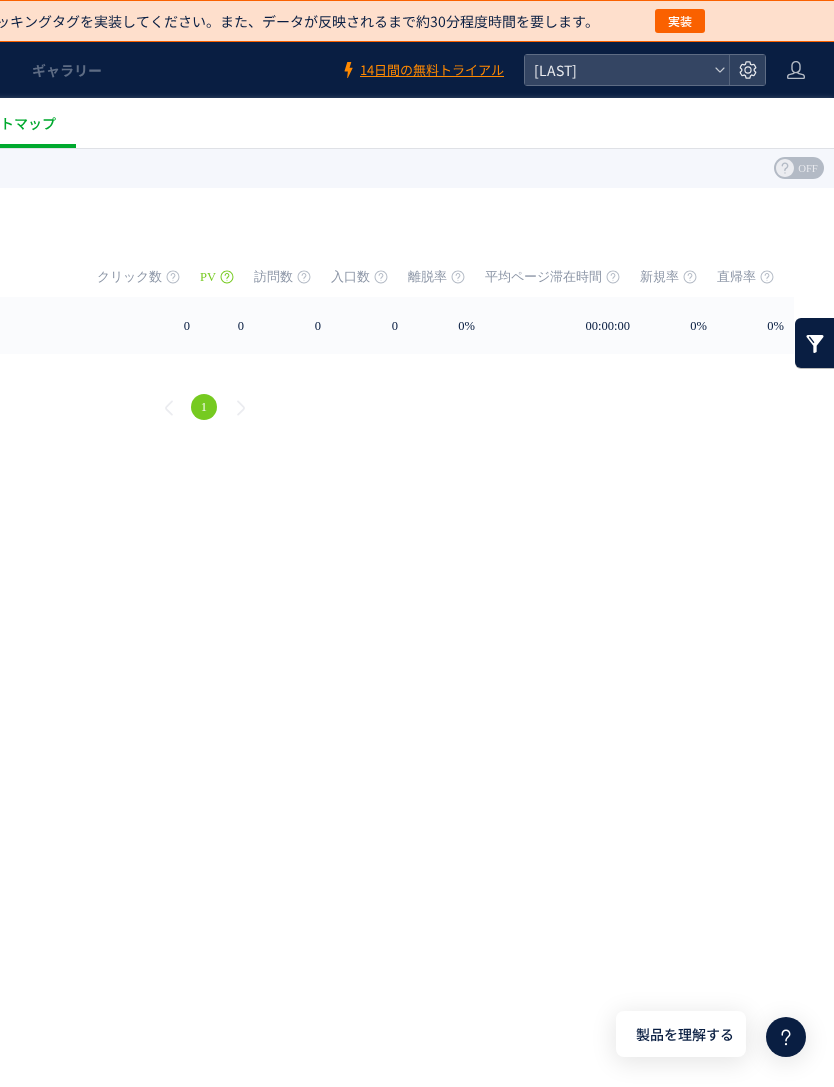 click on "実装" at bounding box center [680, 21] 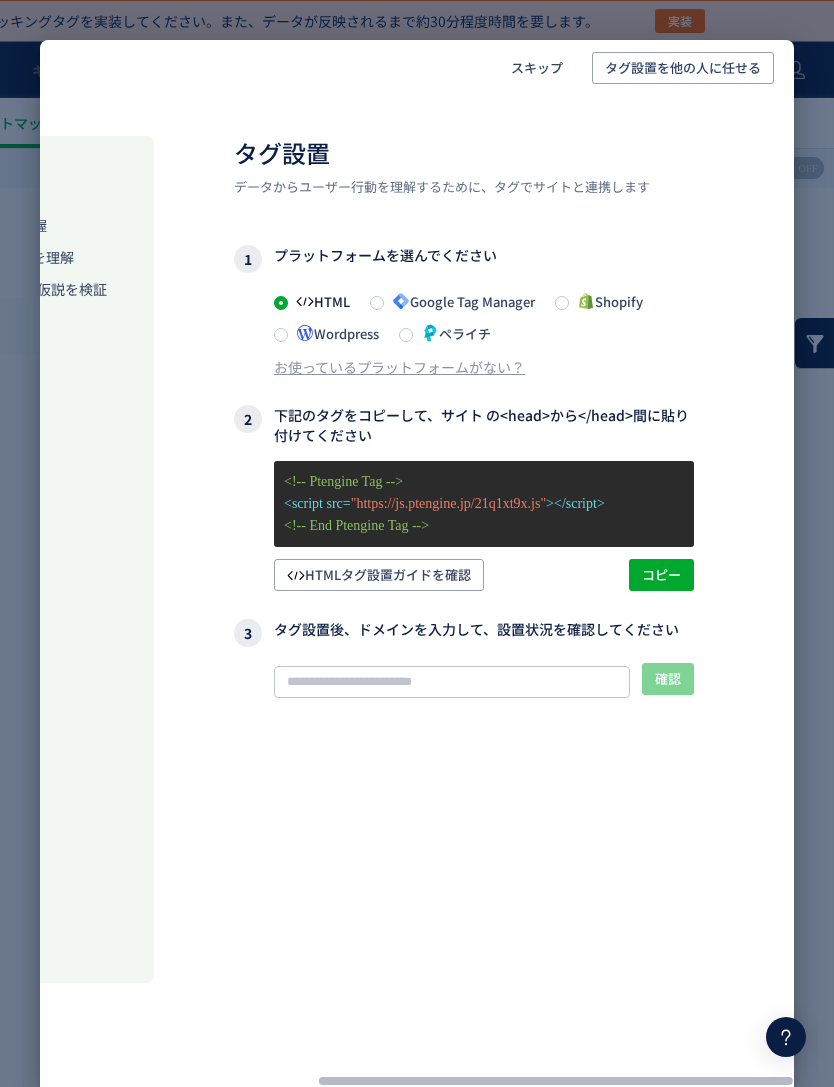 scroll, scrollTop: 0, scrollLeft: 446, axis: horizontal 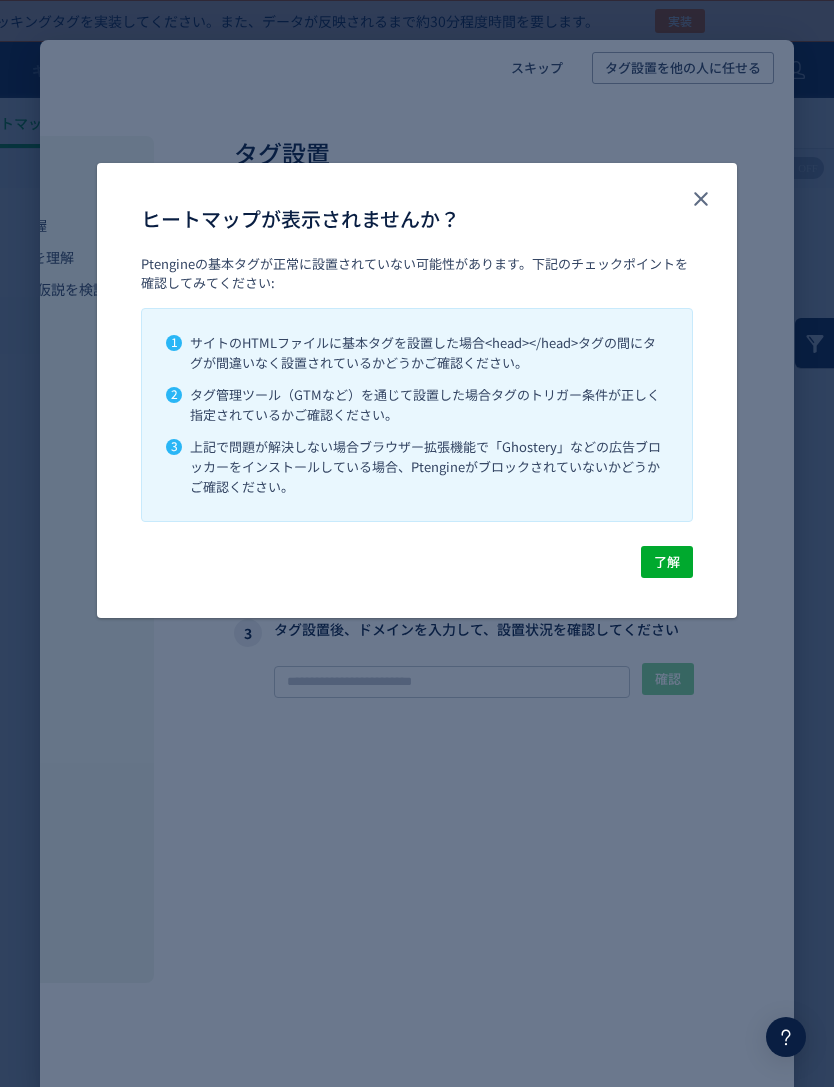 click on "了解" at bounding box center [667, 562] 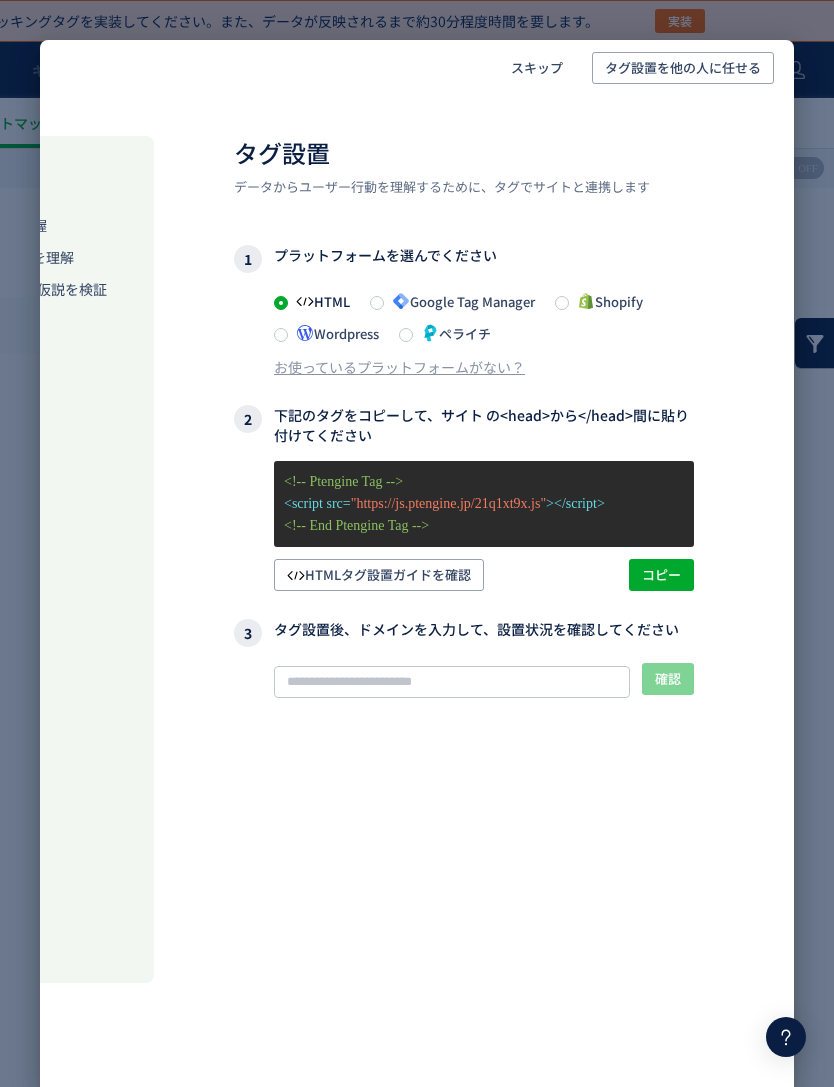 click on "<!-- End Ptengine Tag -->" at bounding box center [484, 526] 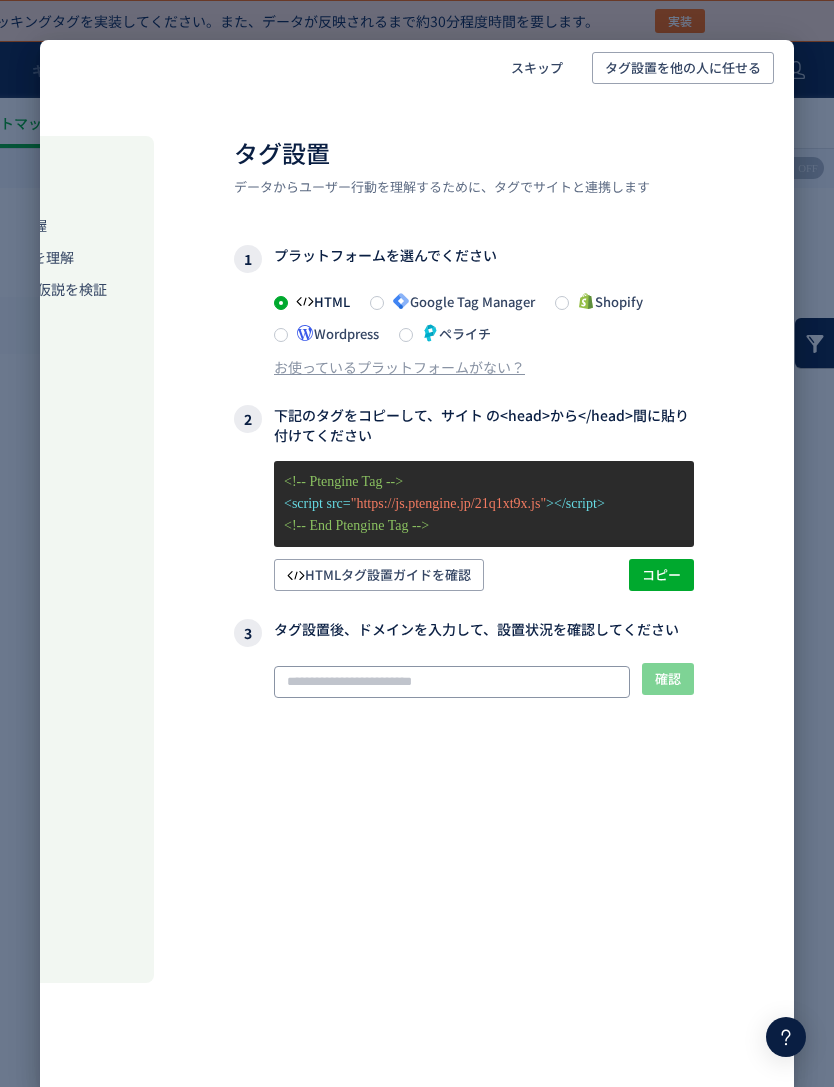 click 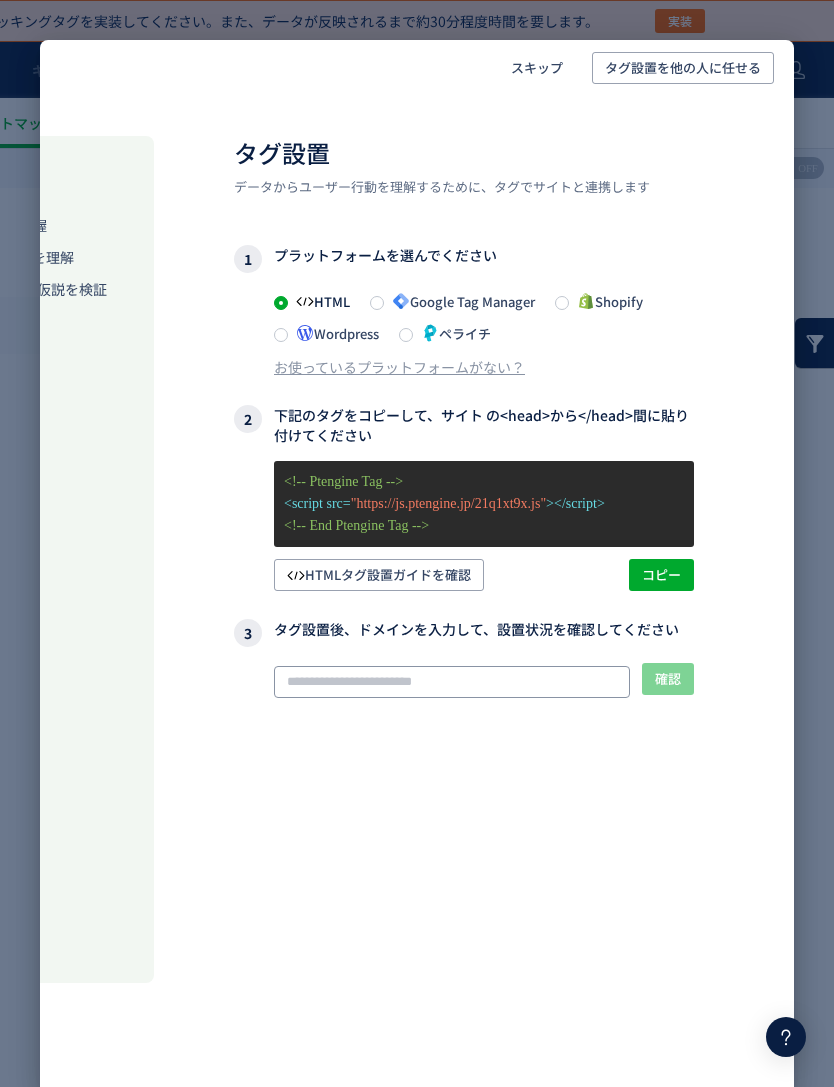 type on "*" 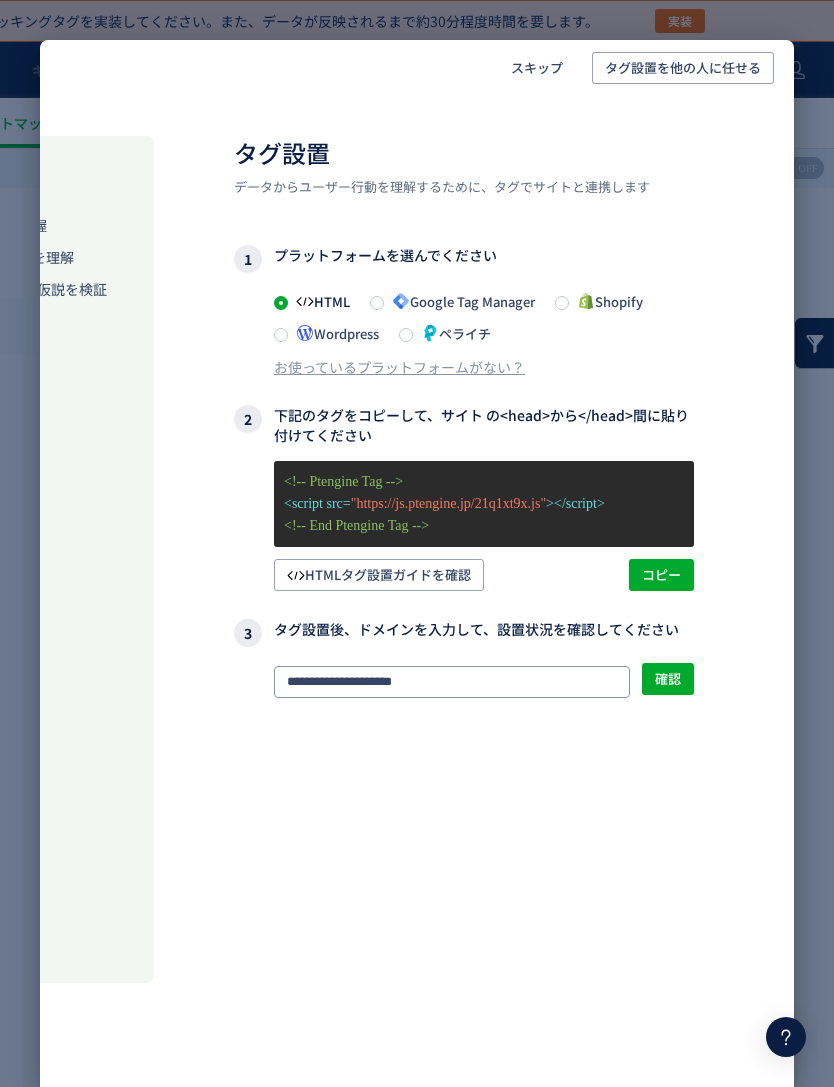 type on "**********" 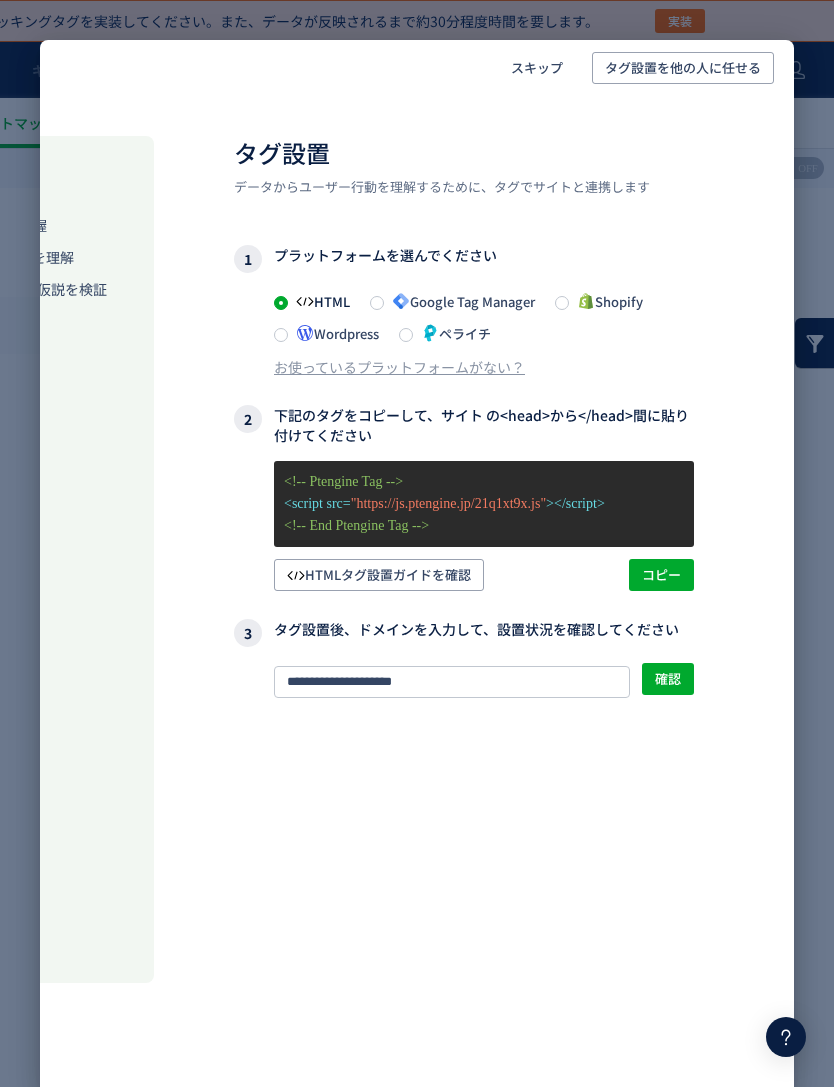 click on "確認" at bounding box center [668, 679] 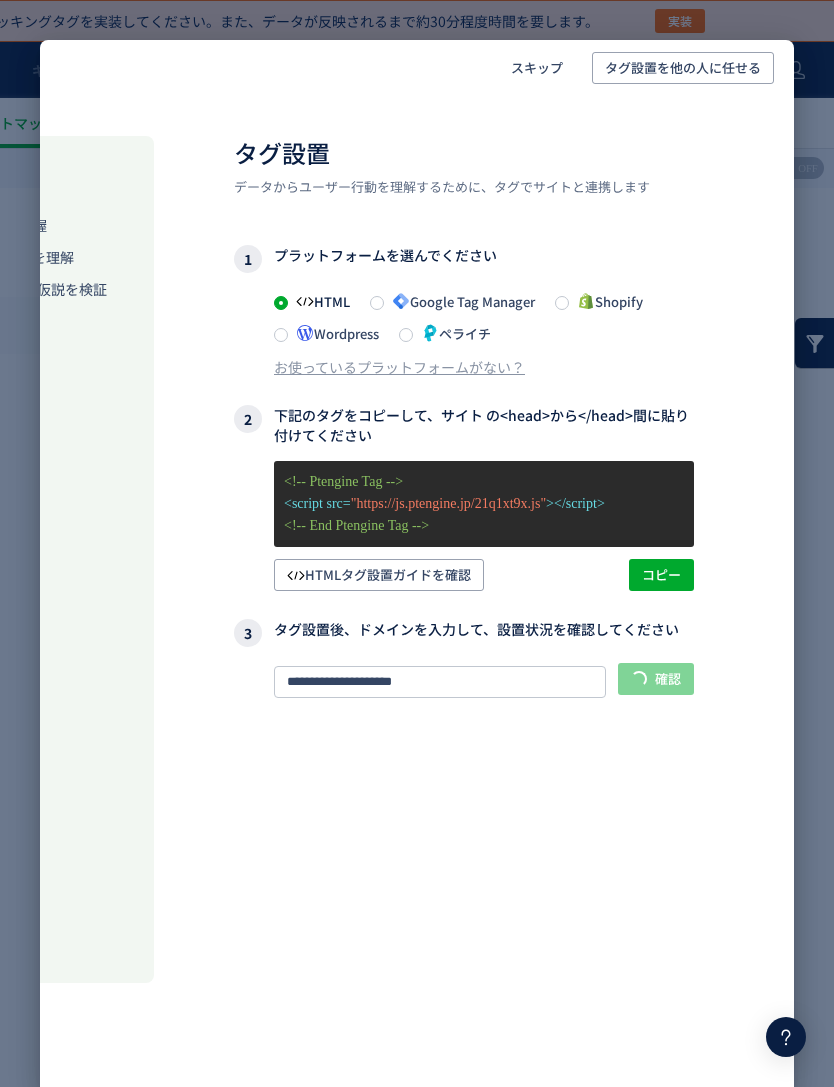 click on "スキップ" at bounding box center [537, 68] 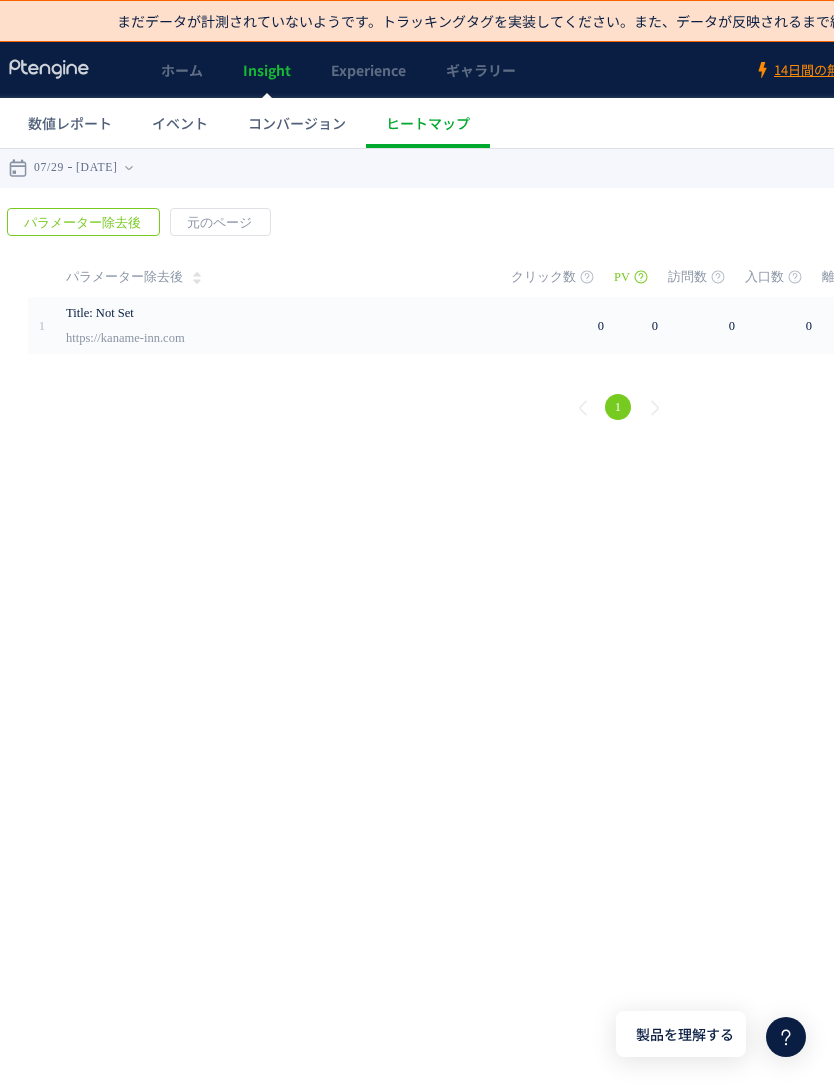 scroll, scrollTop: 0, scrollLeft: 0, axis: both 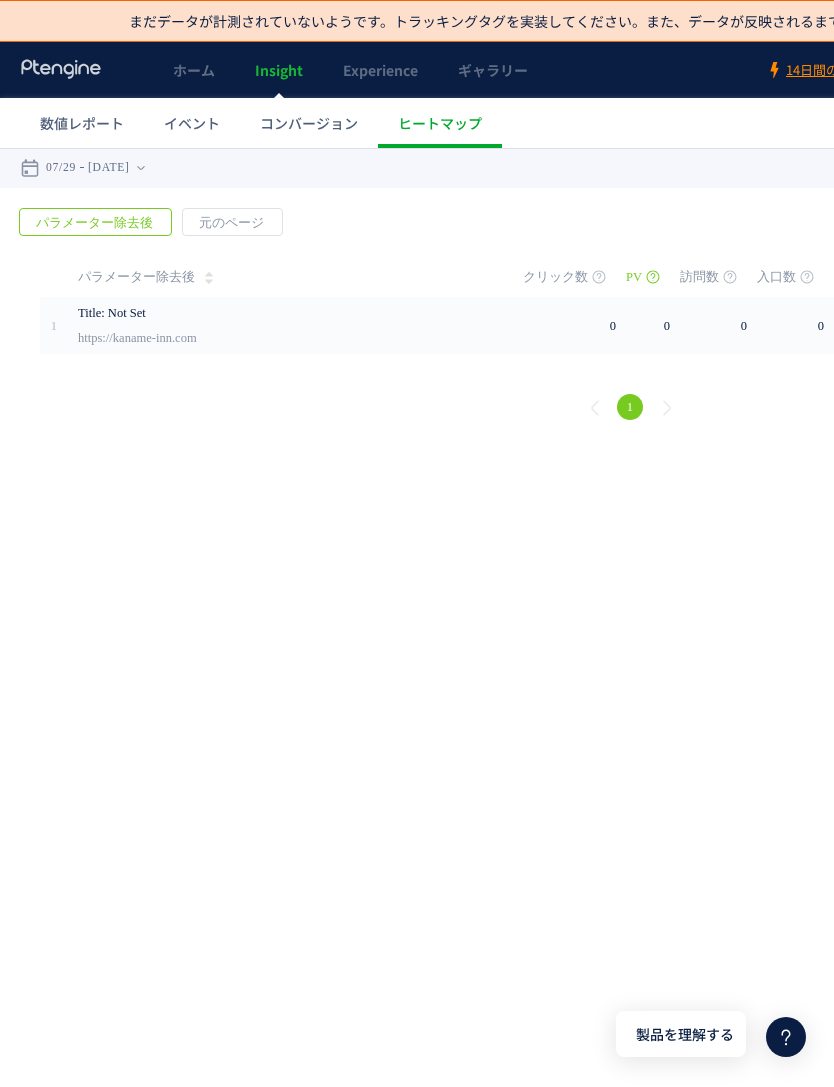 click on "Title: Not Set" at bounding box center (286, 313) 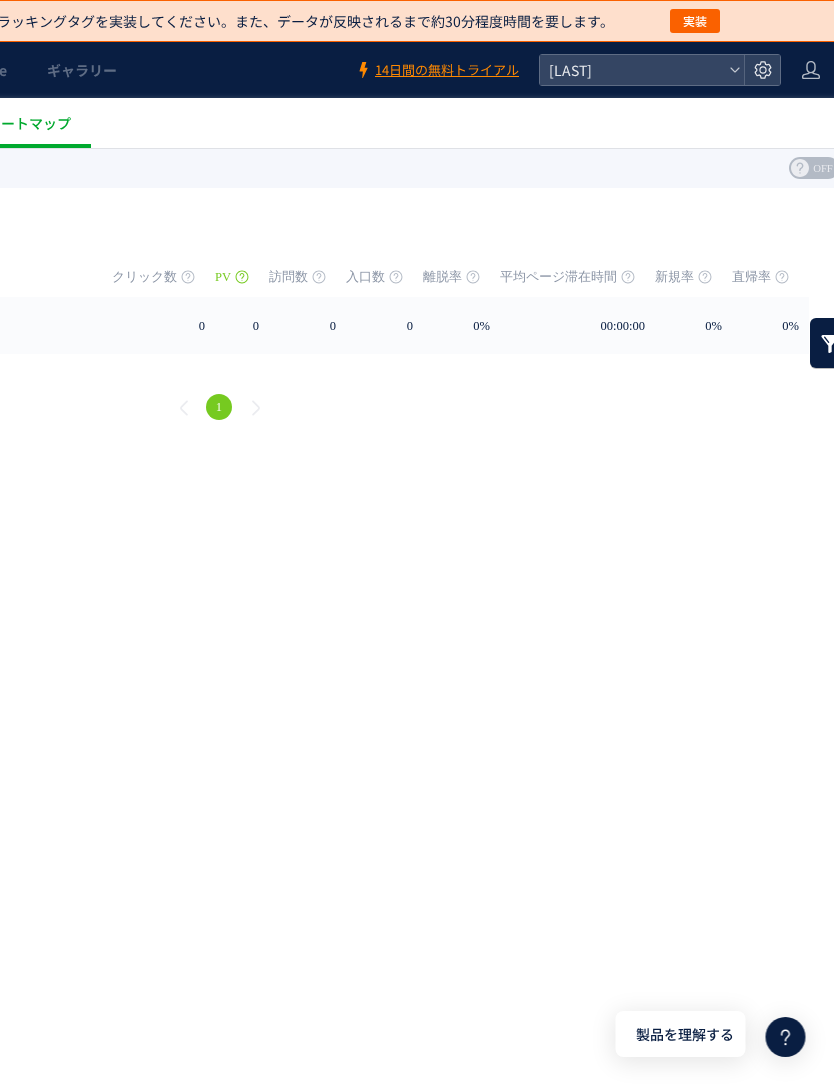 scroll, scrollTop: 0, scrollLeft: 426, axis: horizontal 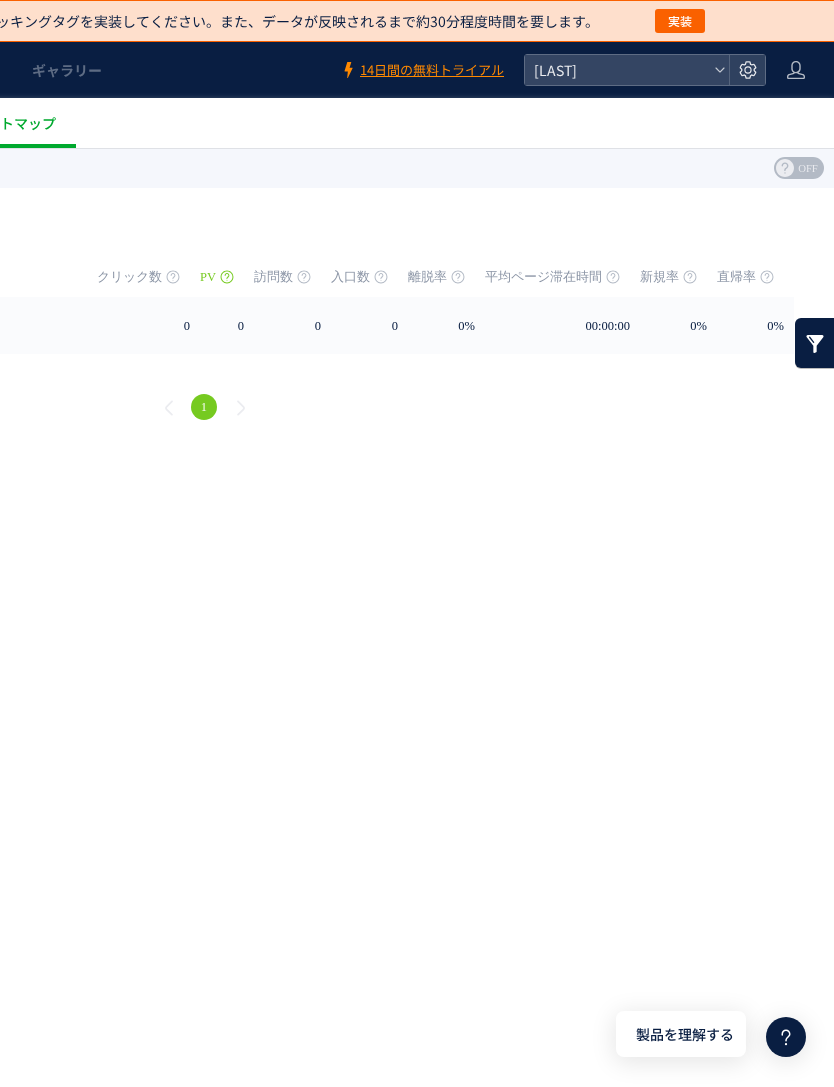 click on "実装" at bounding box center (680, 21) 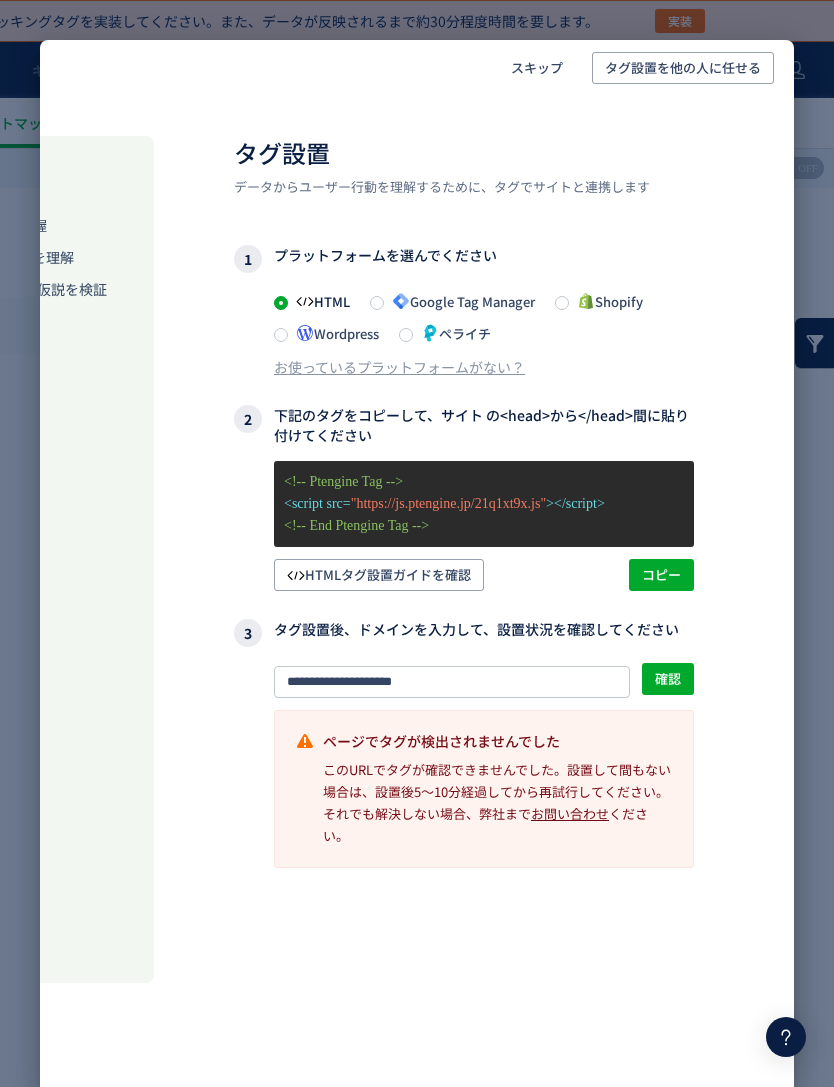 click on "スキップ" at bounding box center (537, 68) 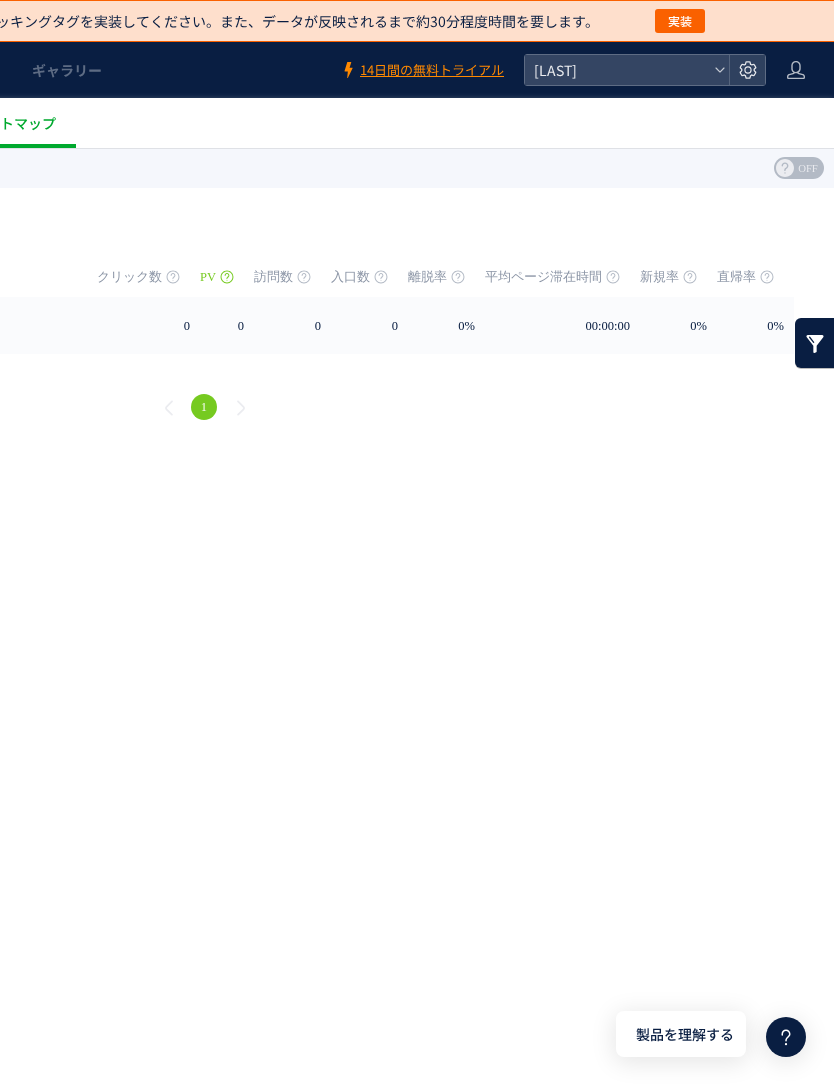 click on "製品を理解する" at bounding box center (685, 1034) 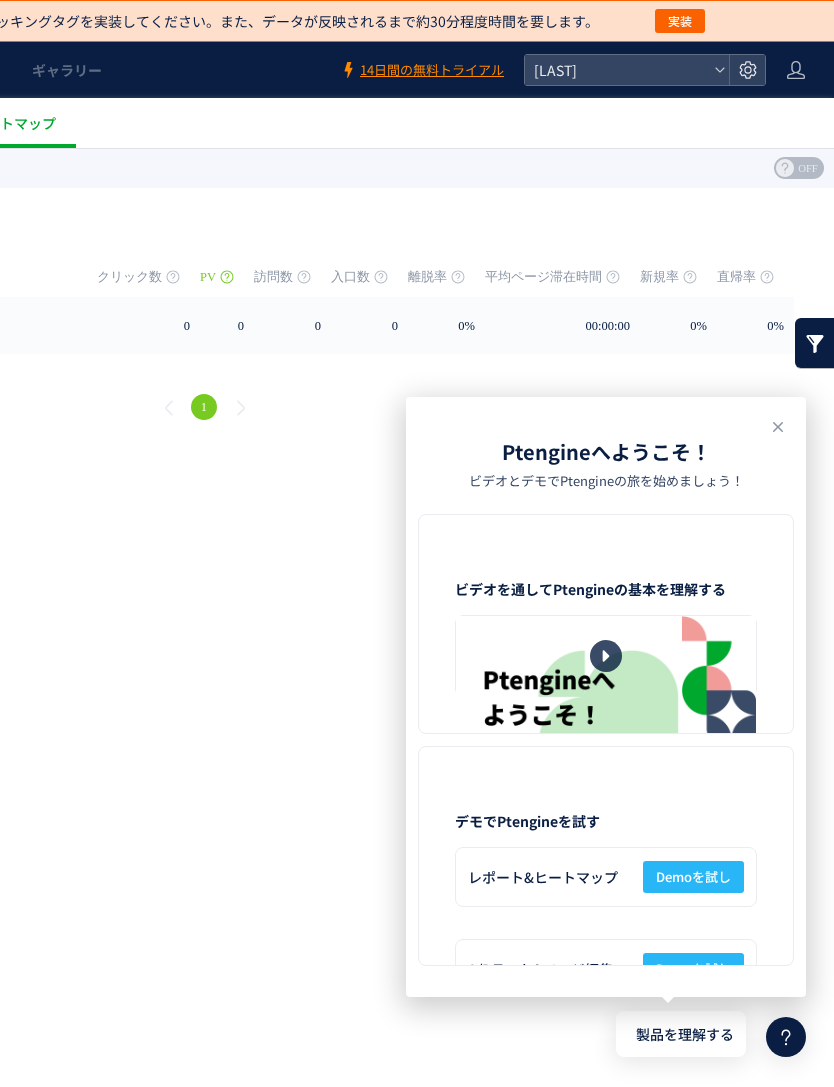 click on ".cls-1 {
fill-rule: evenodd;
} .cls-1 {
fill: #ececec;
}
.cls-2 {
fill: #929292;
} .cls-1 {
fill-rule: evenodd;
} Created with Sketch. Search for dashboard, wedget or data sources… Add a widget Share ( 2 ) Product Dashboard Description Jan 2 2 K 0 6 K 4 K 8 K Jan 4 Jan 6 Jan 8 Jan1 0 Total month over month Growth Past 30 days Monthly Spending Past 10 days 168,21 5 20 % Total Company Sales Past 30 days 18% Europe 14% Asia 4% Afriaca 2% Not set Americas 62% 168,21 5 Session by Continents Past 7 days Total Number of clients 01/01/2011 - 12/31/2015 8129,1029 Count of Session Mathematics Chinese Percent reached of sales goal This Month 501,029 / 750,031 60% Dasheboard Total Number of clients 01/01/2011 - 12/31/2015 8129,1029 Count of Session Mathematics Chinese Ja n2 2 K 0 6 K 4 K 8 K Ja n4 Ja n6 Ja" at bounding box center [204, 328] 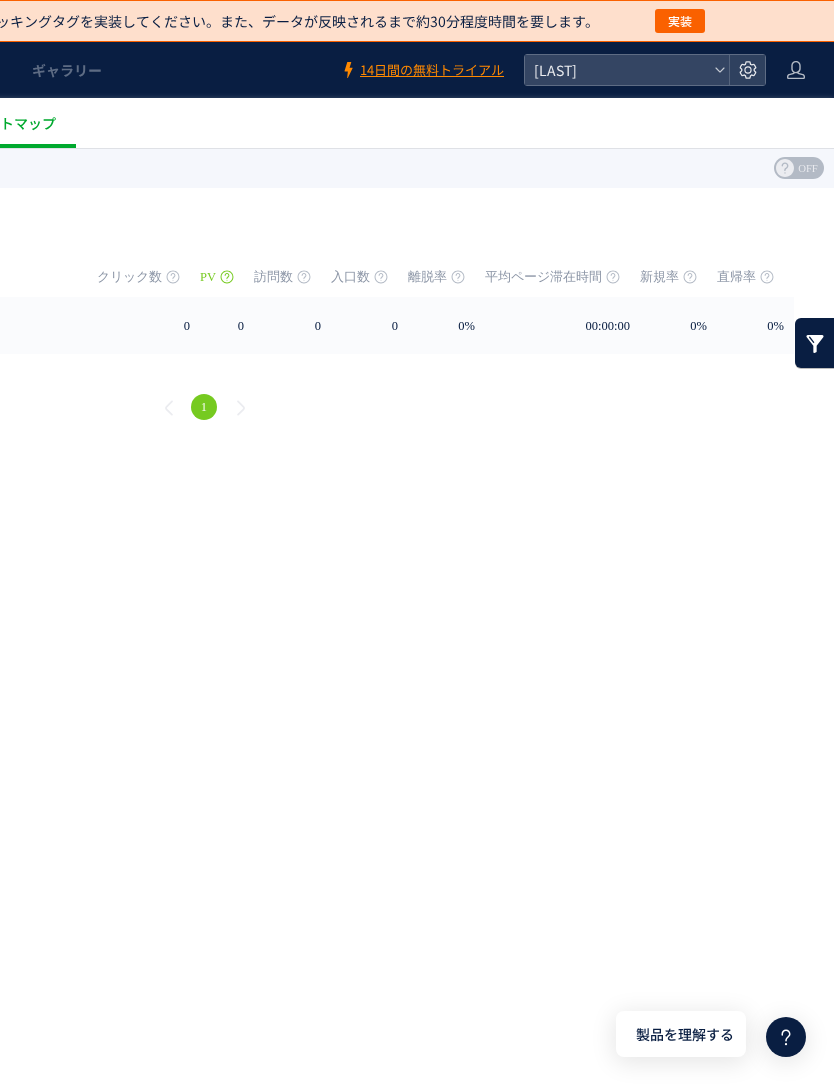 click on ".cls-1 {
fill-rule: evenodd;
} .cls-1 {
fill: #ececec;
}
.cls-2 {
fill: #929292;
} .cls-1 {
fill-rule: evenodd;
} Created with Sketch. Search for dashboard, wedget or data sources… Add a widget Share ( 2 ) Product Dashboard Description Jan 2 2 K 0 6 K 4 K 8 K Jan 4 Jan 6 Jan 8 Jan1 0 Total month over month Growth Past 30 days Monthly Spending Past 10 days 168,21 5 20 % Total Company Sales Past 30 days 18% Europe 14% Asia 4% Afriaca 2% Not set Americas 62% 168,21 5 Session by Continents Past 7 days Total Number of clients 01/01/2011 - 12/31/2015 8129,1029 Count of Session Mathematics Chinese Percent reached of sales goal This Month 501,029 / 750,031 60% Dasheboard Total Number of clients 01/01/2011 - 12/31/2015 8129,1029 Count of Session Mathematics Chinese Ja n2 2 K 0 6 K 4 K 8 K Ja n4 Ja n6 Ja" at bounding box center [204, 328] 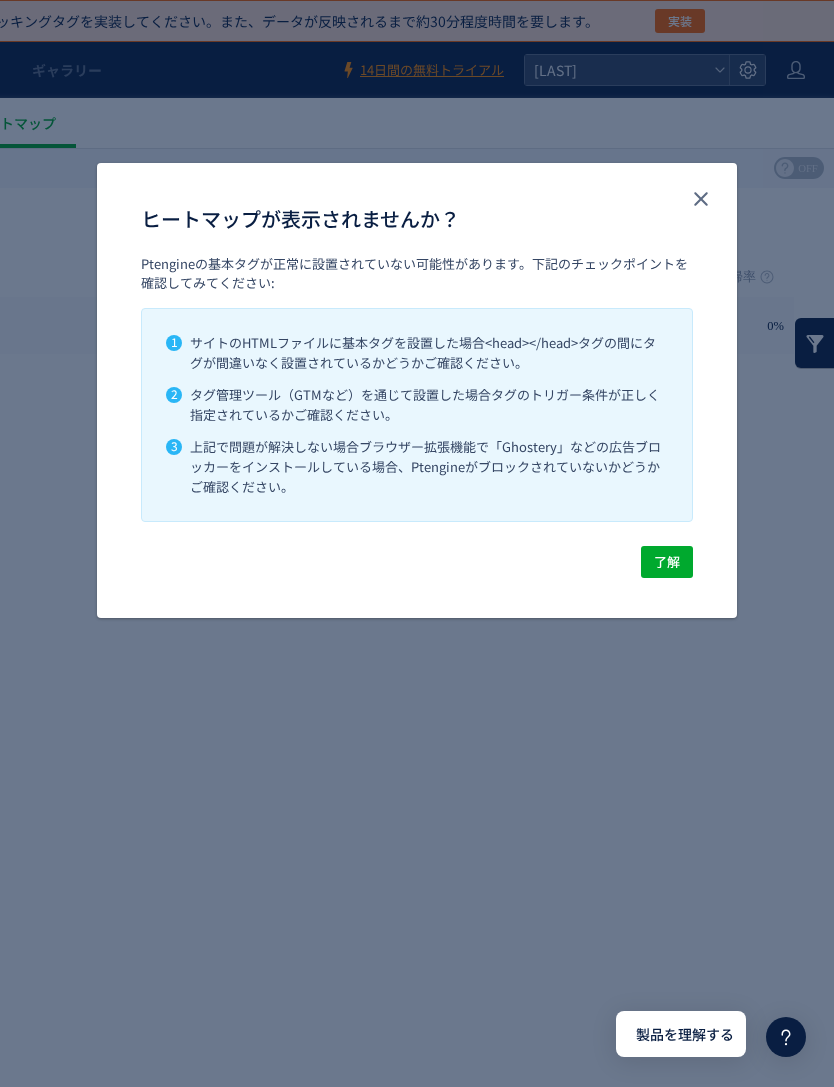 click on "了解" at bounding box center [667, 562] 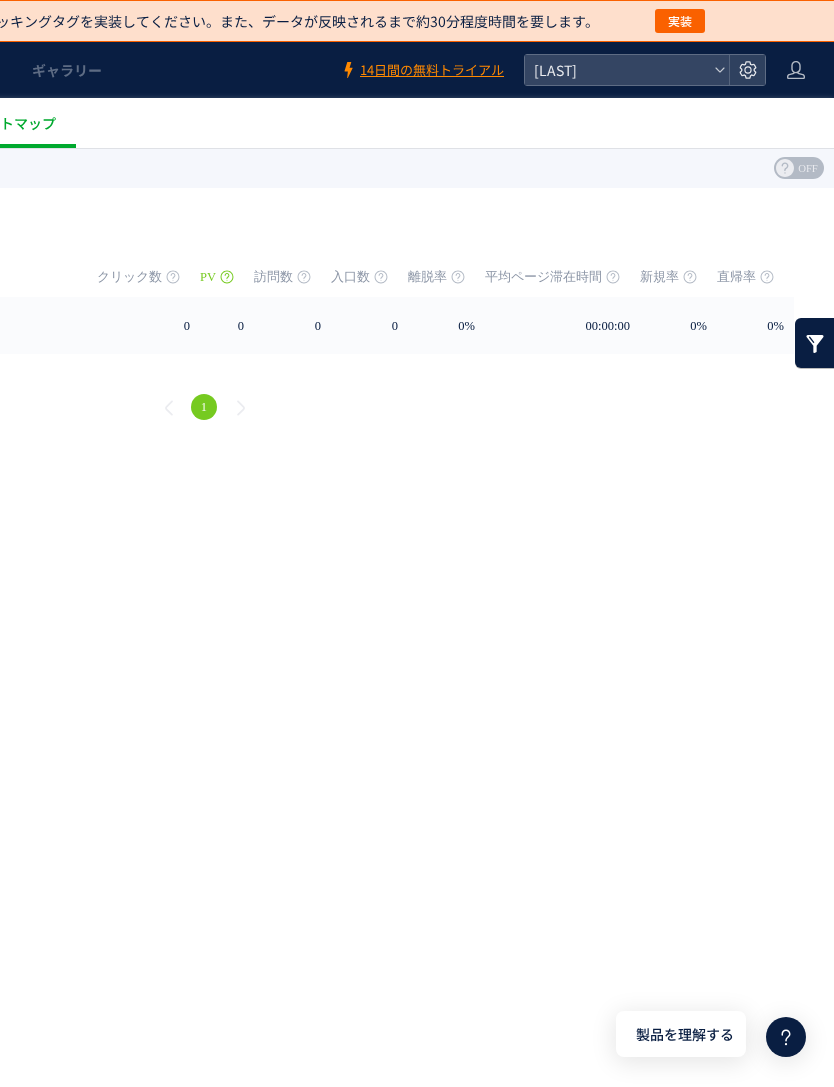 click on "製品を理解する" at bounding box center [685, 1034] 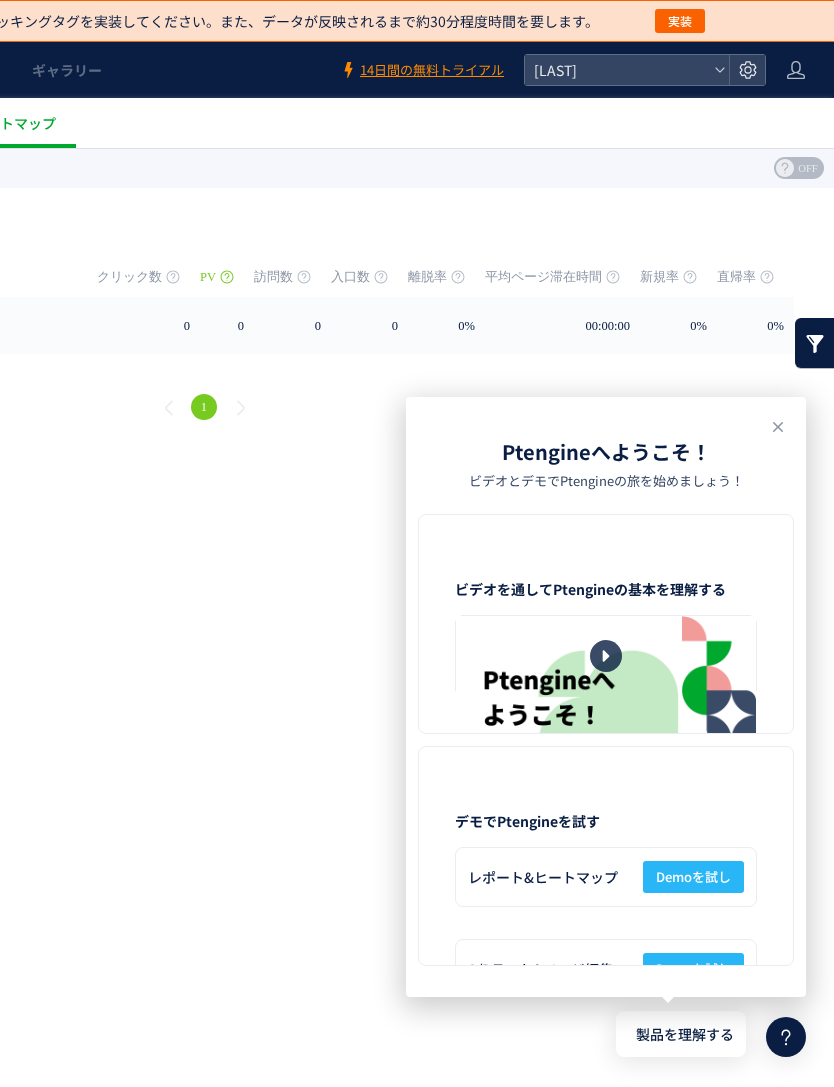 click on "製品を理解する" at bounding box center (685, 1034) 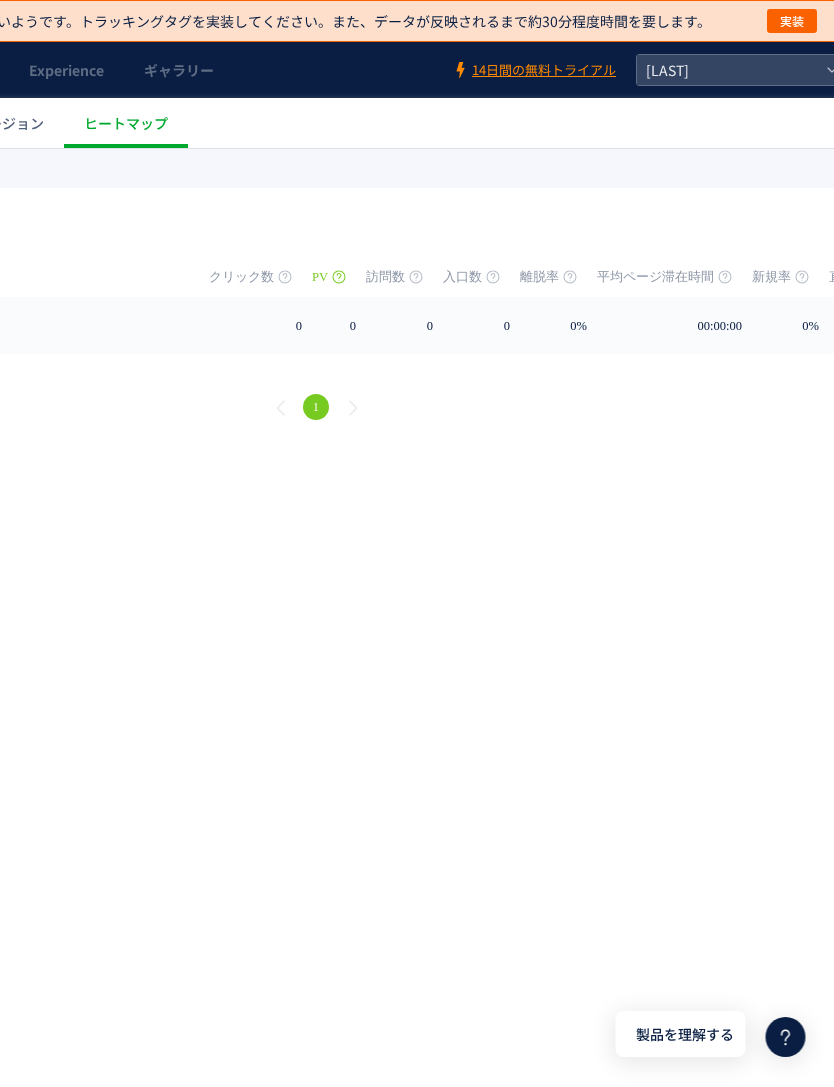 scroll, scrollTop: 0, scrollLeft: 426, axis: horizontal 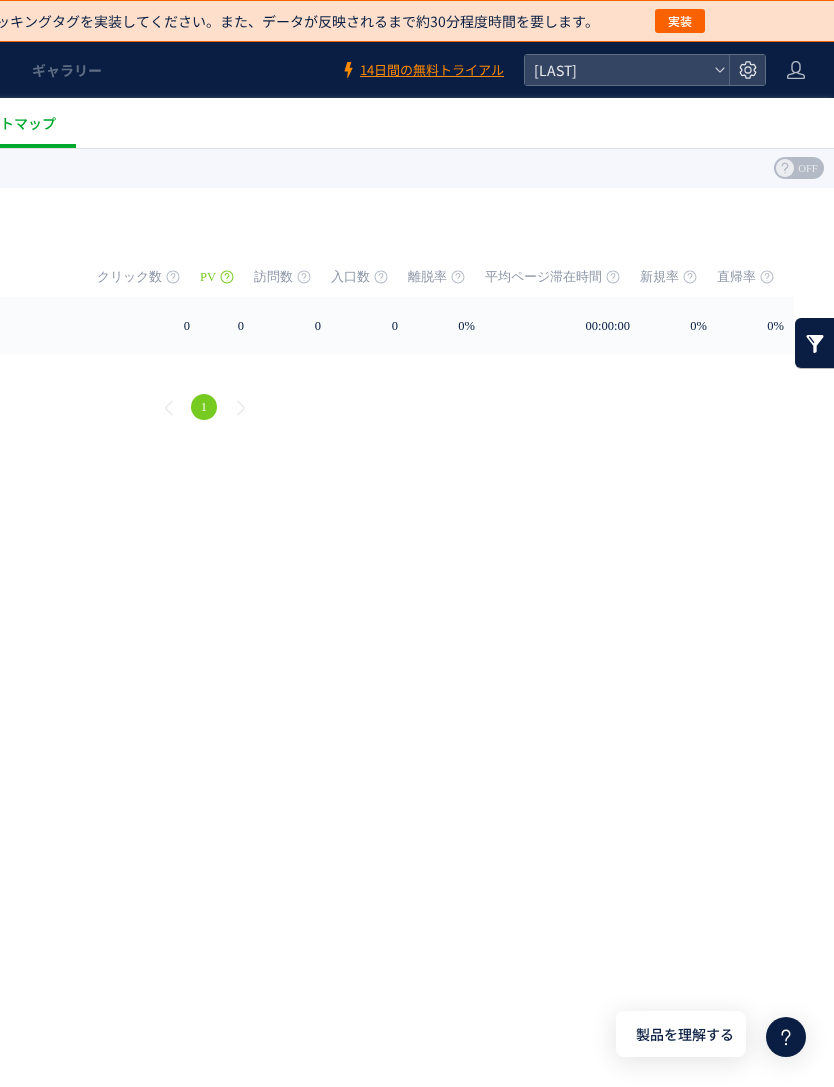 click at bounding box center [815, 343] 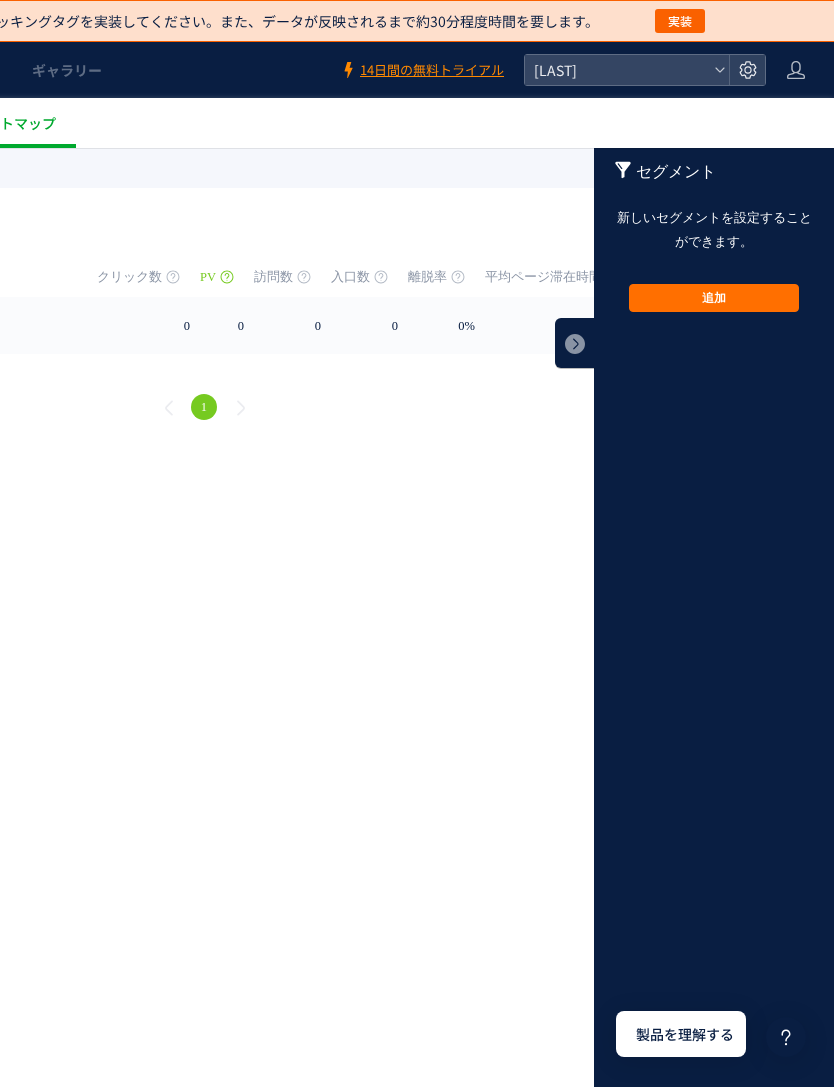 click on ".cls-1 {
fill-rule: evenodd;
} .cls-1 {
fill: #ececec;
}
.cls-2 {
fill: #929292;
} .cls-1 {
fill-rule: evenodd;
} Created with Sketch. Search for dashboard, wedget or data sources… Add a widget Share ( 2 ) Product Dashboard Description Jan 2 2 K 0 6 K 4 K 8 K Jan 4 Jan 6 Jan 8 Jan1 0 Total month over month Growth Past 30 days Monthly Spending Past 10 days 168,21 5 20 % Total Company Sales Past 30 days 18% Europe 14% Asia 4% Afriaca 2% Not set Americas 62% 168,21 5 Session by Continents Past 7 days Total Number of clients 01/01/2011 - 12/31/2015 8129,1029 Count of Session Mathematics Chinese Percent reached of sales goal This Month 501,029 / 750,031 60% Dasheboard Total Number of clients 01/01/2011 - 12/31/2015 8129,1029 Count of Session Mathematics Chinese Ja n2 2 K 0 6 K 4 K 8 K Ja n4 Ja n6 Ja" at bounding box center (204, 328) 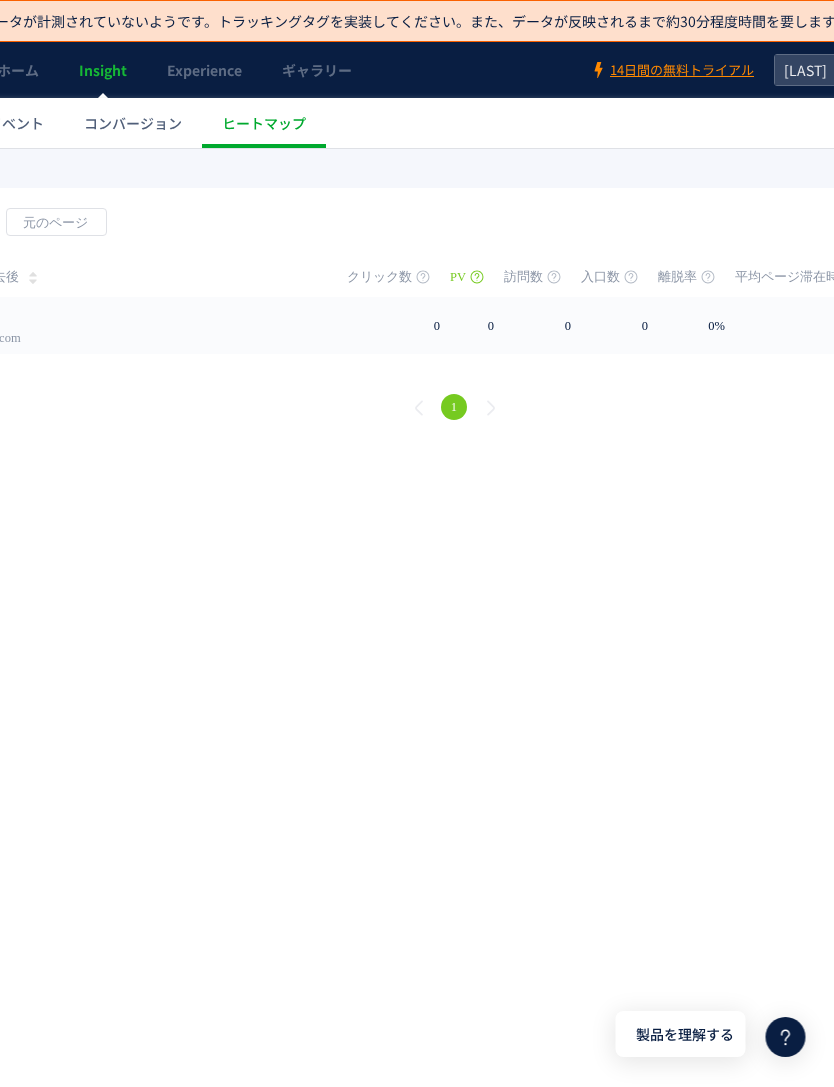 scroll, scrollTop: 0, scrollLeft: 0, axis: both 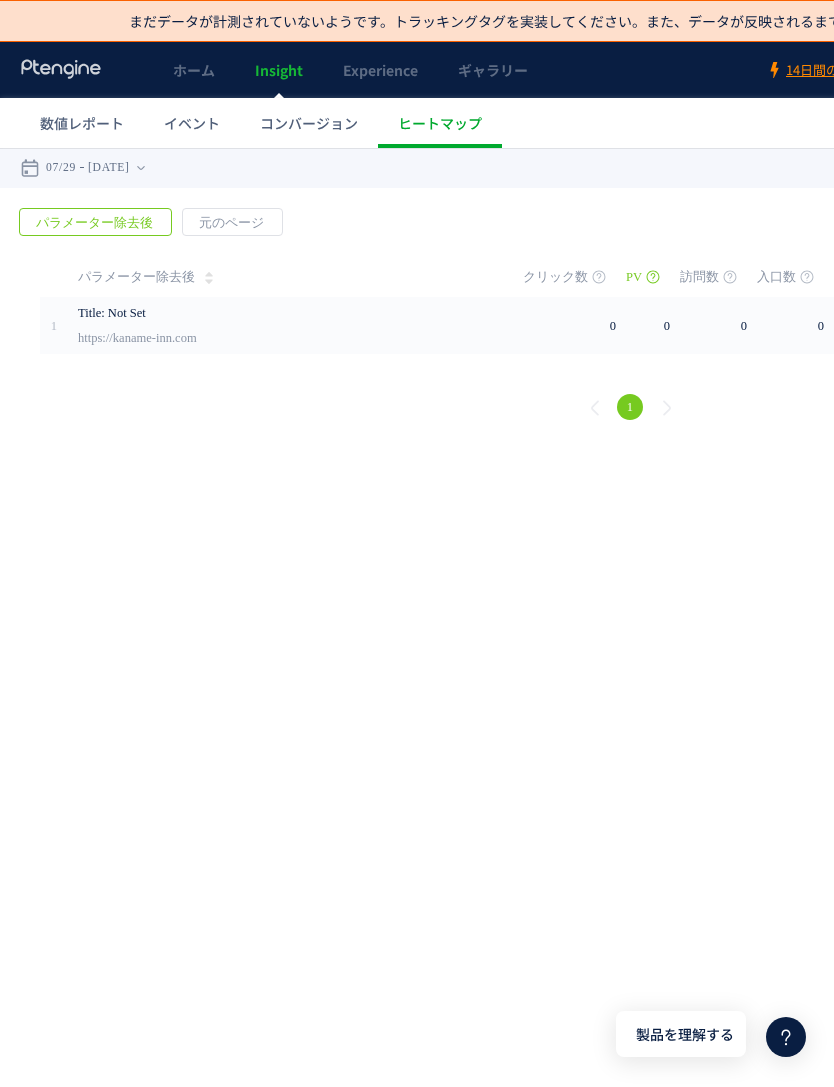click on "パラメーター除去後" at bounding box center [94, 223] 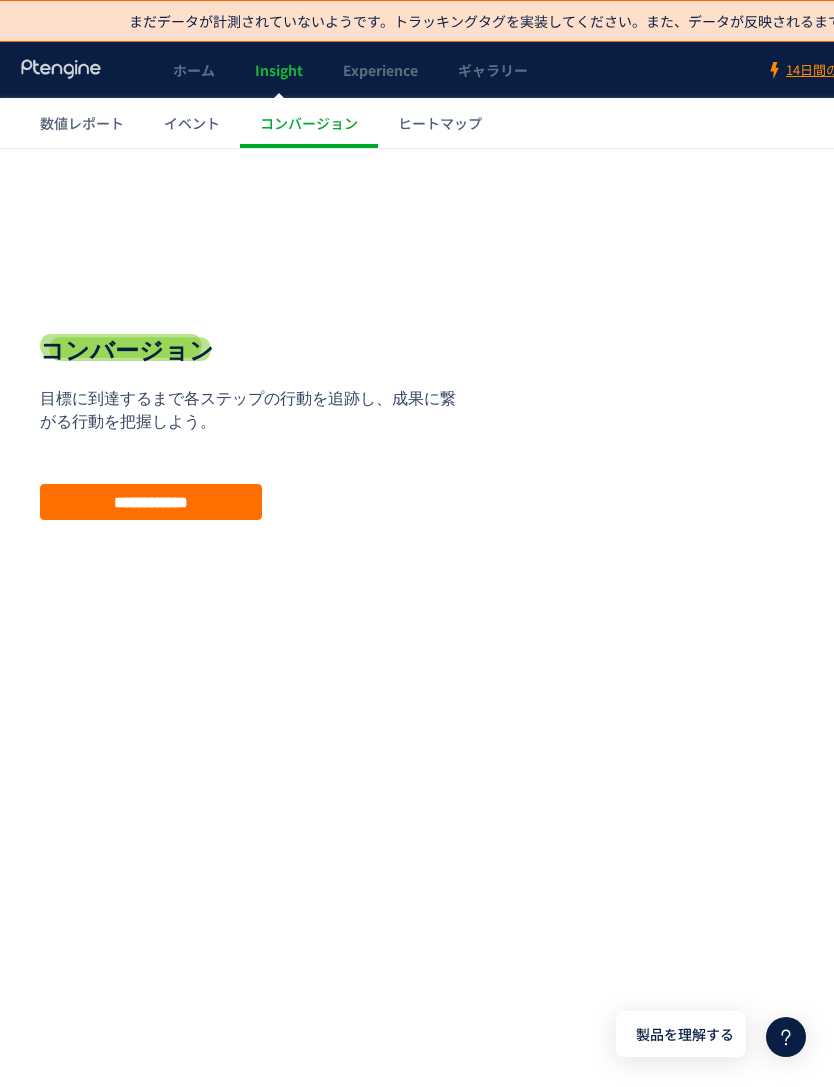 click on "ヒートマップ" at bounding box center [440, 123] 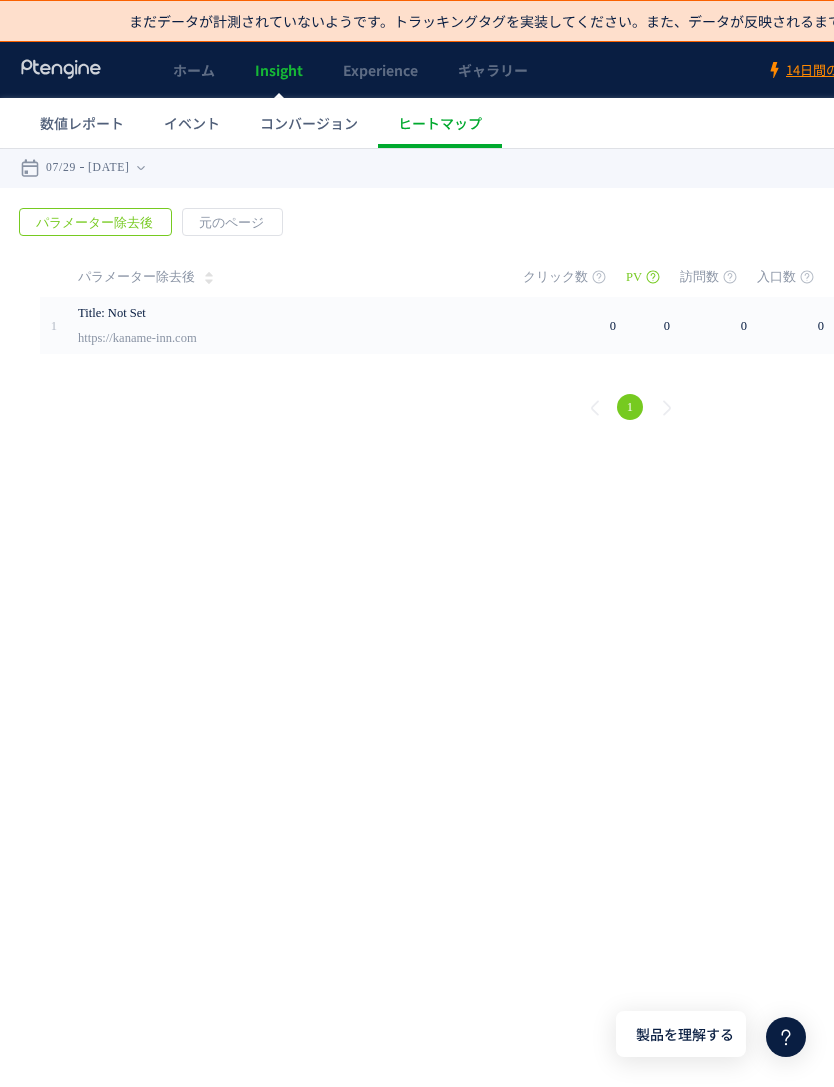 click on "戻る
デフォルト設定では本日のデータを表示しています。
カレンダーでご覧になりたい期間を指定することができます。
[DATE]
[DATE]
今日 昨日 先週 先月 過去7日間(今日含む) 過去30日間(今日含む) OK Cancel
ページ
ページグループ
パラメーター除去後
URL" at bounding box center (630, 328) 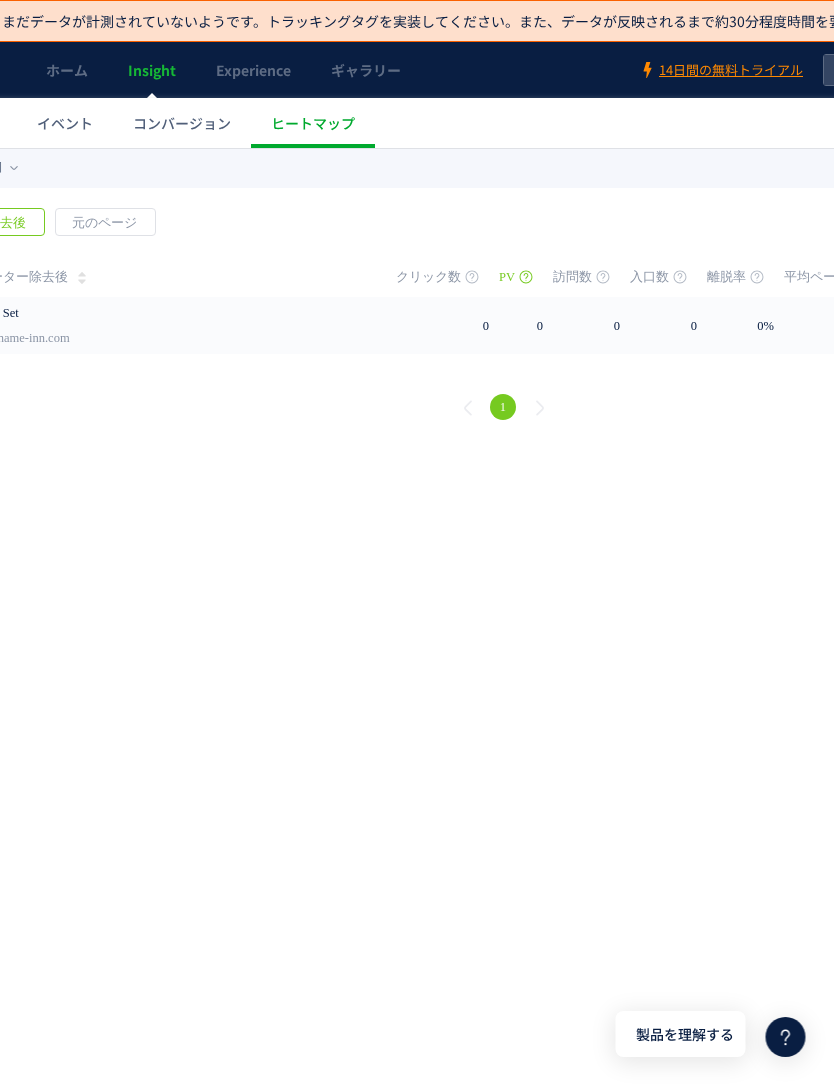 scroll, scrollTop: 0, scrollLeft: 0, axis: both 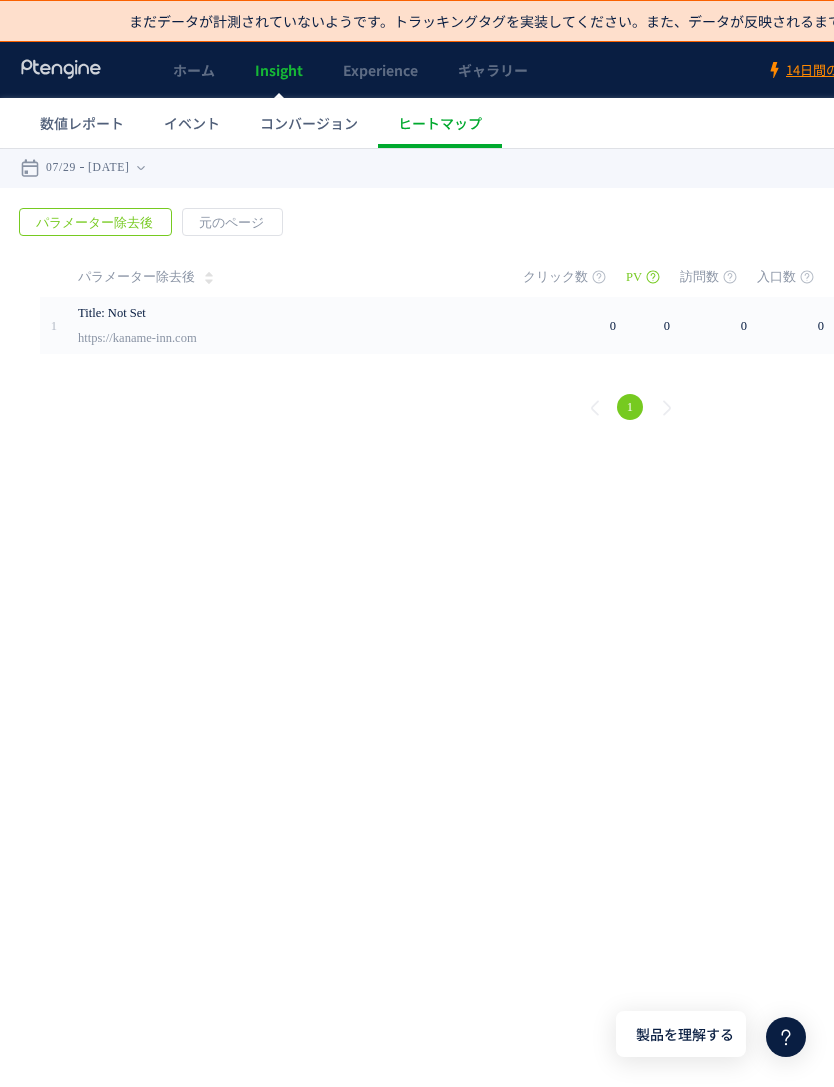 click on "数値レポート" at bounding box center (82, 123) 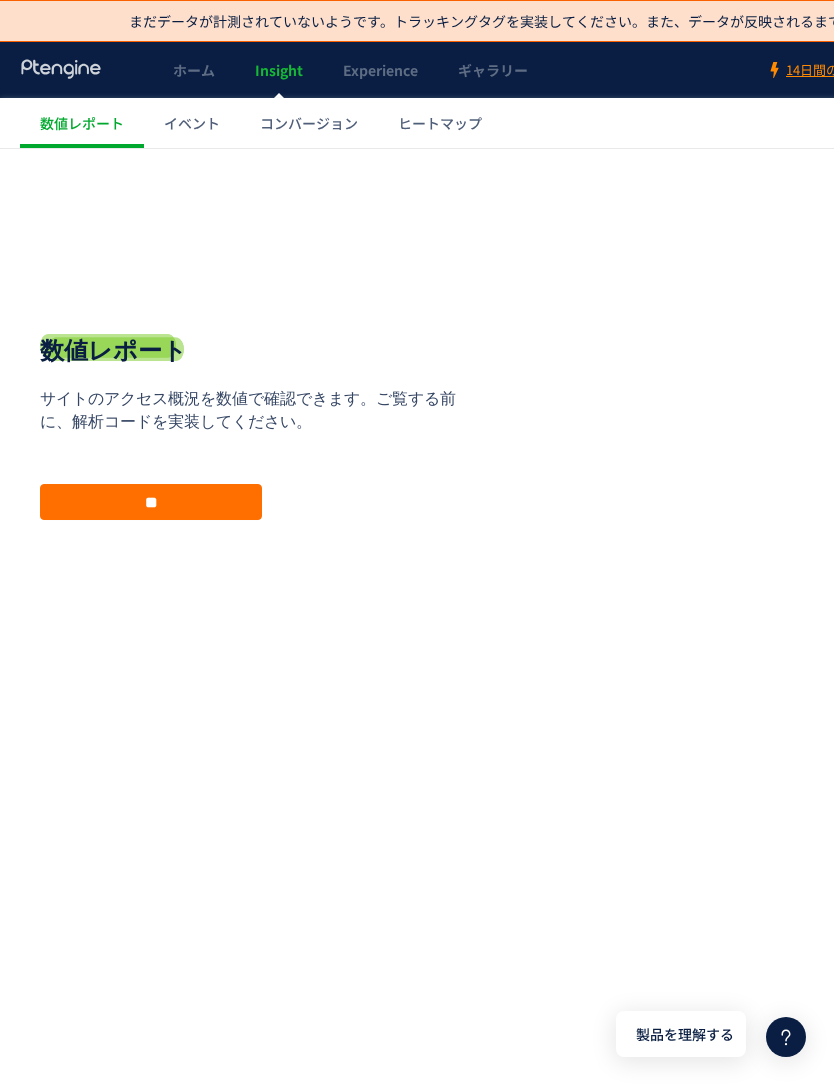 click on "イベント" at bounding box center [192, 123] 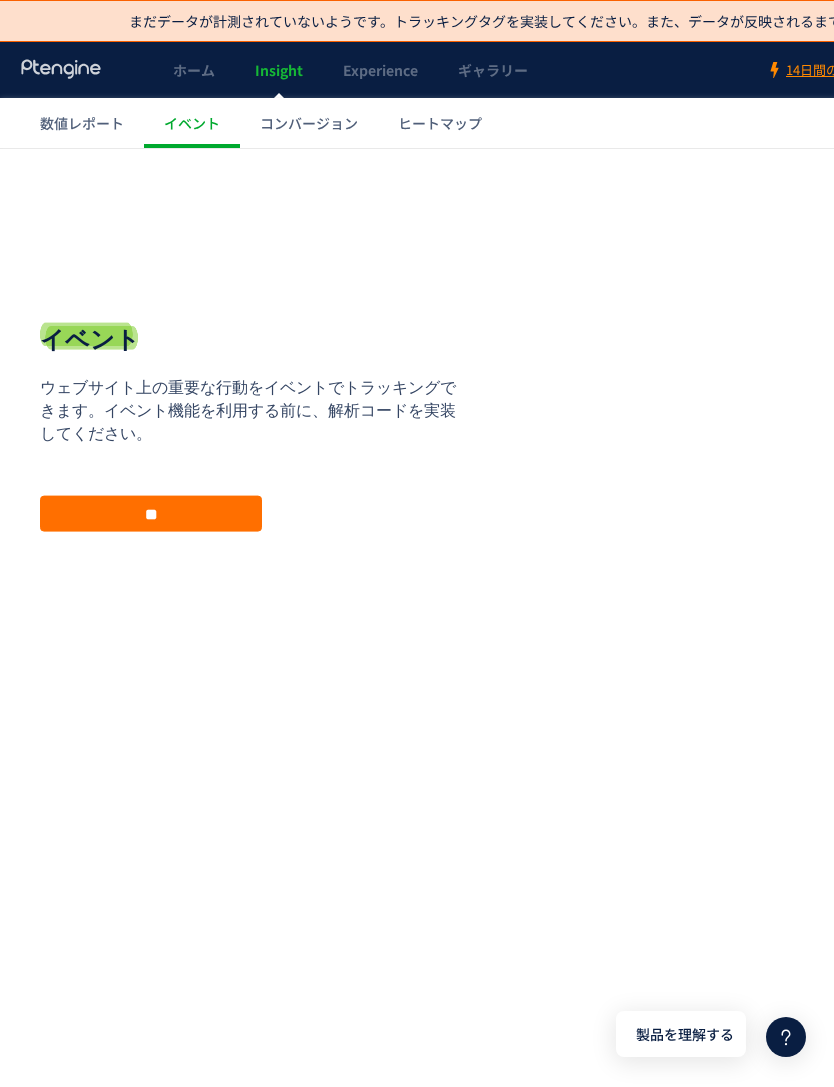 click 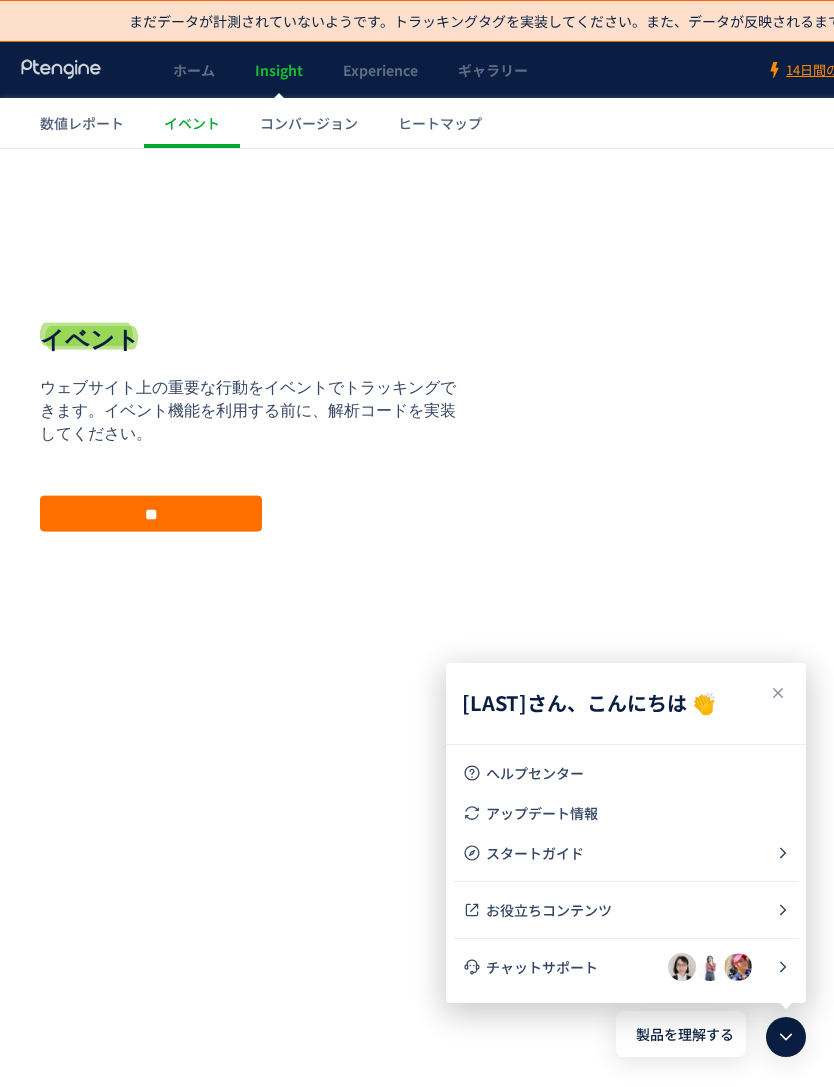 click on "ホーム" at bounding box center [194, 70] 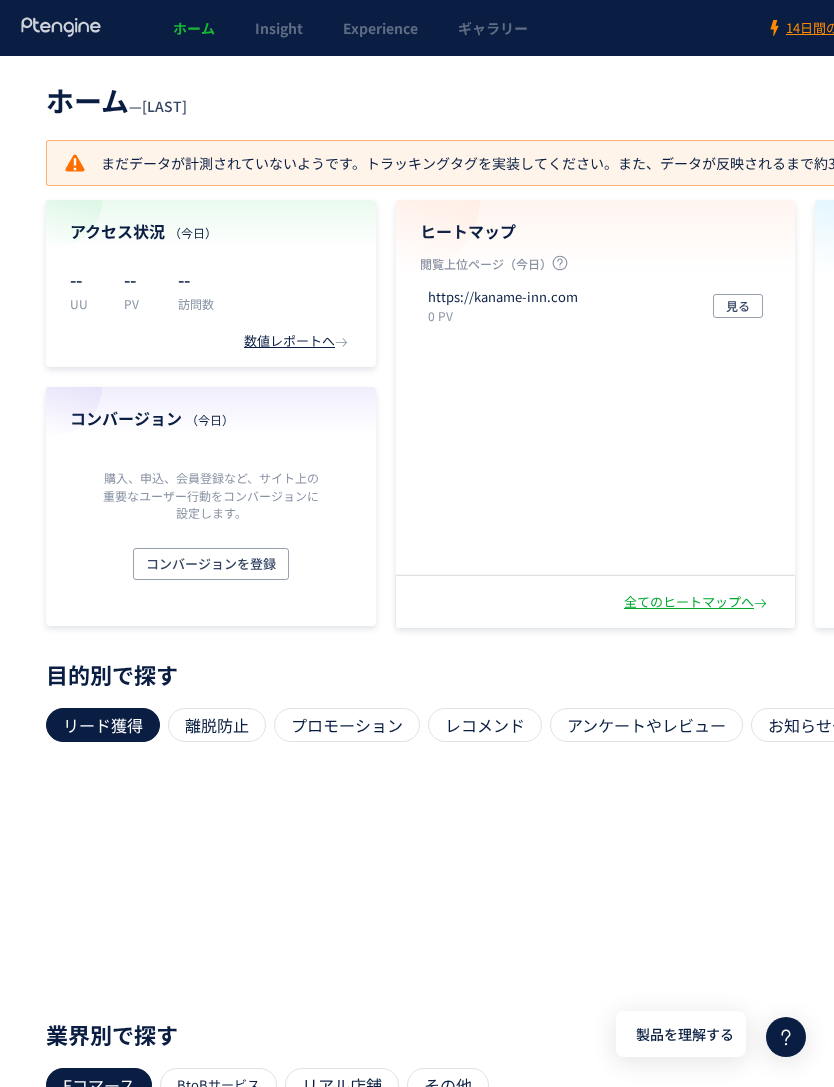 click on "ホーム  —  [LAST] 現在のプラン： Free アップグレード  まだデータが計測されていないようです。トラッキングタグを実装してください。また、データが反映されるまで約30分程度時間を要します。  実装 アクセス状況 （今日） -- UU -- PV -- 訪問数 数値レポートへ  コンバージョン （今日） 購入、申込、会員登録など、サイト上の重要なユーザー行動をコンバージョンに設定します。 コンバージョンを登録 ヒートマップ 閲覧上位ページ（今日）  https://[DOMAIN].com 0 PV 見る 全てのヒートマップへ  体験 ノーコードでページ編集、ポップアップ作成、A/Bテスト実施が数分でできます。継続的にコンバージョン率を向上させることができます。 Ptengine では、A/Bテストの作成時間 を従来の2週間から20分に短縮しました。 Ptengineでは既に18,000以上の体験 詳細 詳細 NEW" 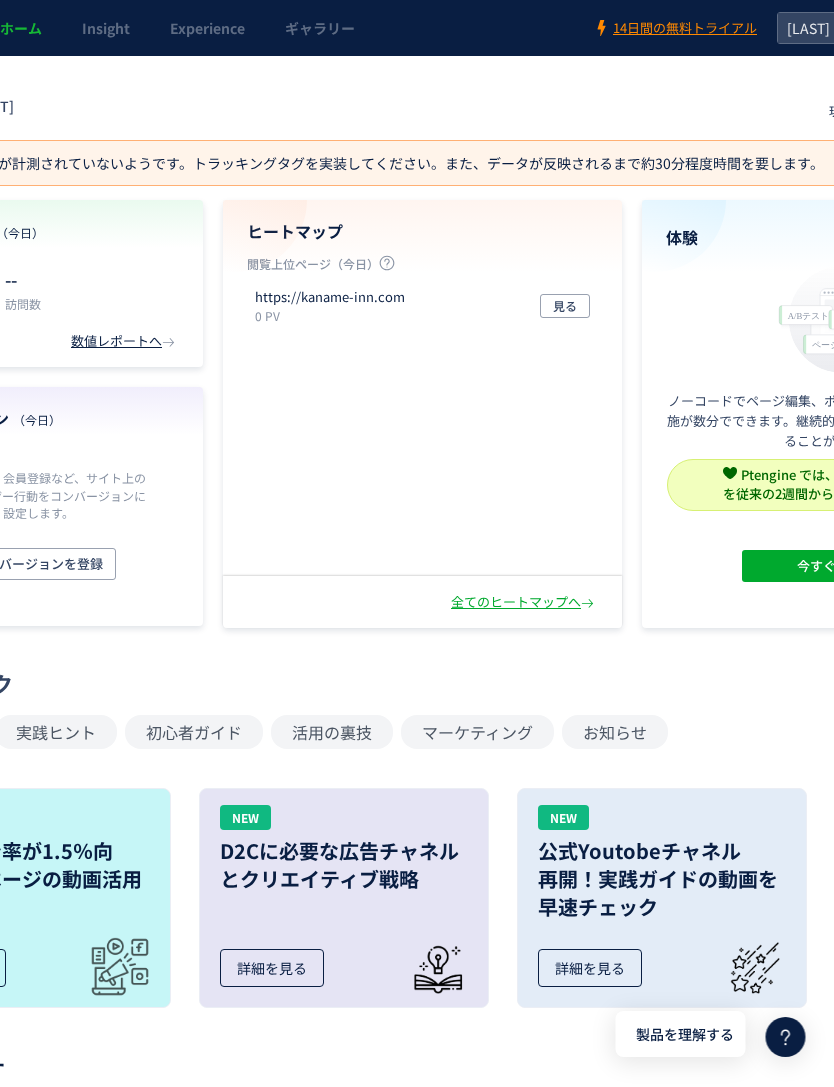scroll, scrollTop: 0, scrollLeft: 141, axis: horizontal 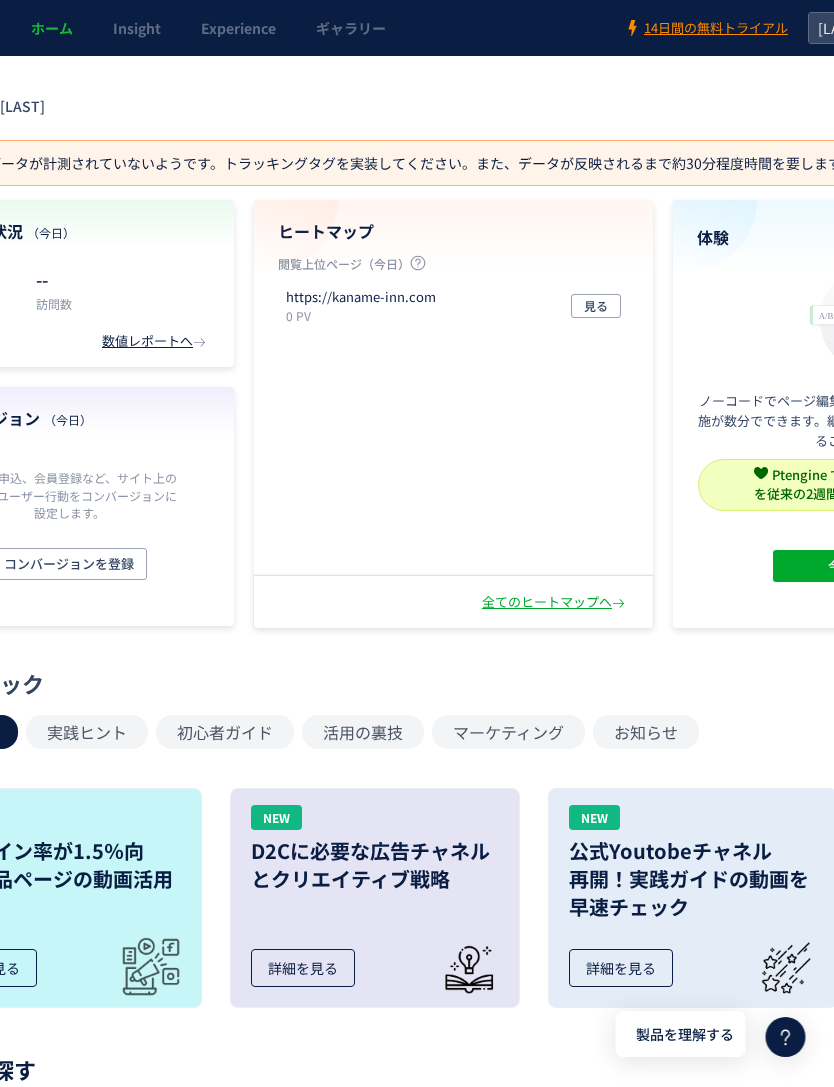 click on "見る" at bounding box center [597, 306] 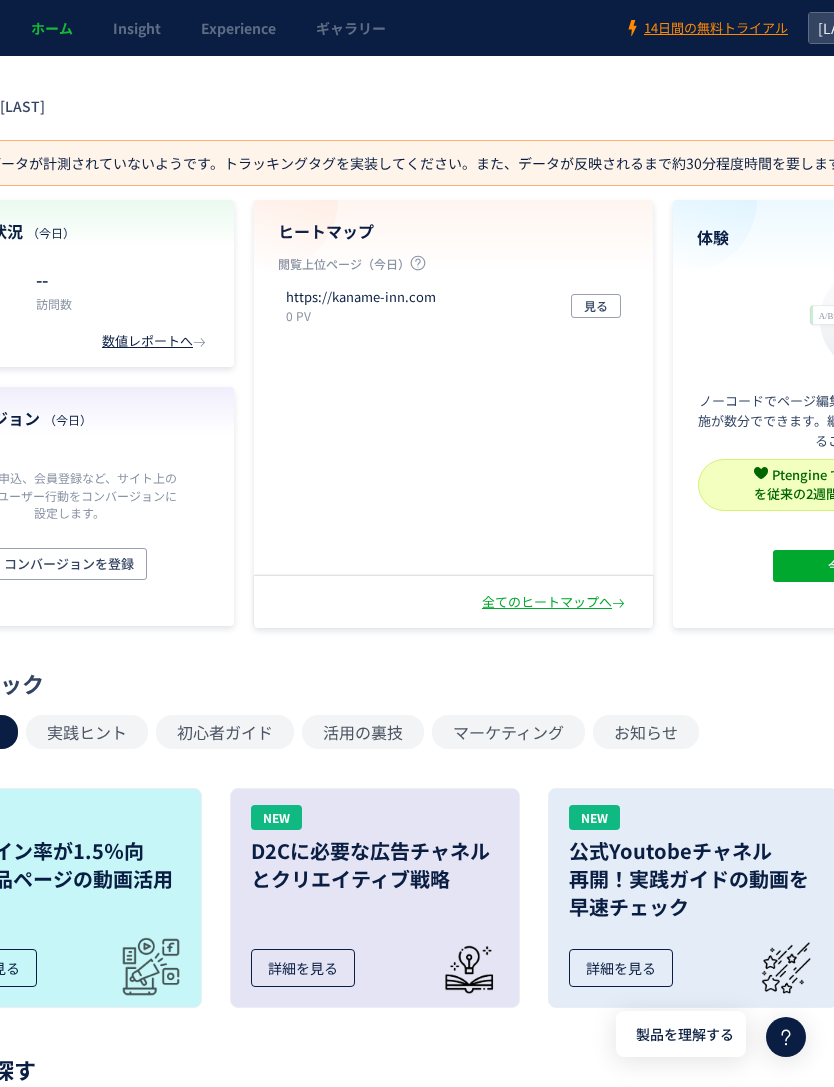 click on "見る" at bounding box center (596, 306) 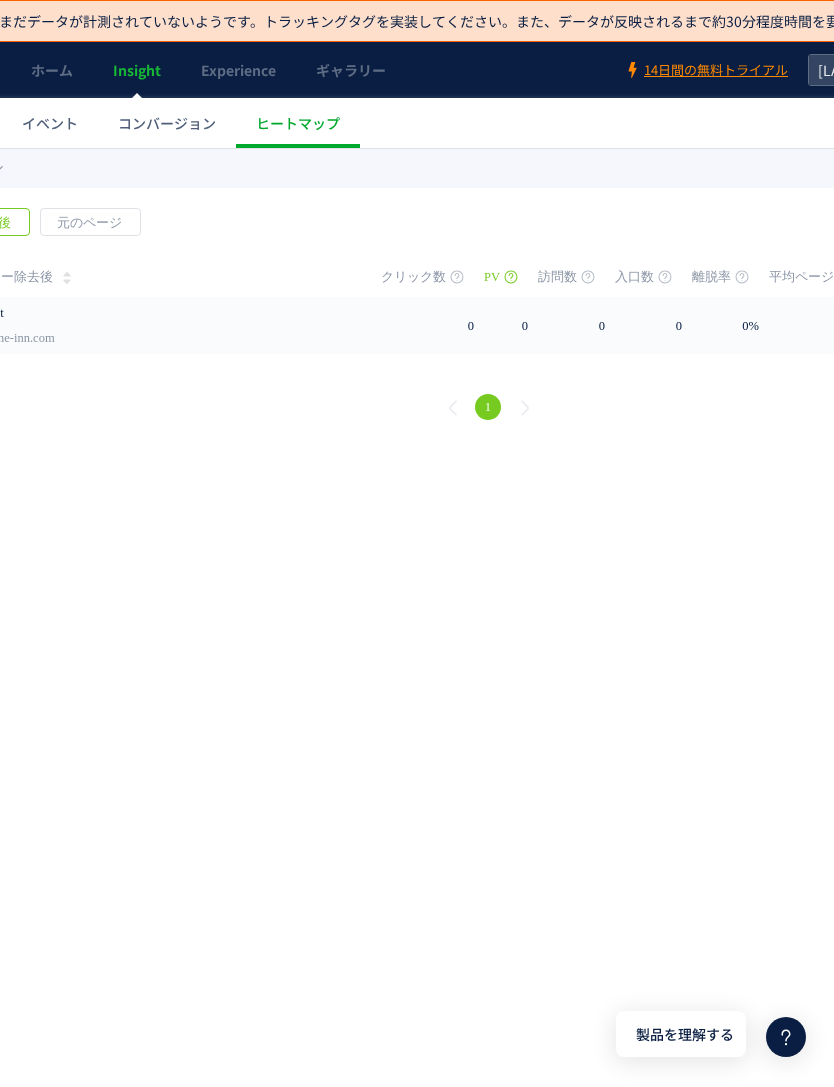 scroll, scrollTop: 0, scrollLeft: 0, axis: both 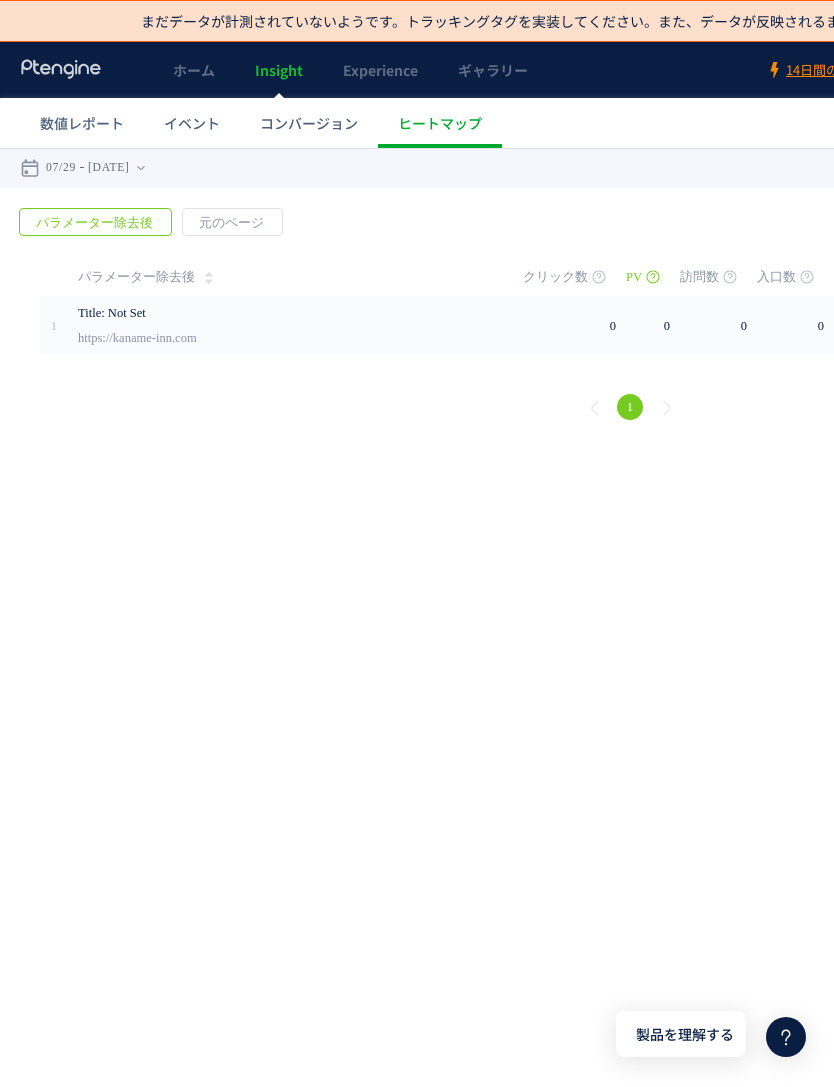 click on "1" at bounding box center [630, 407] 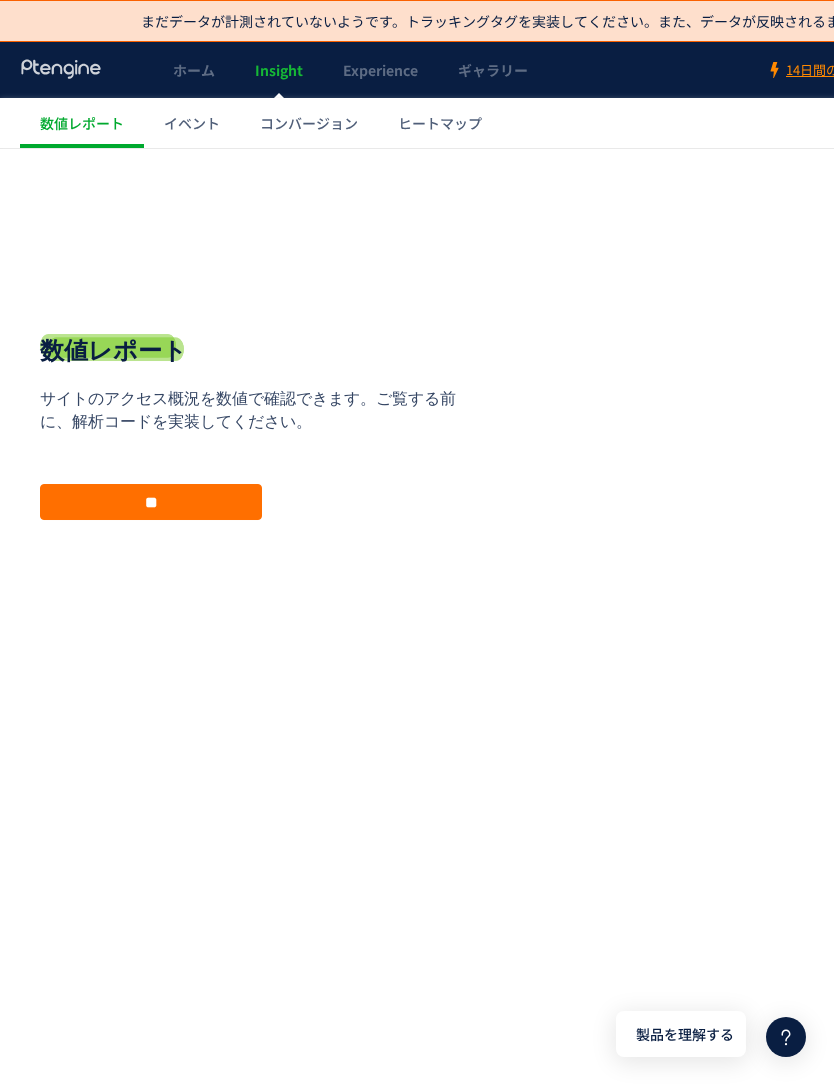 click on "ホーム" at bounding box center [194, 70] 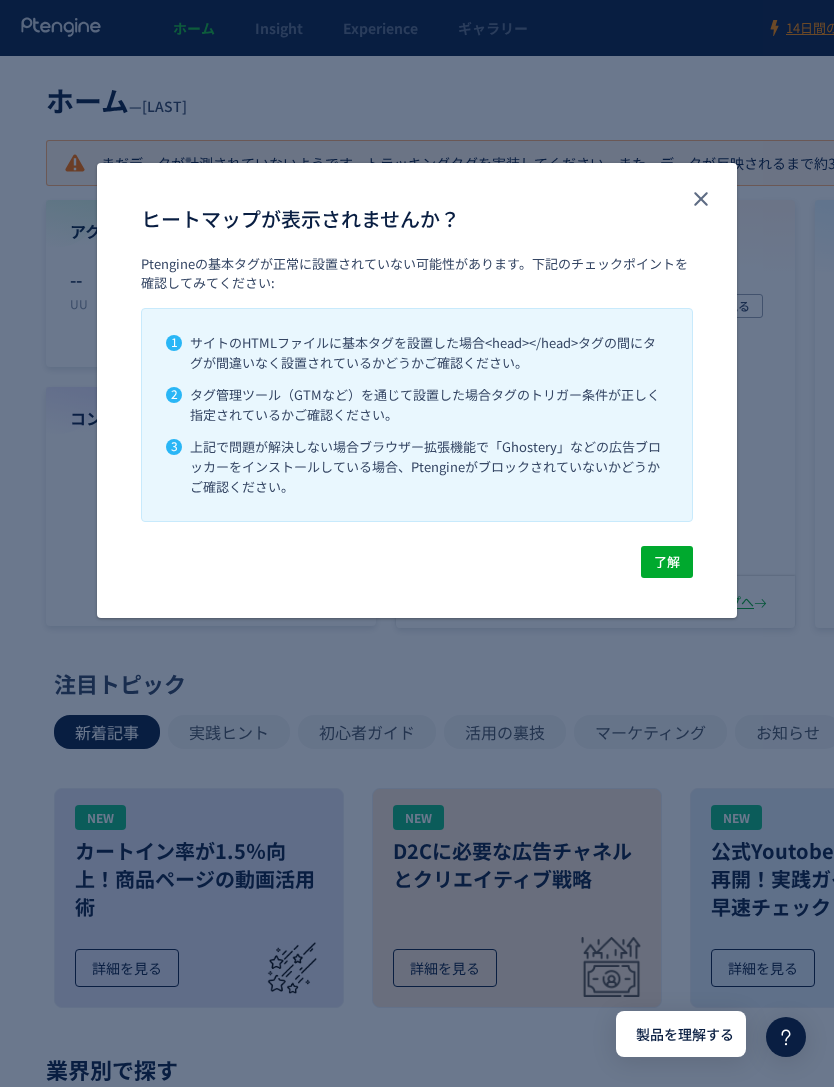 click on "了解" at bounding box center [667, 562] 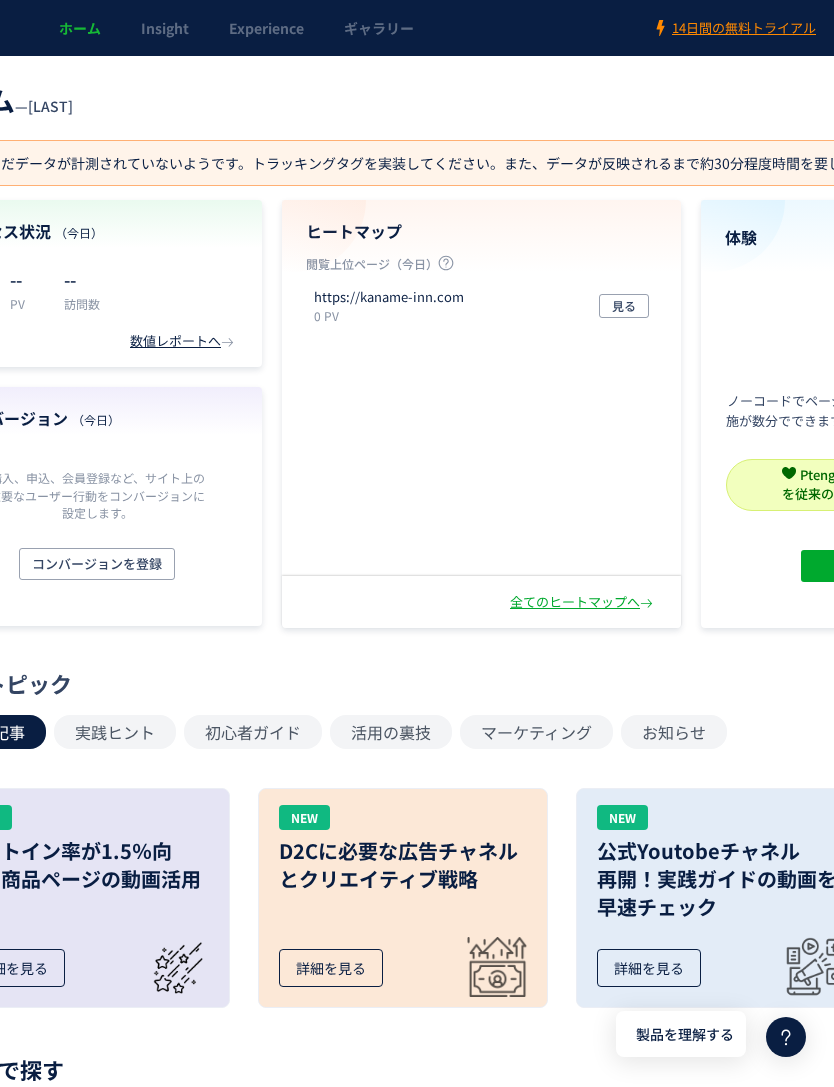 scroll, scrollTop: 0, scrollLeft: 0, axis: both 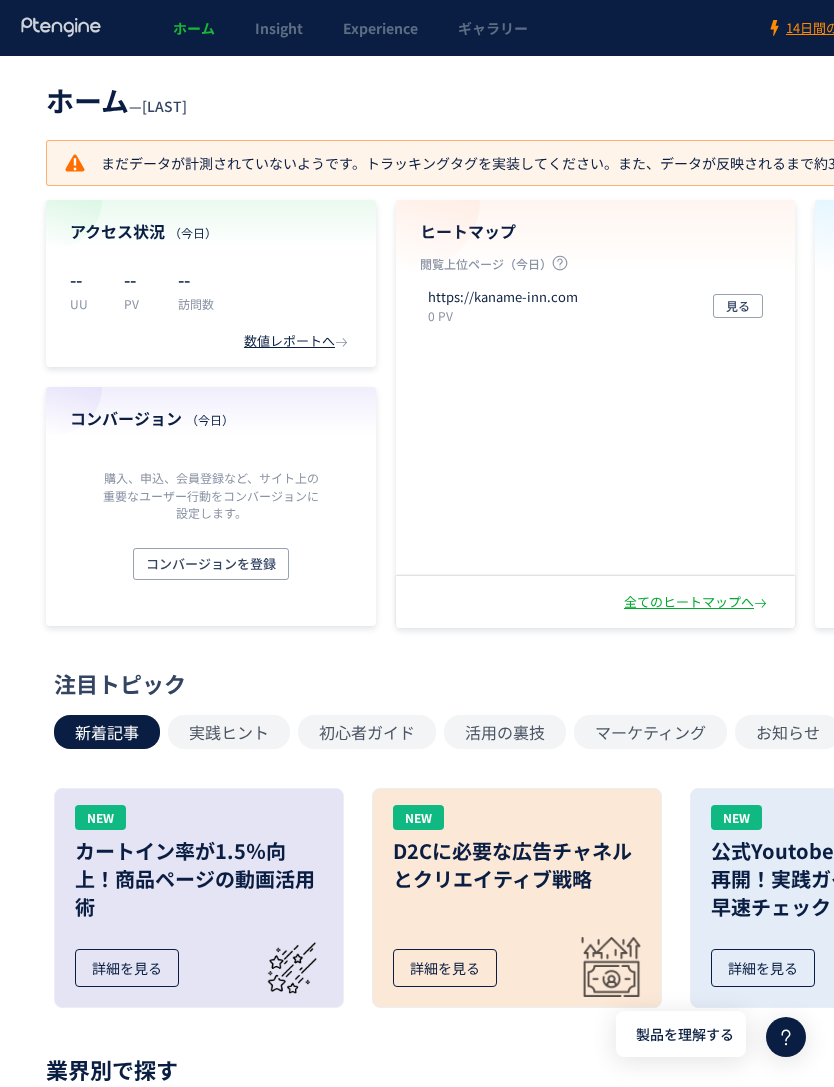 click on "[LAST]" at bounding box center (164, 106) 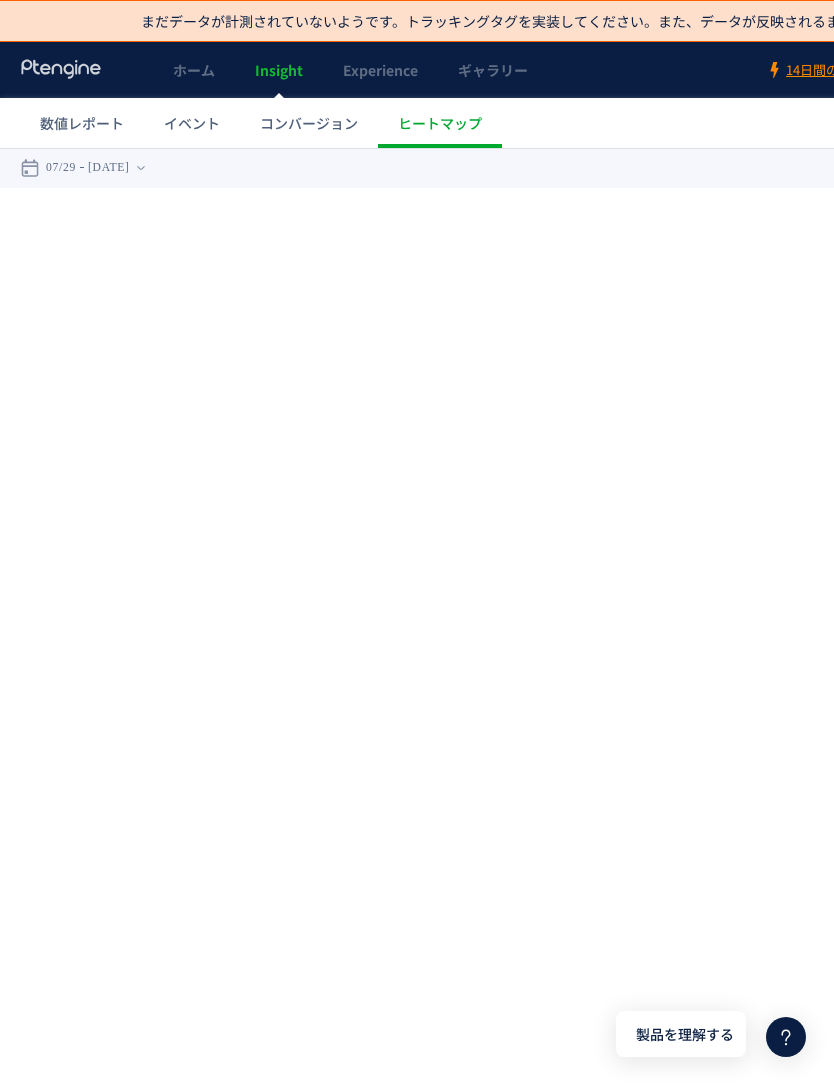 click 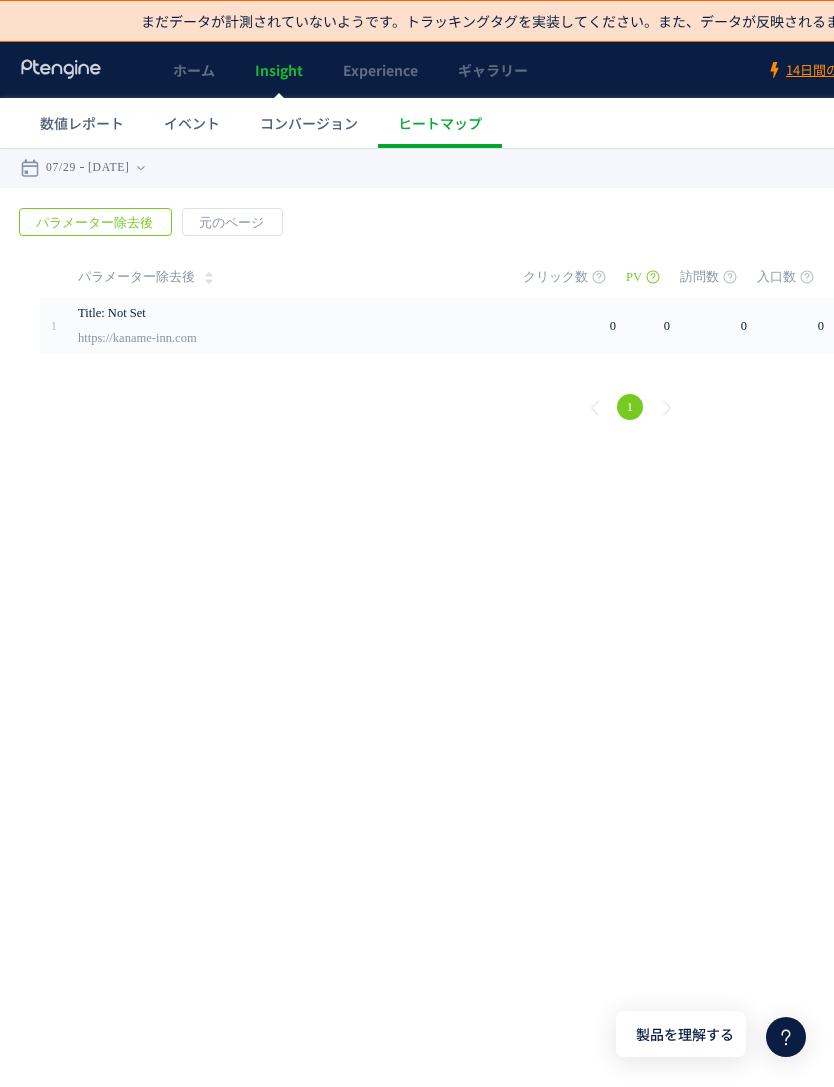 click on "[DATE]
[DATE]" at bounding box center (89, 168) 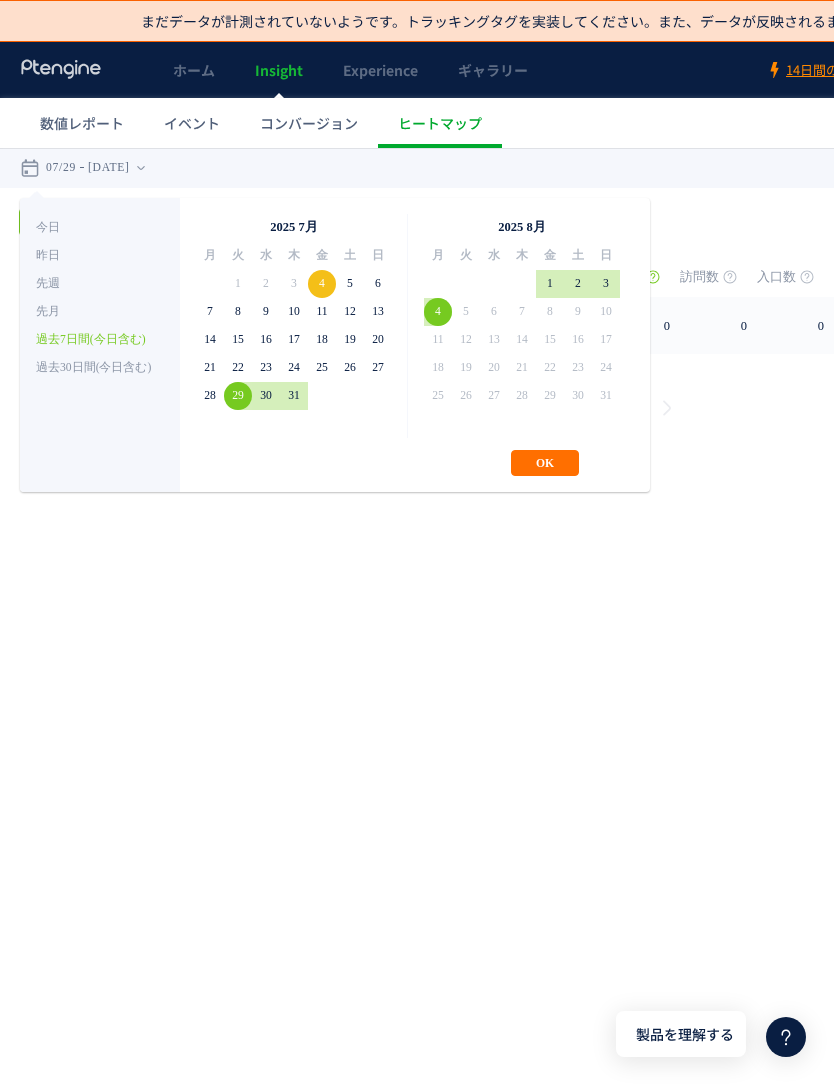click on ".cls-1 {
fill-rule: evenodd;
} .cls-1 {
fill: #ececec;
}
.cls-2 {
fill: #929292;
} .cls-1 {
fill-rule: evenodd;
} Created with Sketch. Search for dashboard, wedget or data sources… Add a widget Share ( 2 ) Product Dashboard Description Jan 2 2 K 0 6 K 4 K 8 K Jan 4 Jan 6 Jan 8 Jan1 0 Total month over month Growth Past 30 days Monthly Spending Past 10 days 168,21 5 20 % Total Company Sales Past 30 days 18% Europe 14% Asia 4% Afriaca 2% Not set Americas 62% 168,21 5 Session by Continents Past 7 days Total Number of clients 01/01/2011 - 12/31/2015 8129,1029 Count of Session Mathematics Chinese Percent reached of sales goal This Month 501,029 / 750,031 60% Dasheboard Total Number of clients 01/01/2011 - 12/31/2015 8129,1029 Count of Session Mathematics Chinese Ja n2 2 K 0 6 K 4 K 8 K Ja n4 Ja n6 Ja" at bounding box center [630, 328] 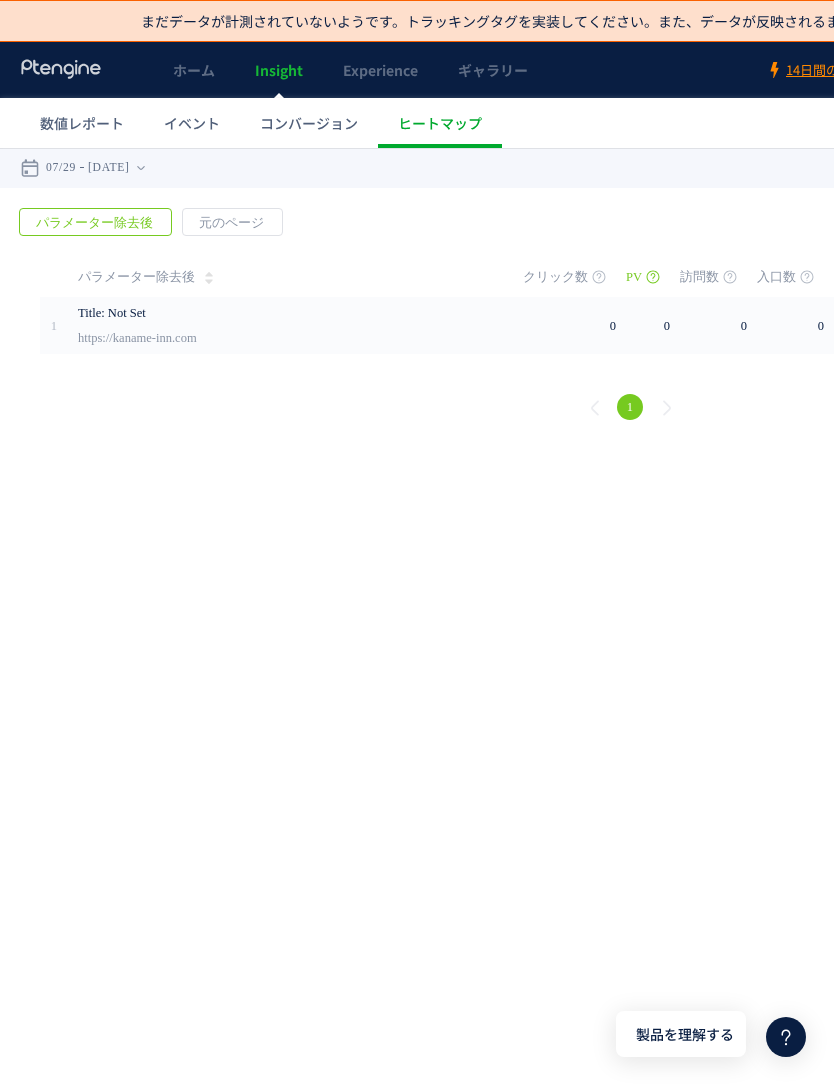 click 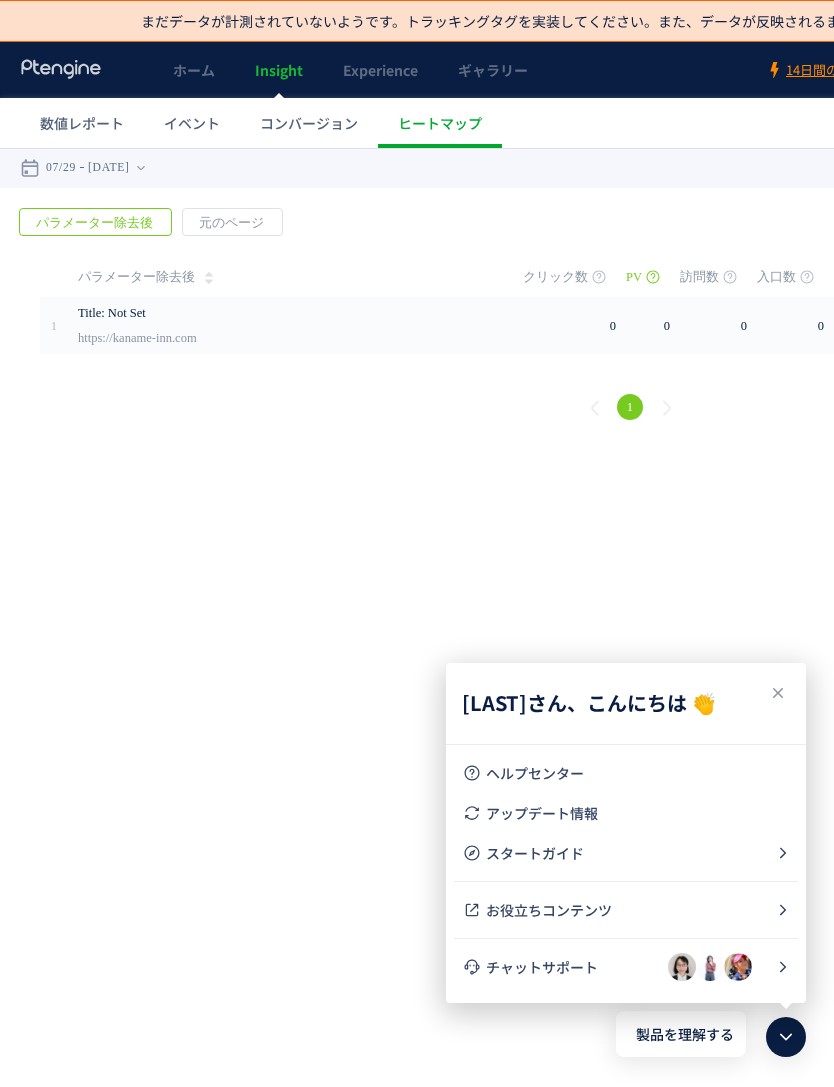 click 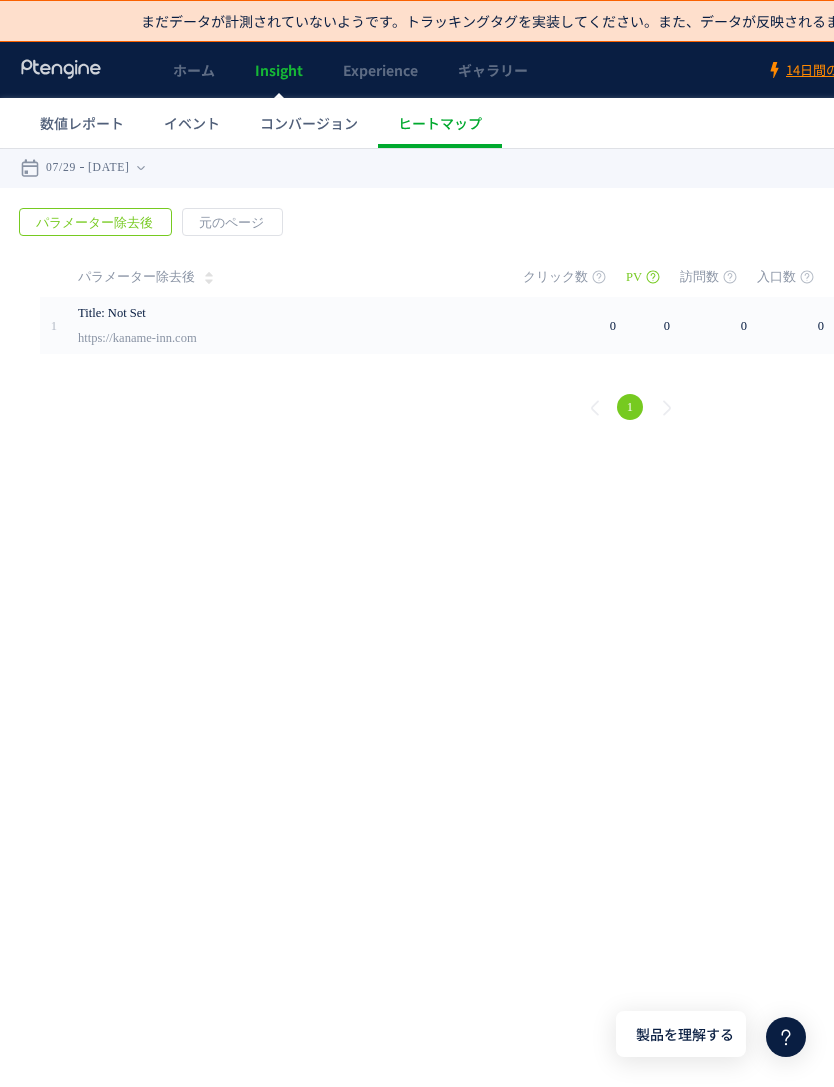 click on "数値レポート" at bounding box center (82, 123) 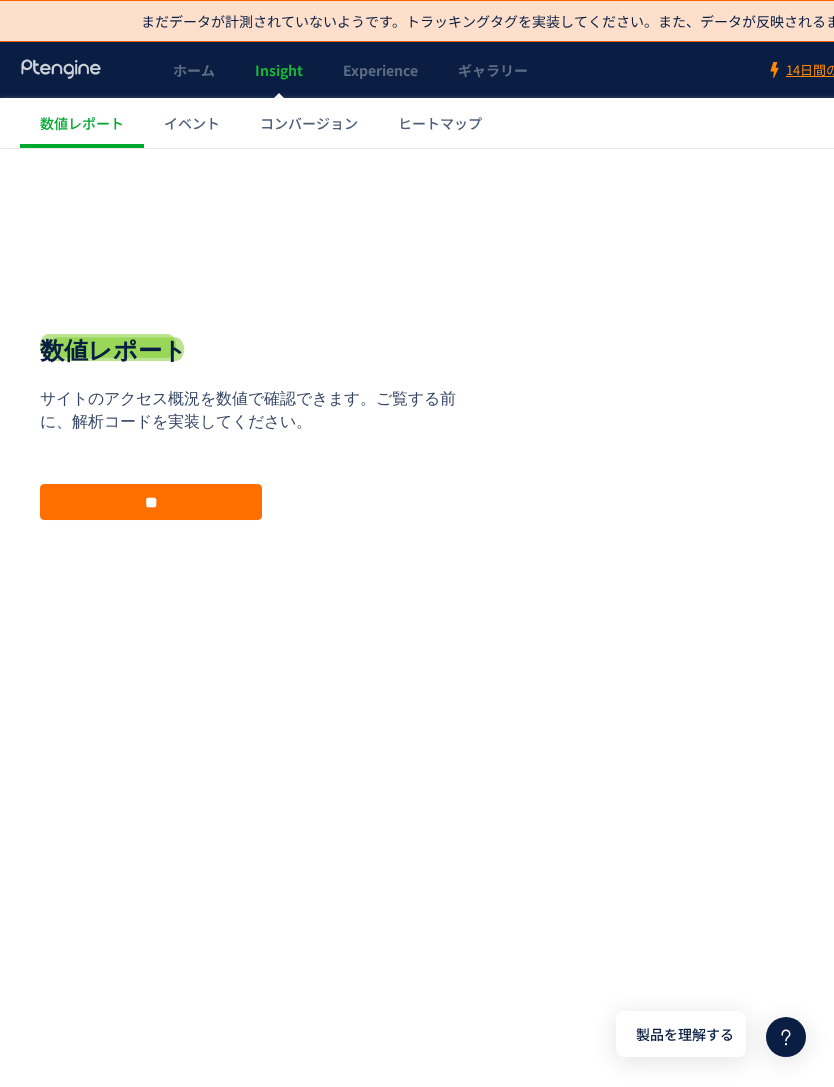 click on "ヒートマップ" at bounding box center (440, 123) 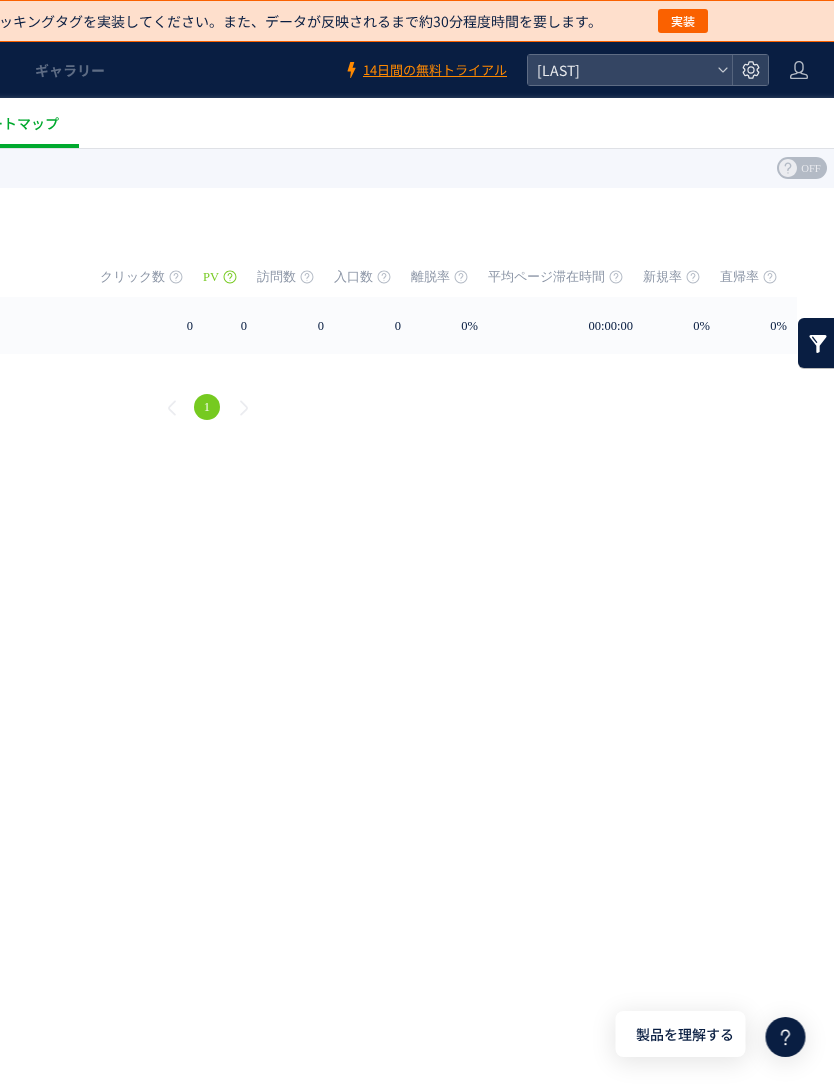 scroll, scrollTop: 0, scrollLeft: 426, axis: horizontal 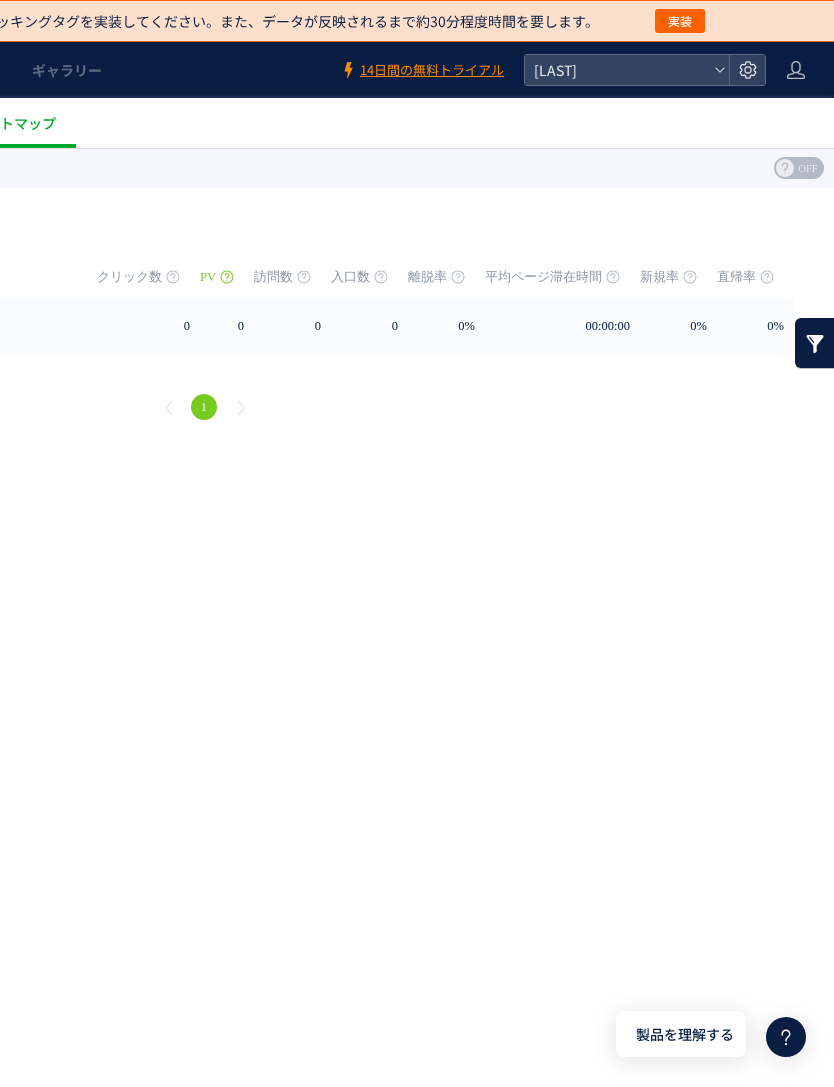 click 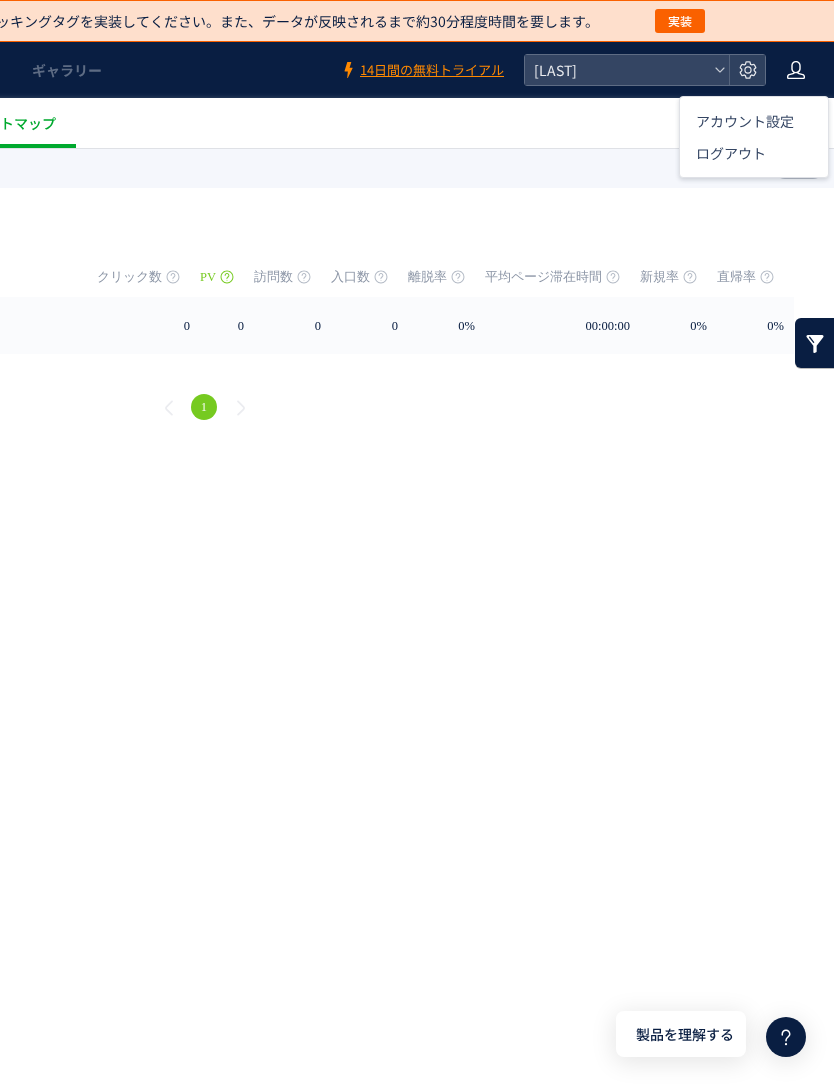 click on "アカウント設定" at bounding box center [745, 121] 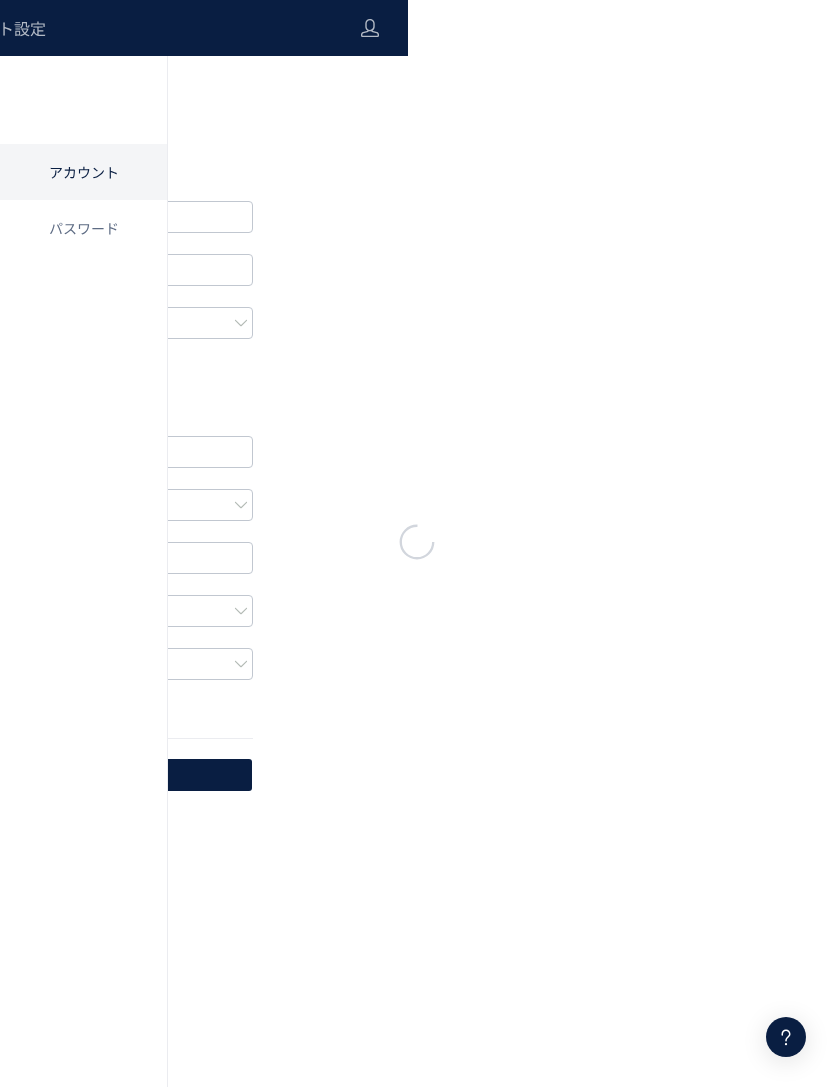 click on "**********" at bounding box center [-9, 543] 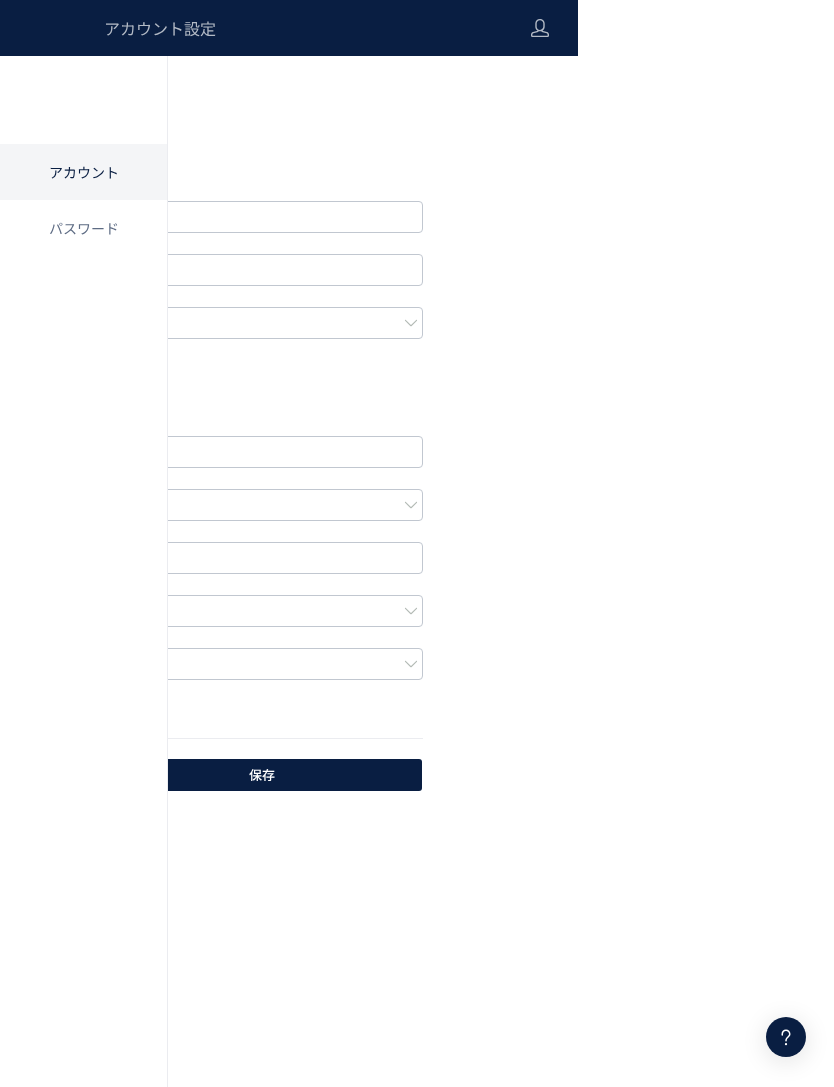 scroll, scrollTop: 0, scrollLeft: 0, axis: both 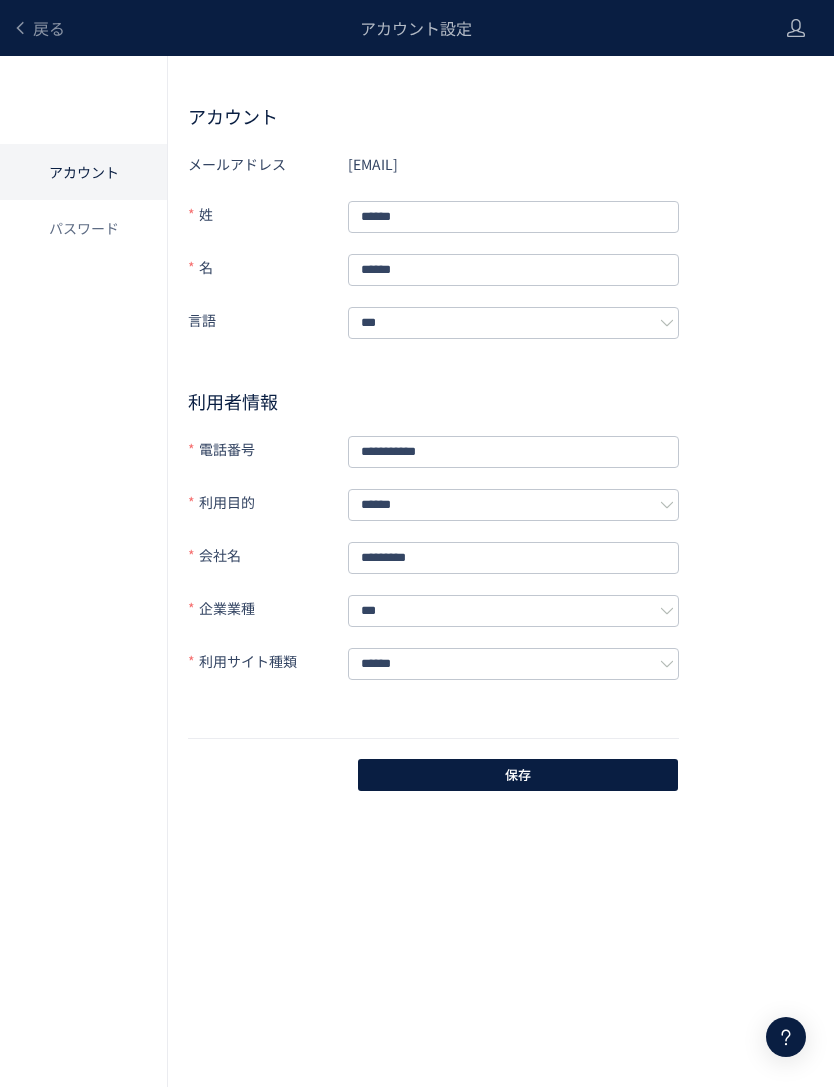 click on "パスワード" 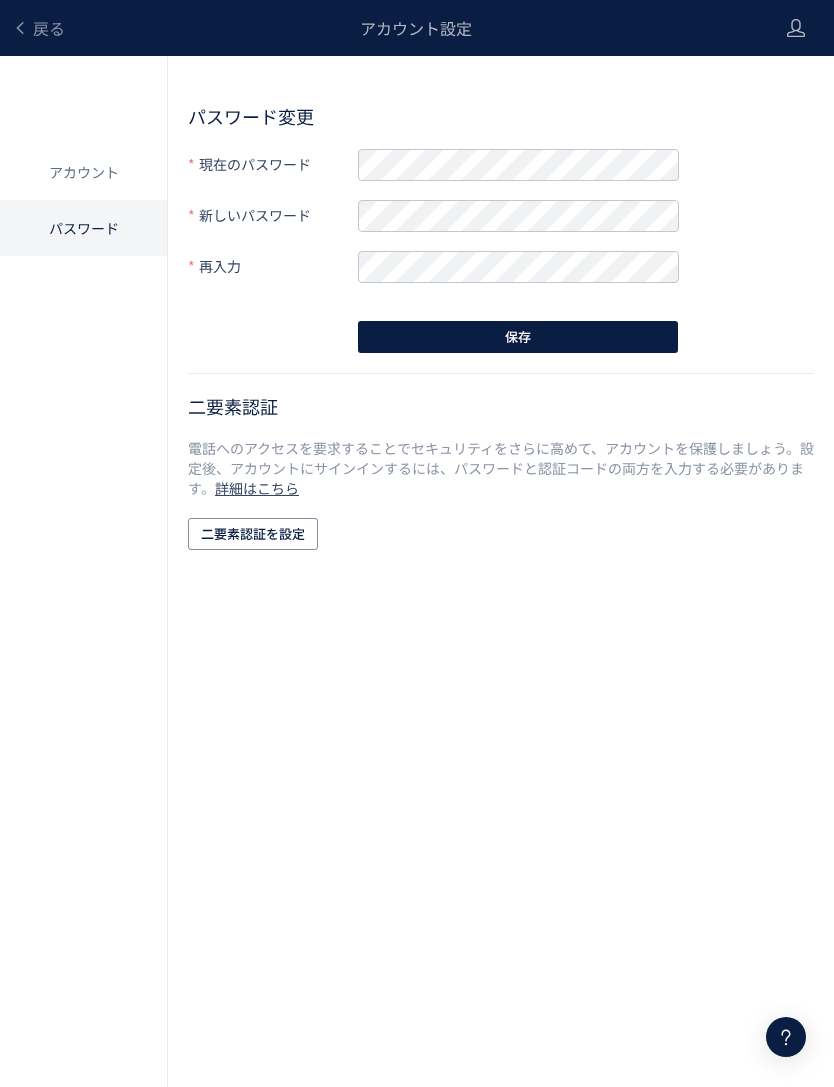 click on "アカウント" 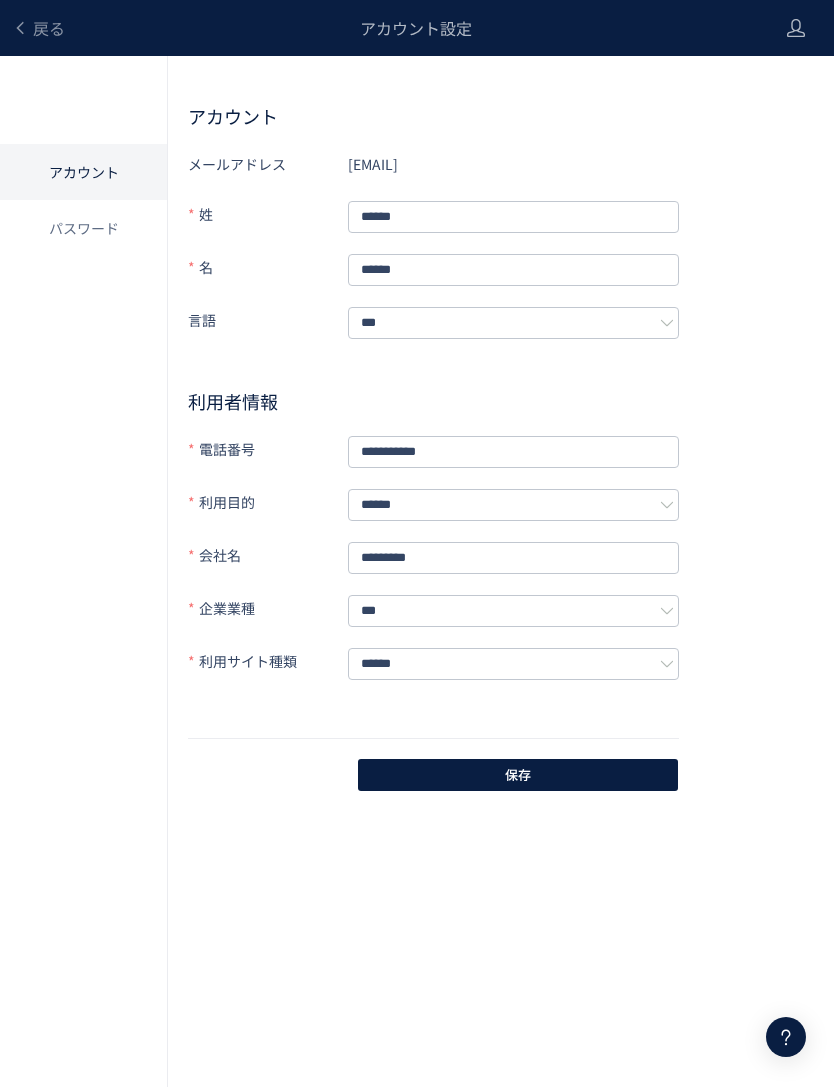 click on "保存" at bounding box center [518, 775] 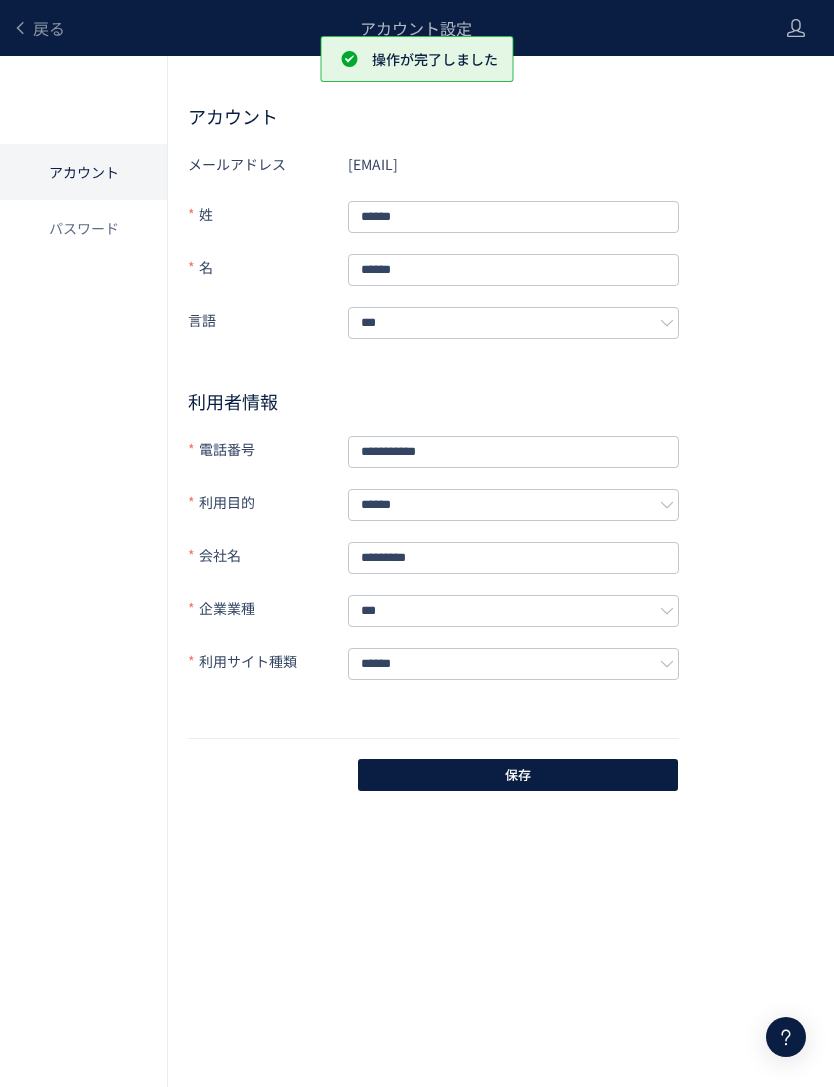 click 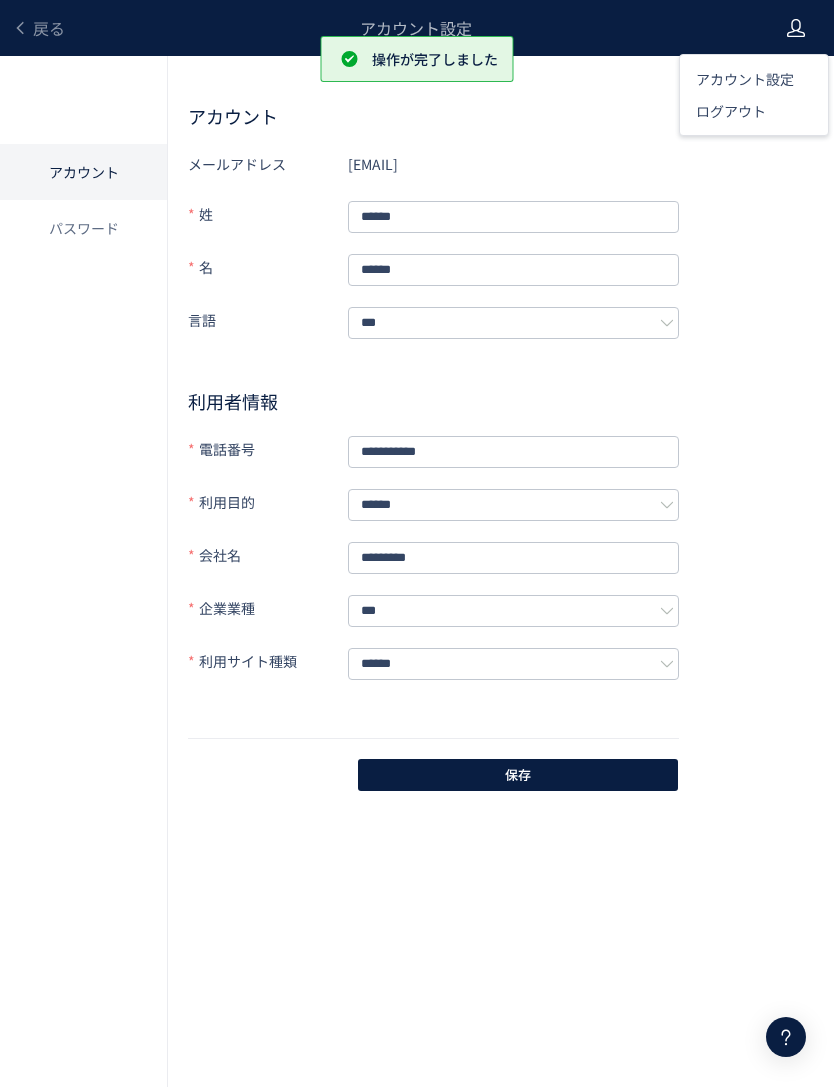 click 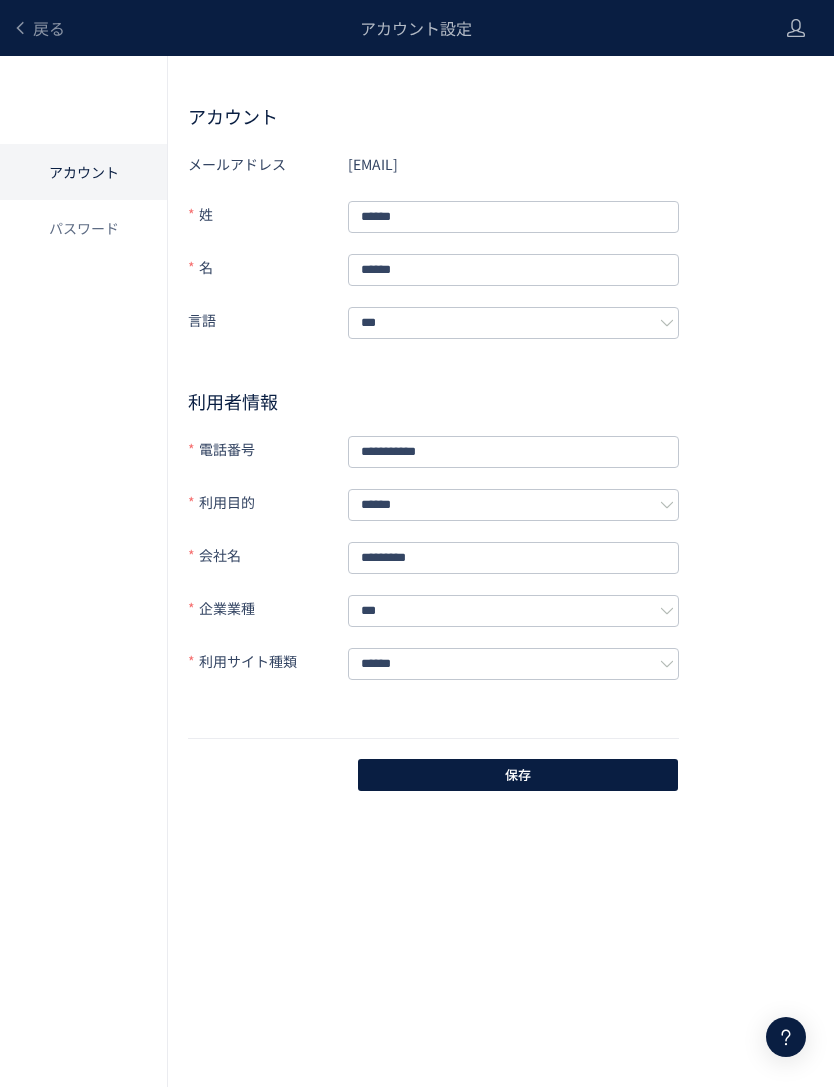 click on "戻る" 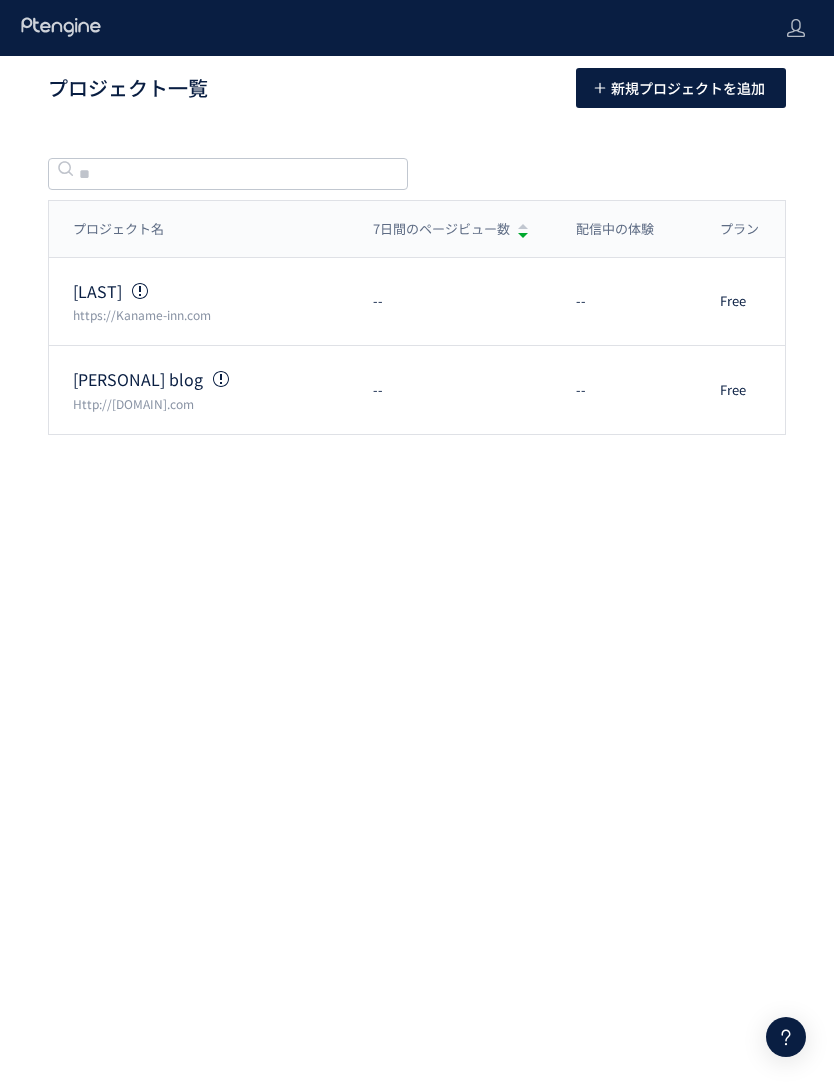 click 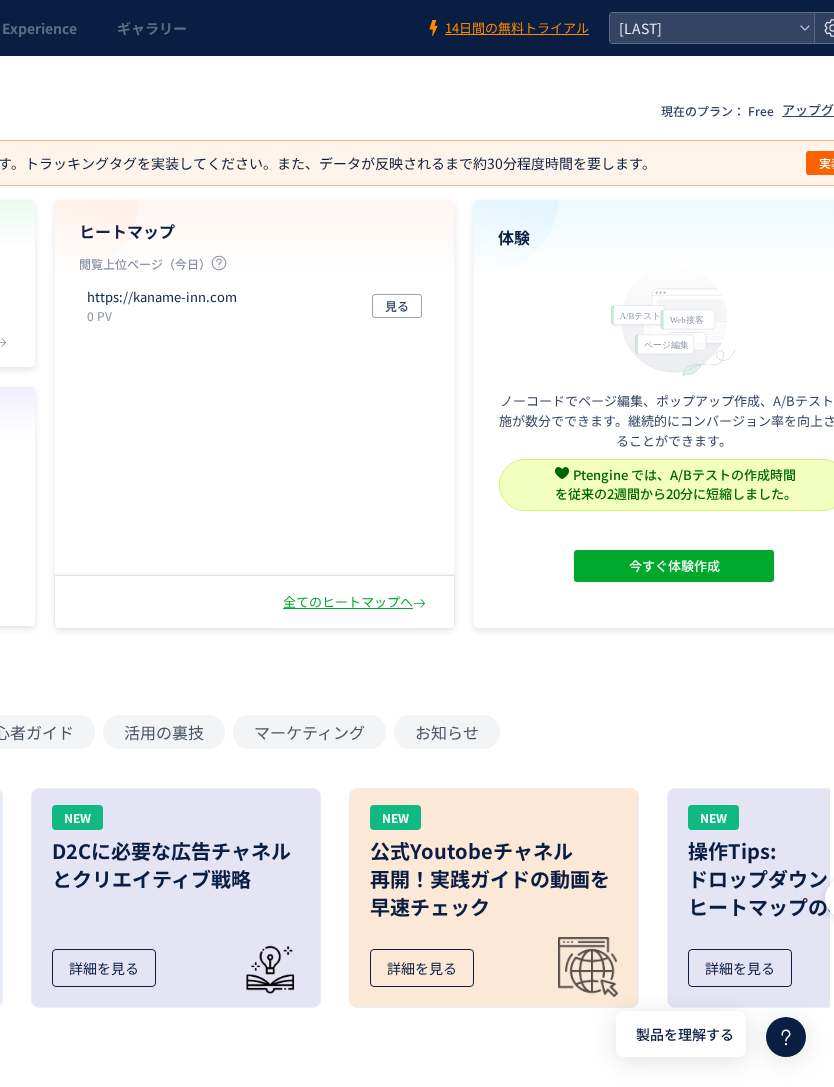 scroll, scrollTop: 0, scrollLeft: 426, axis: horizontal 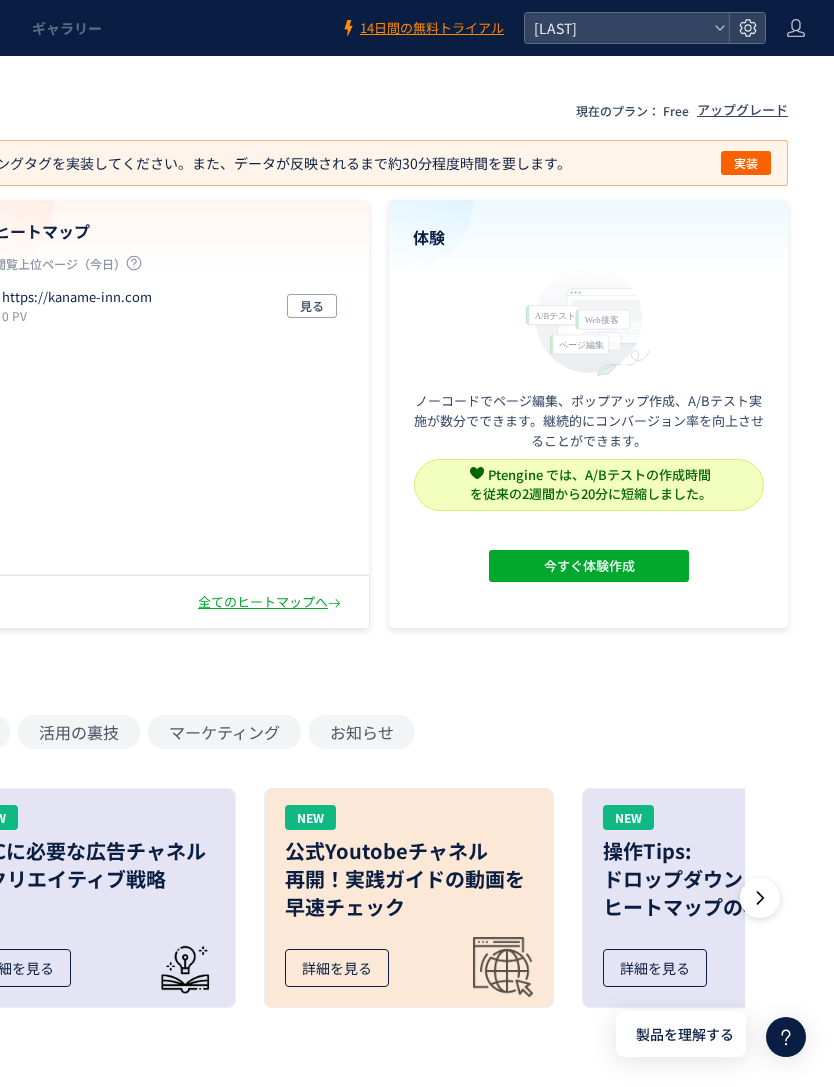 click on "[LAST]" 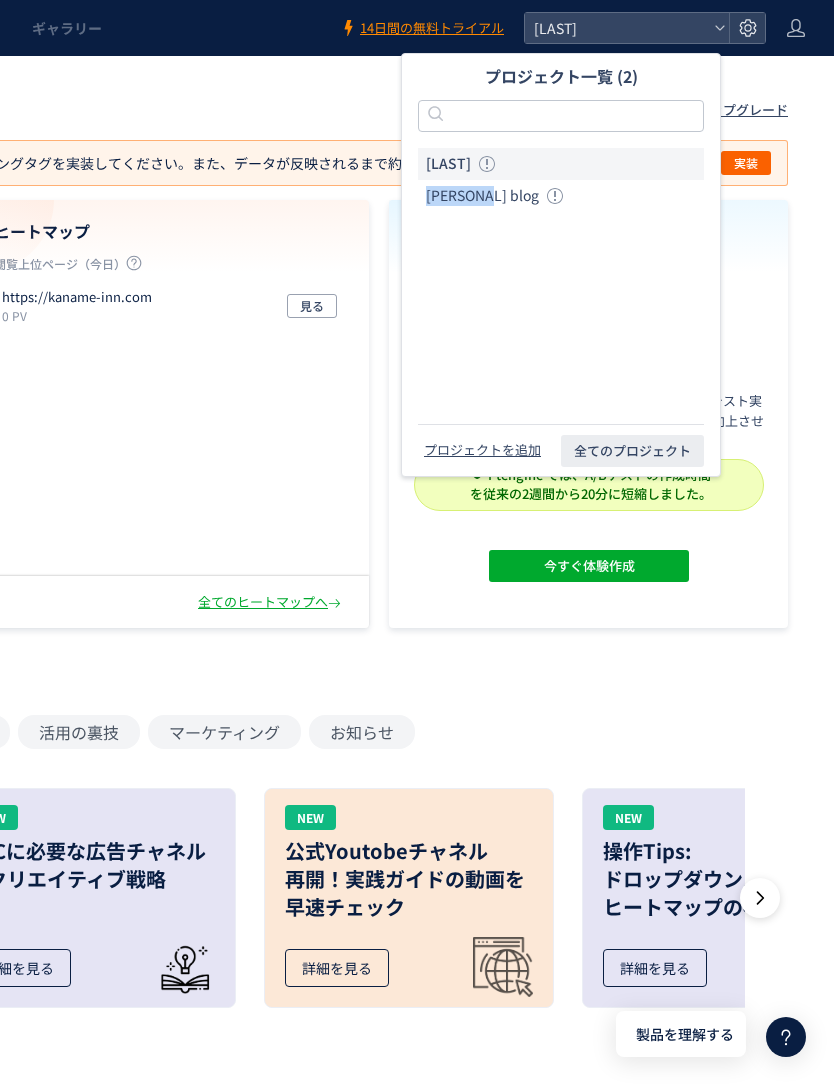 click on "全てのプロジェクト" at bounding box center [632, 451] 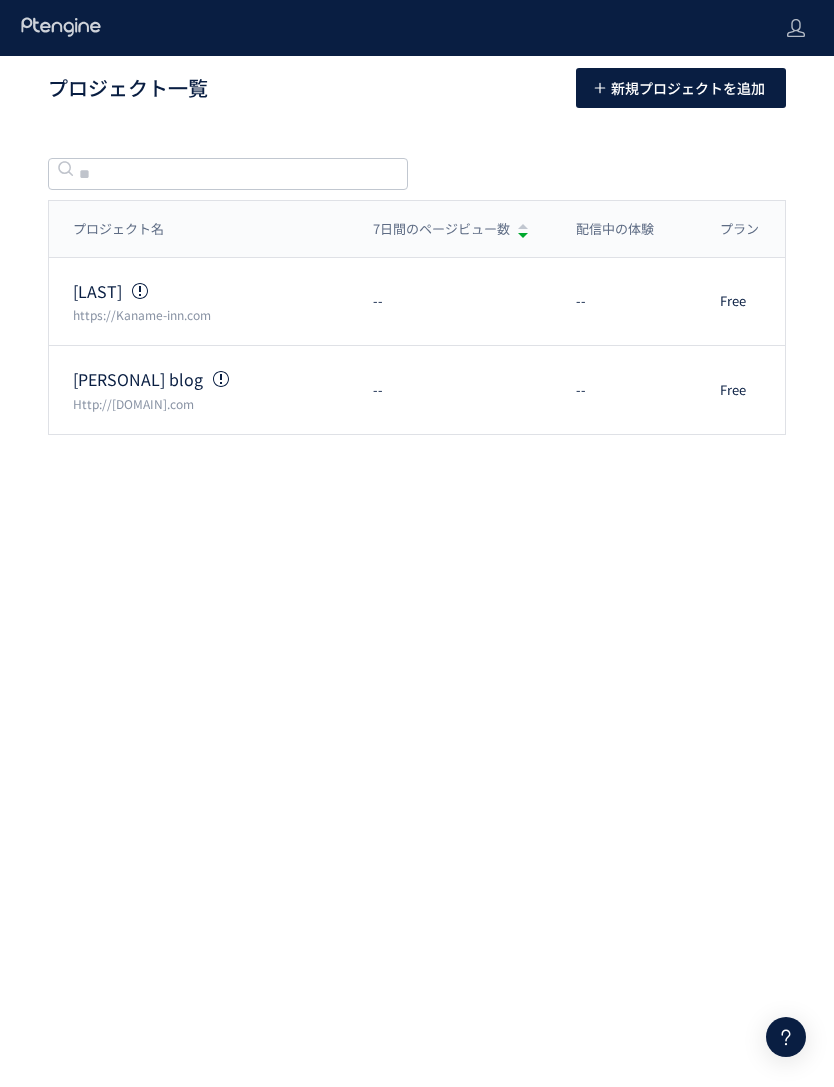scroll, scrollTop: 0, scrollLeft: 0, axis: both 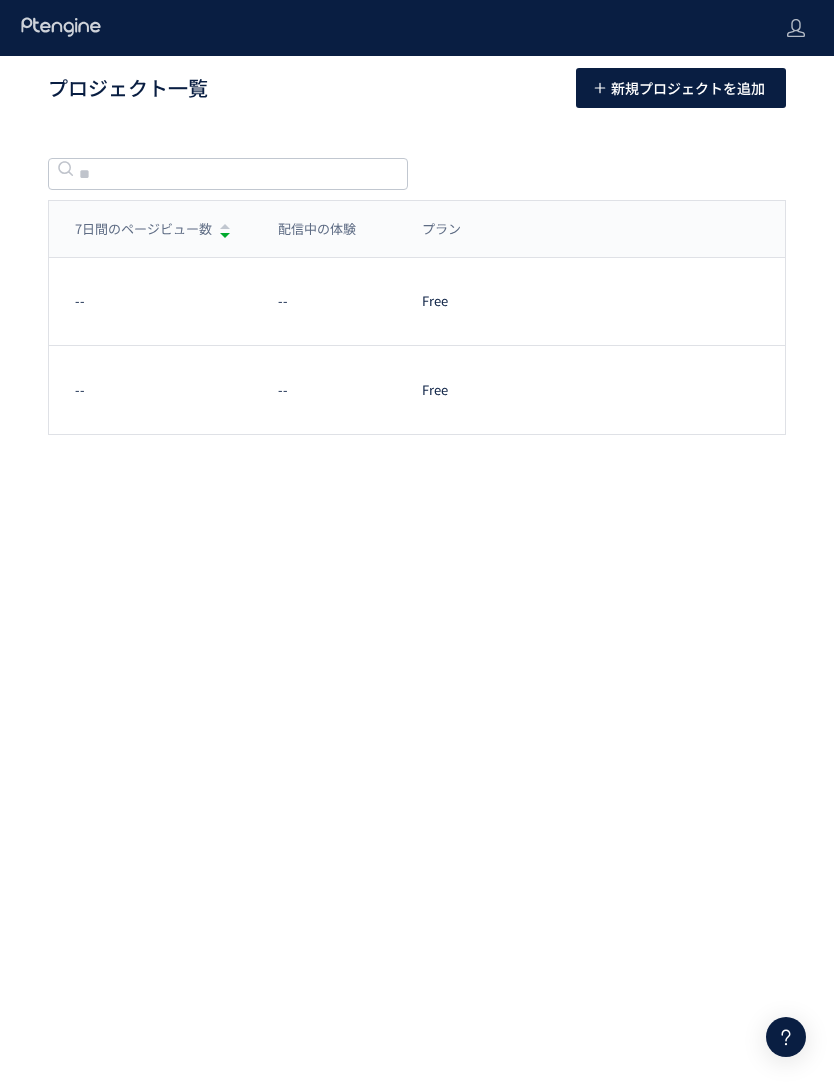 click on "プロジェクト設定" 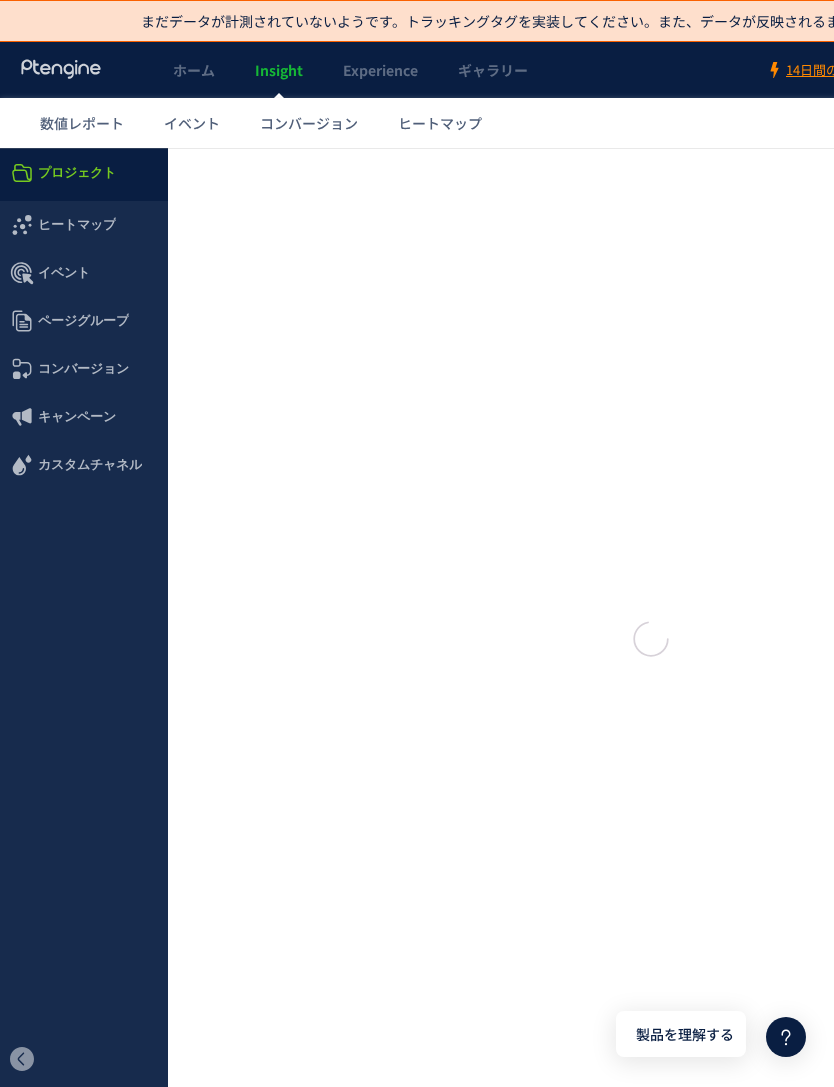 type on "******" 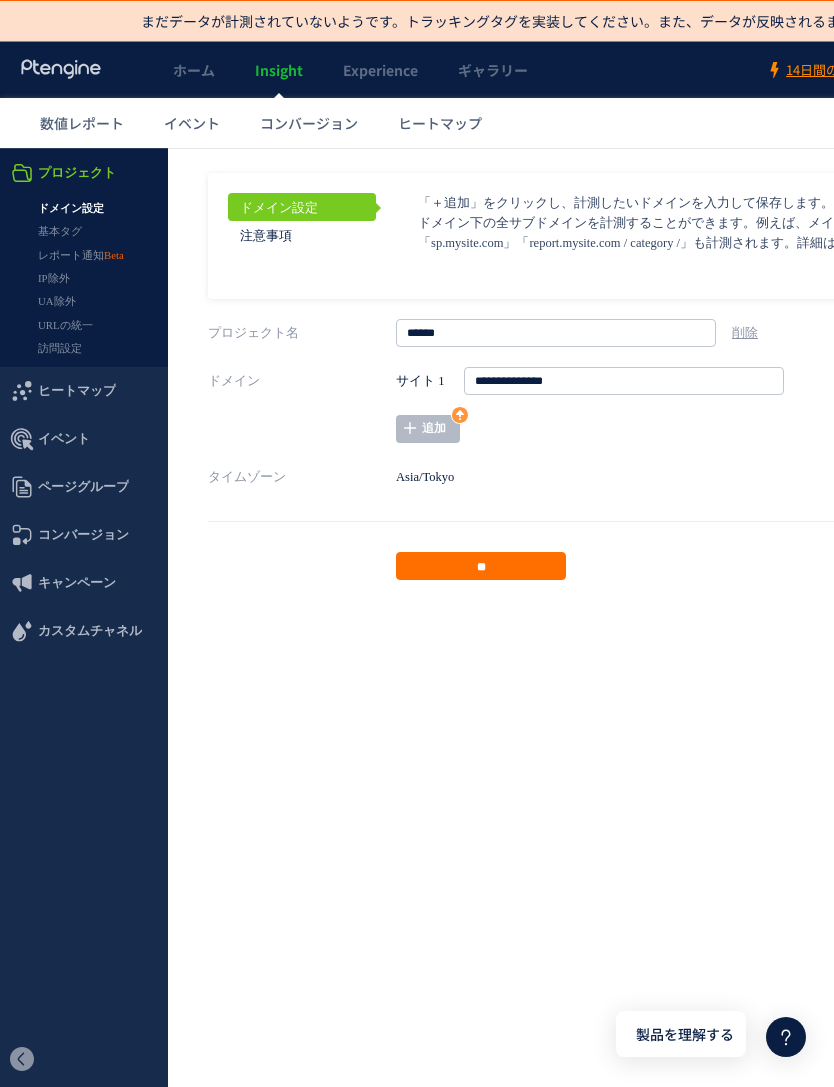 click on "削除" at bounding box center [745, 333] 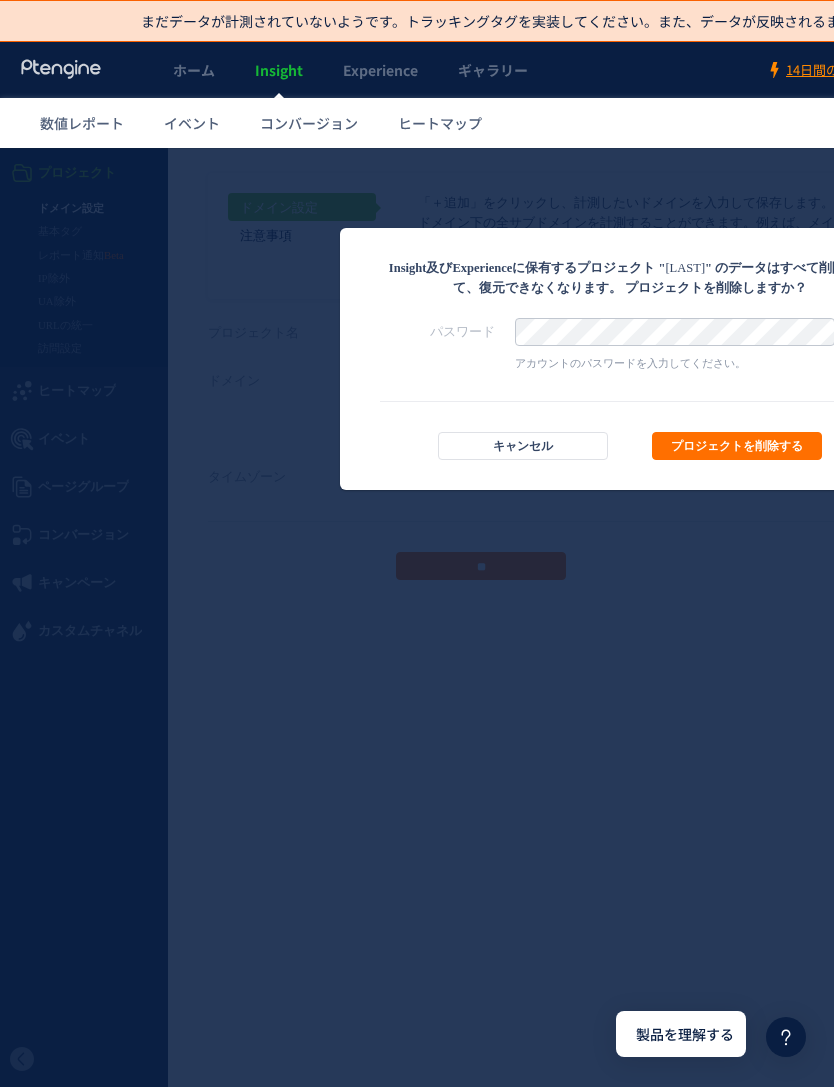 click on "プロジェクトを削除する" at bounding box center [737, 446] 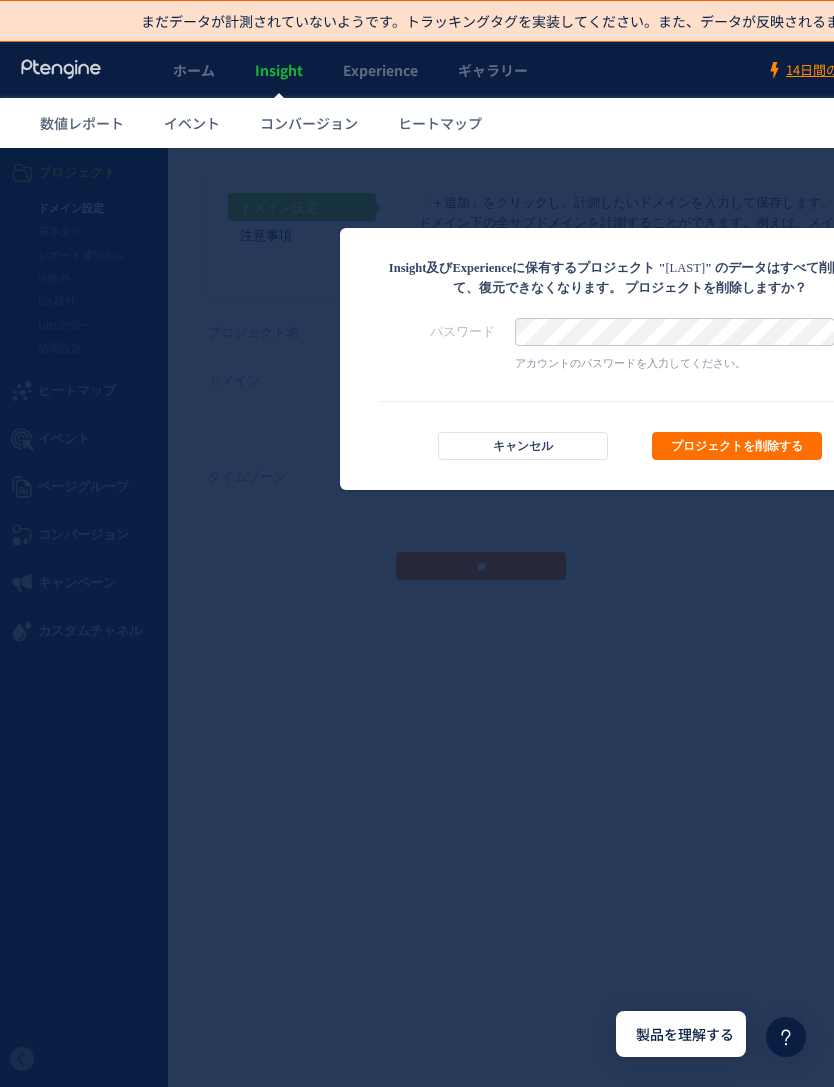 click on "プロジェクトを削除する" at bounding box center [737, 446] 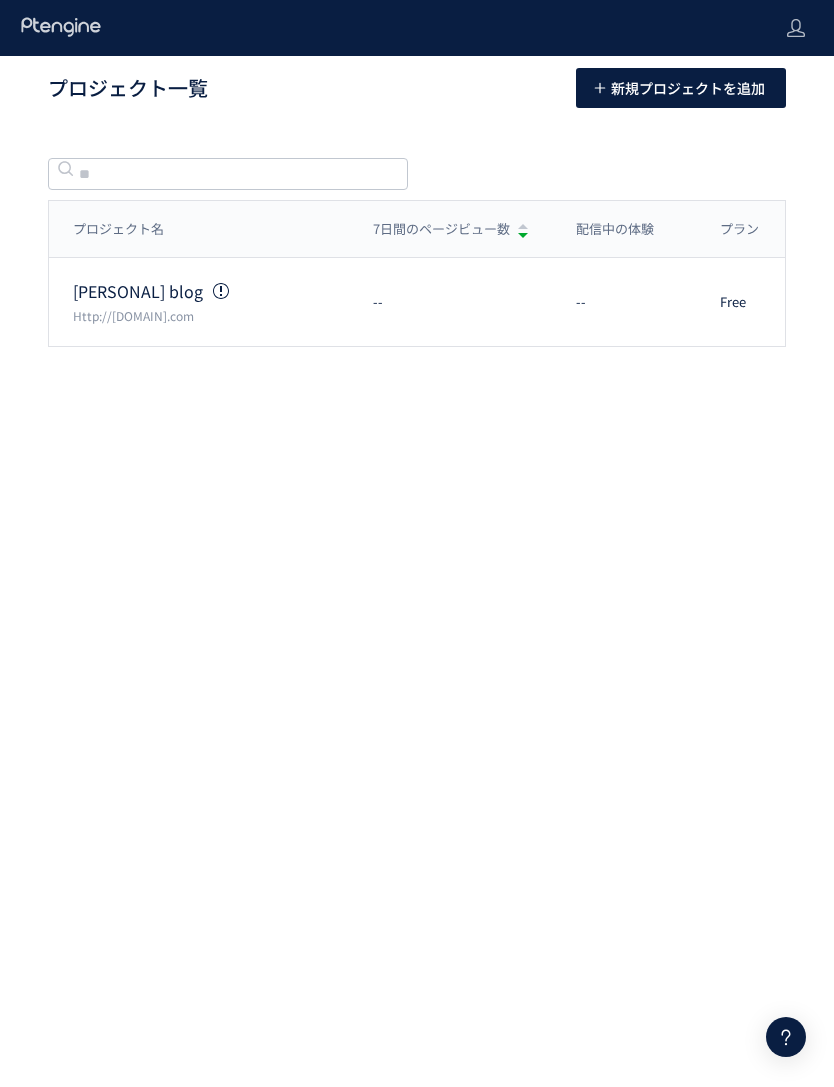 click 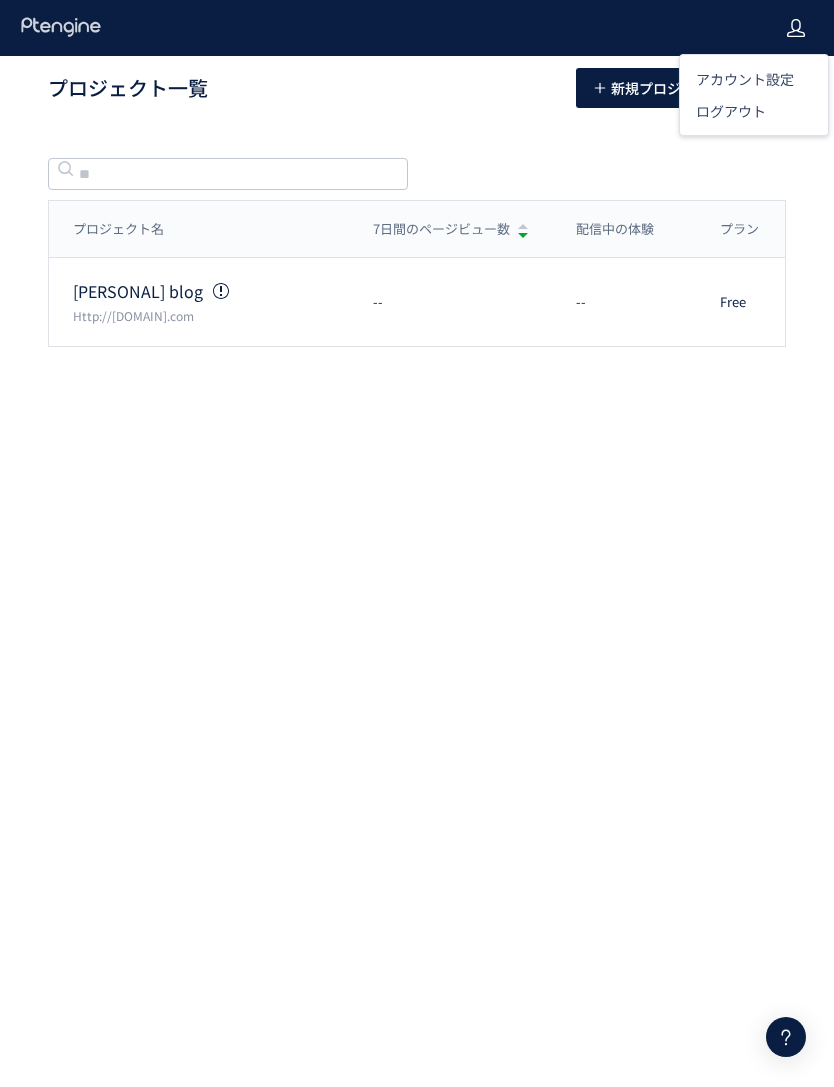 click on "アカウント設定" at bounding box center [745, 79] 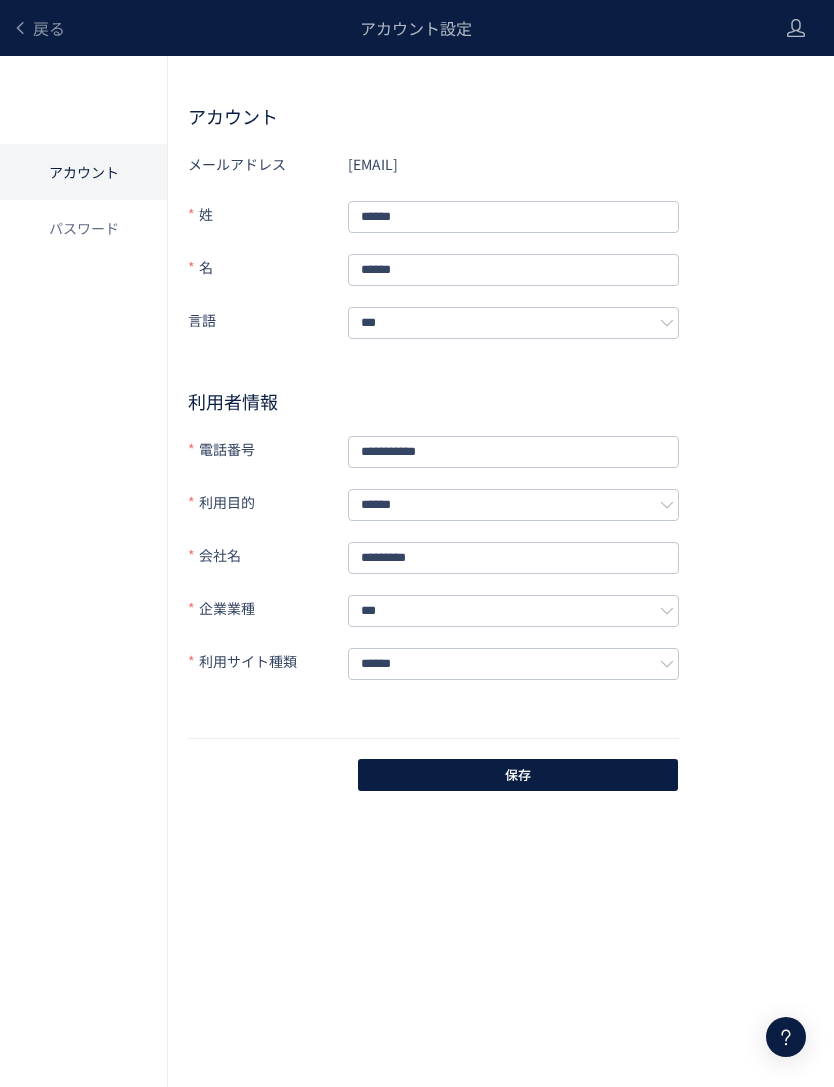 click on "戻る" 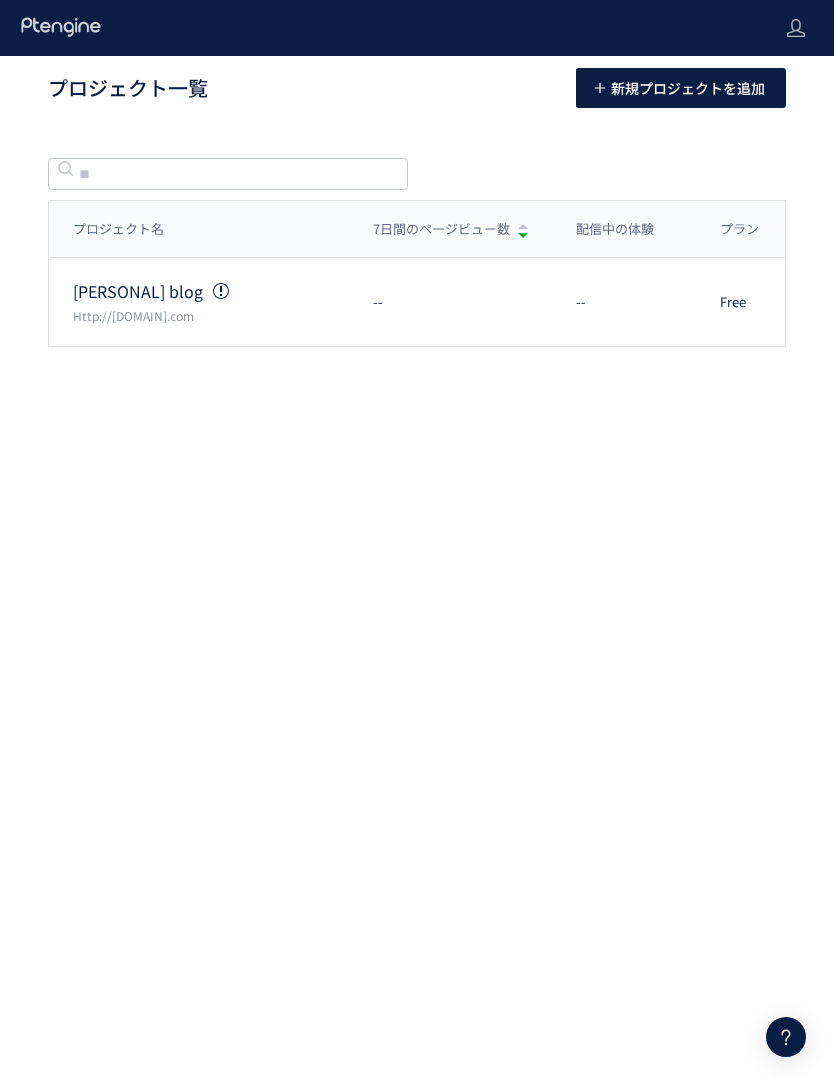 click 